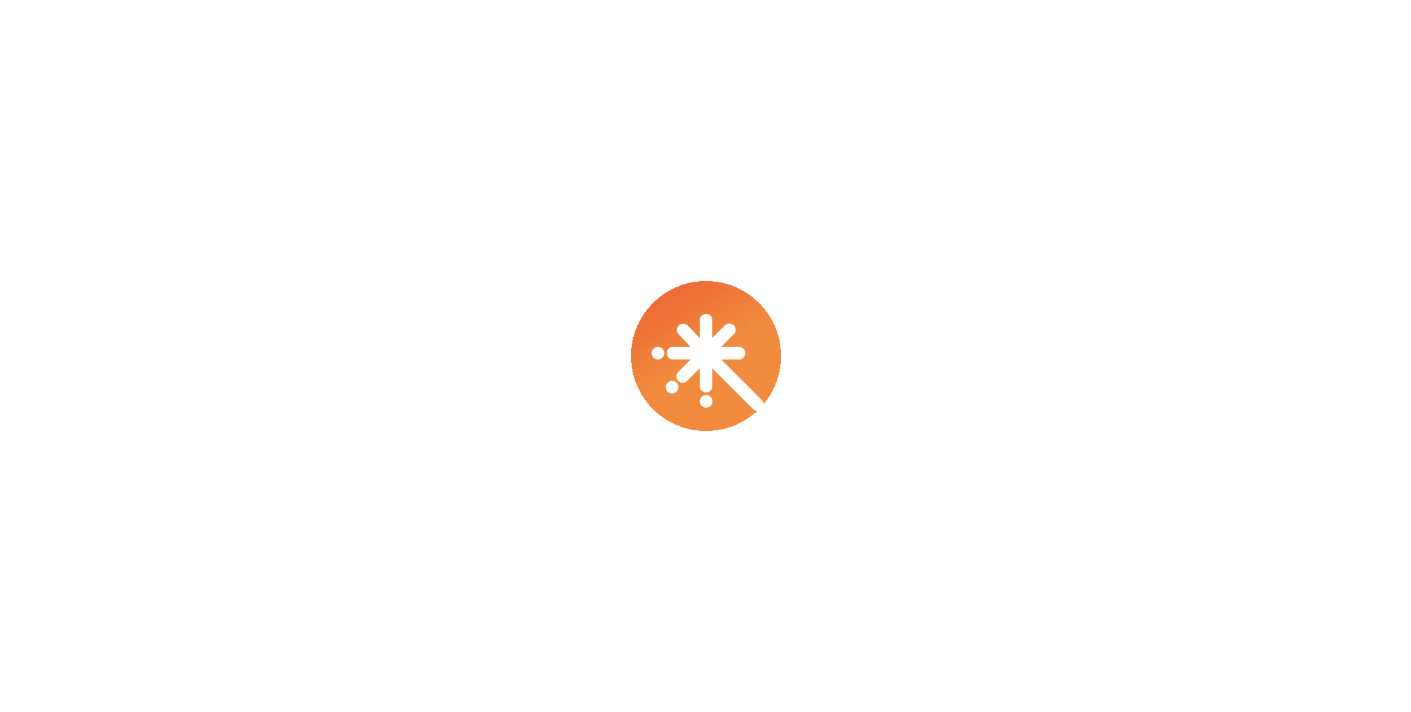 scroll, scrollTop: 0, scrollLeft: 0, axis: both 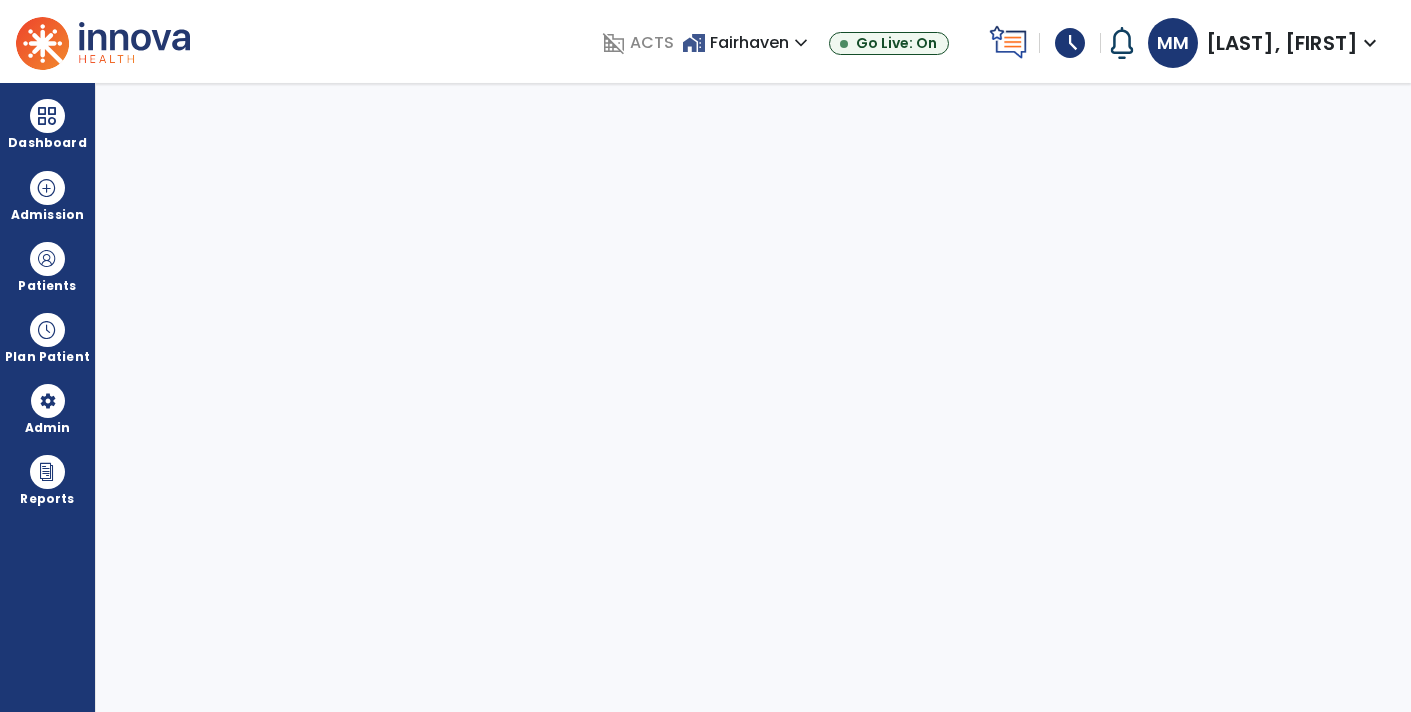 select on "****" 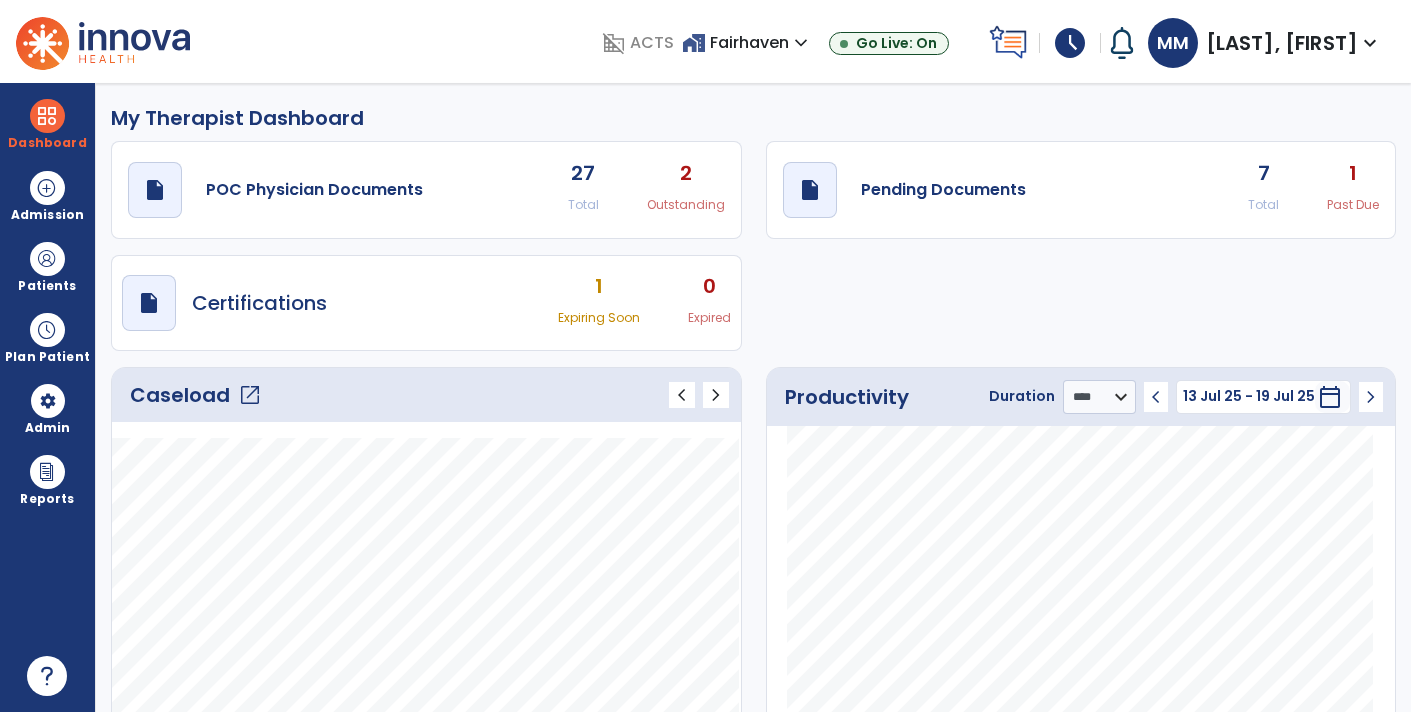 click on "Total" 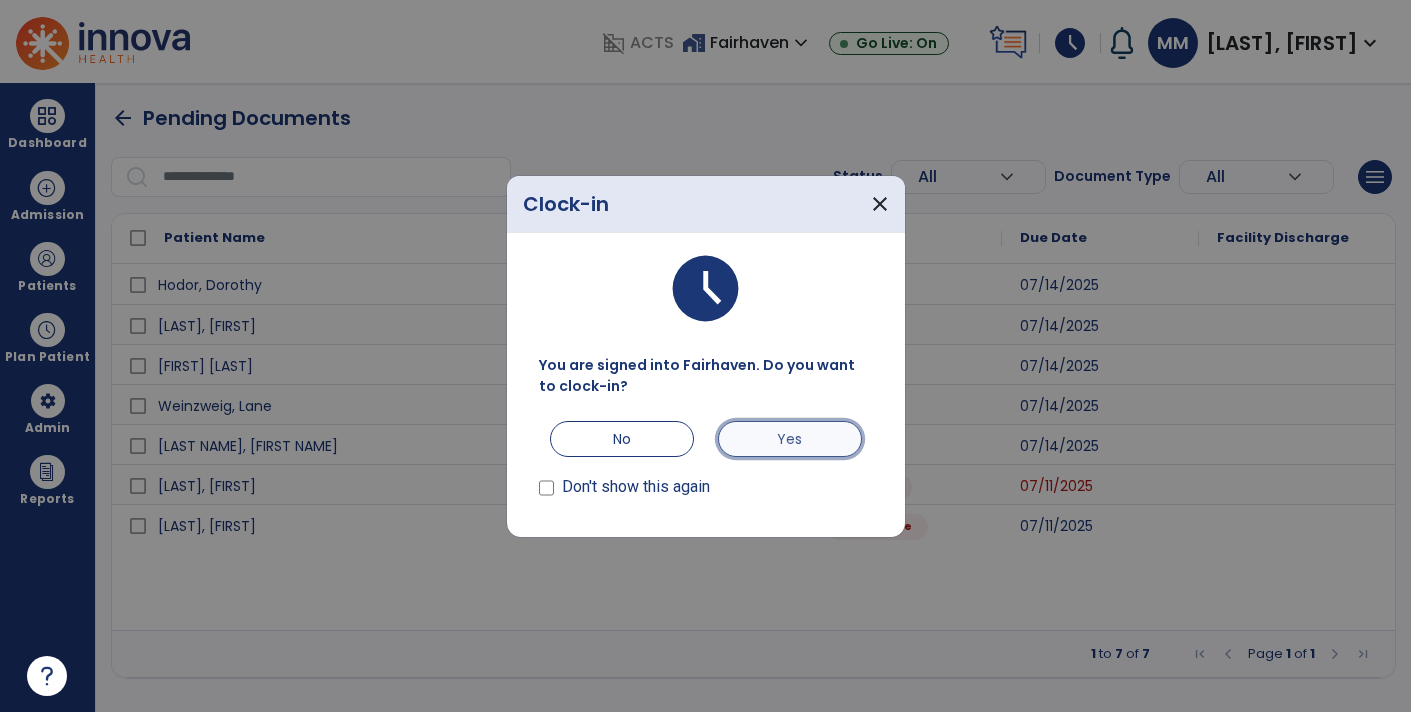 click on "Yes" at bounding box center [790, 439] 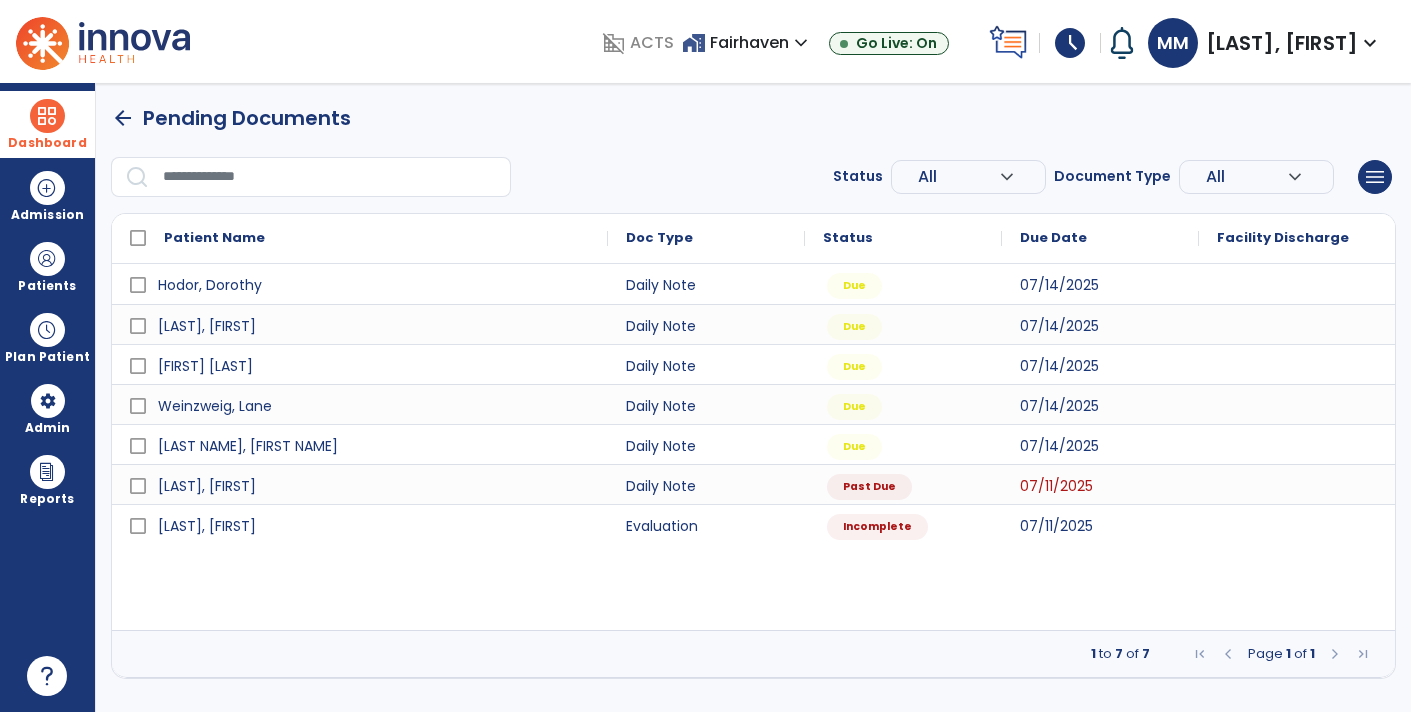 click on "Dashboard" at bounding box center [47, 143] 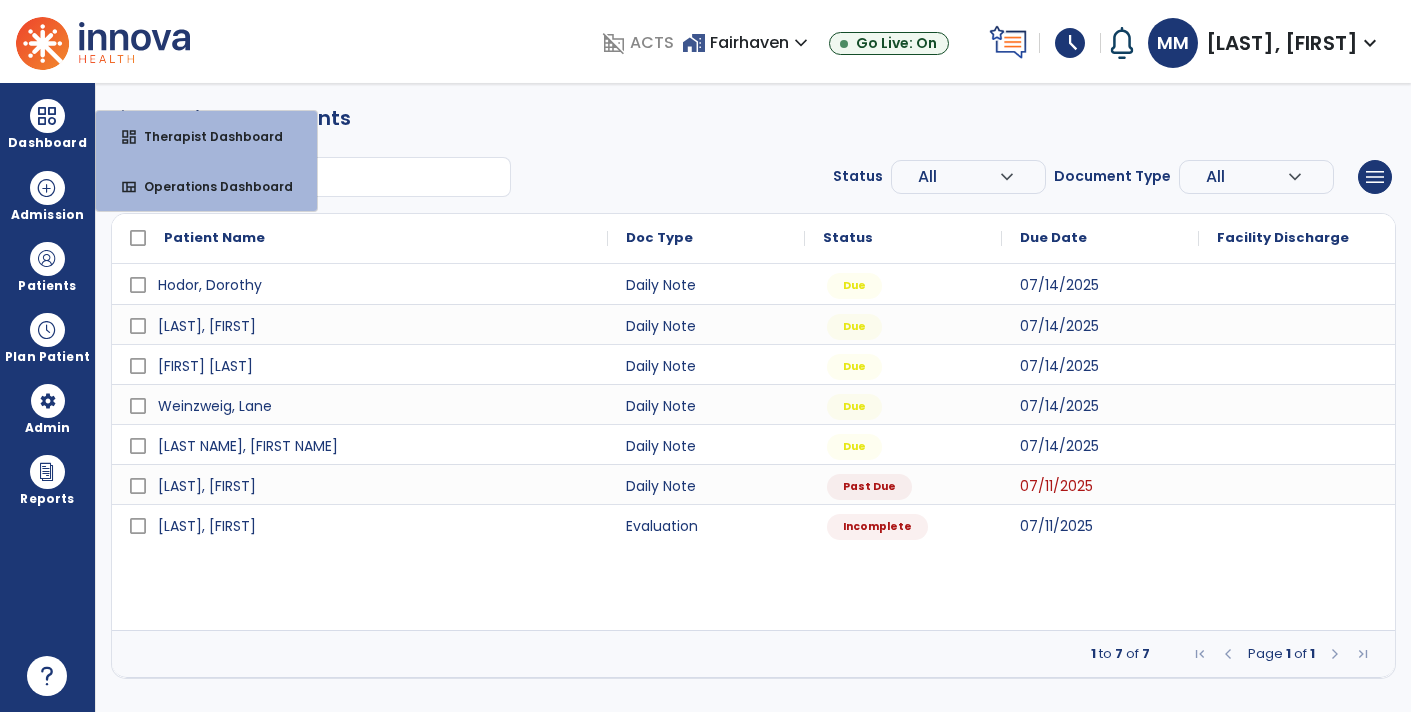 click on "schedule" at bounding box center [1070, 43] 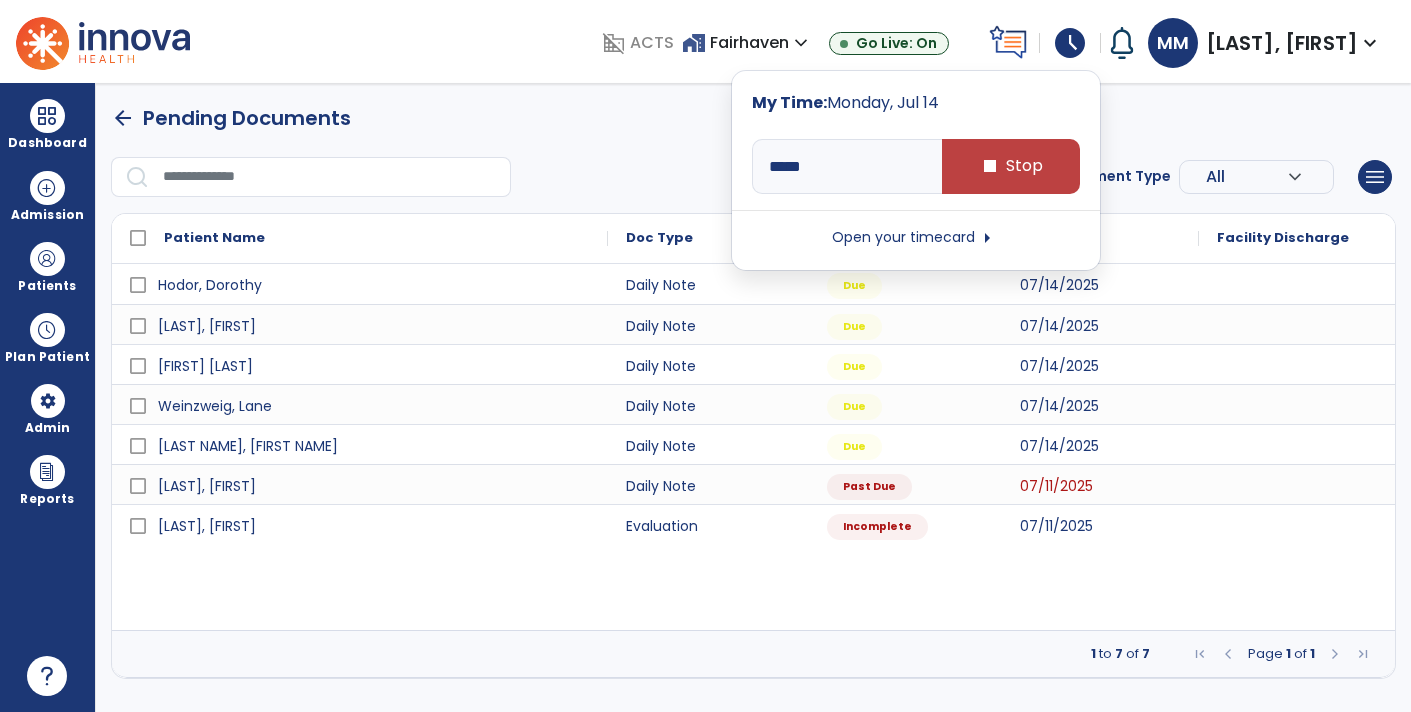type on "*****" 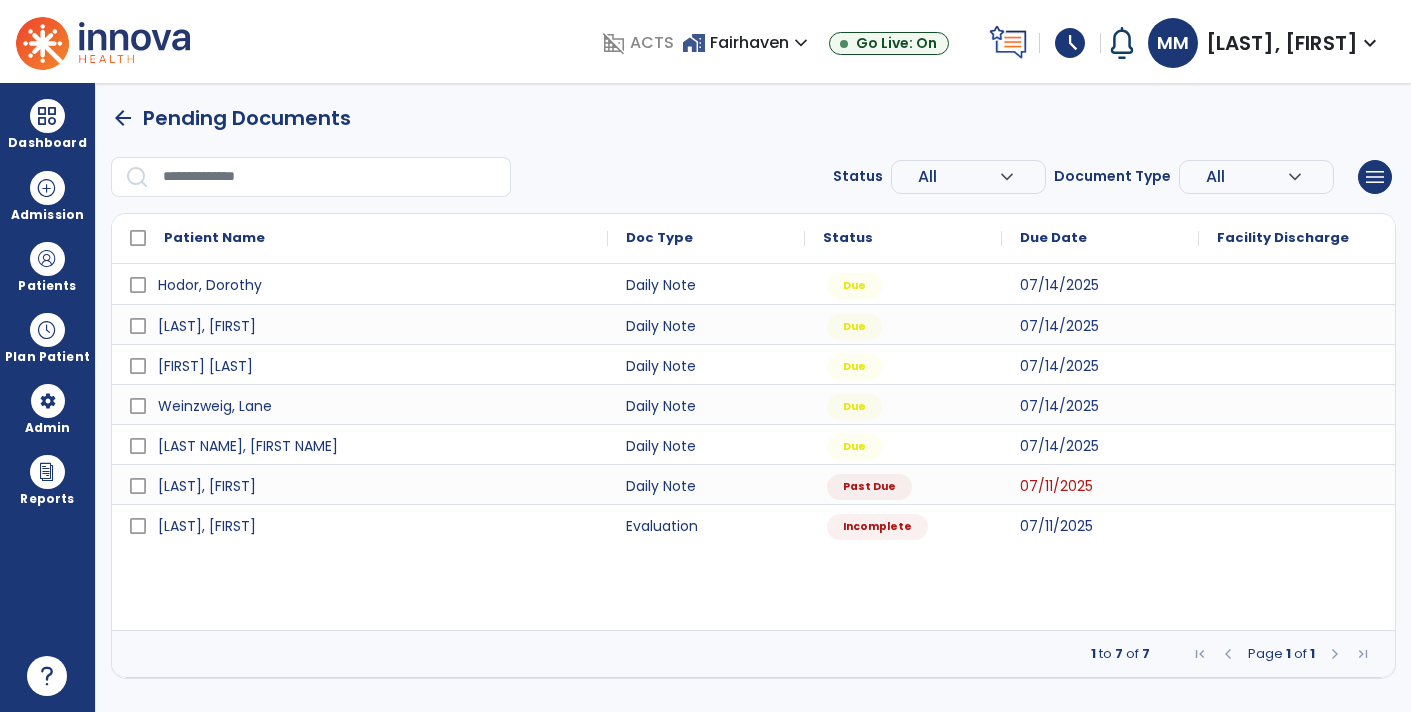 click at bounding box center [330, 177] 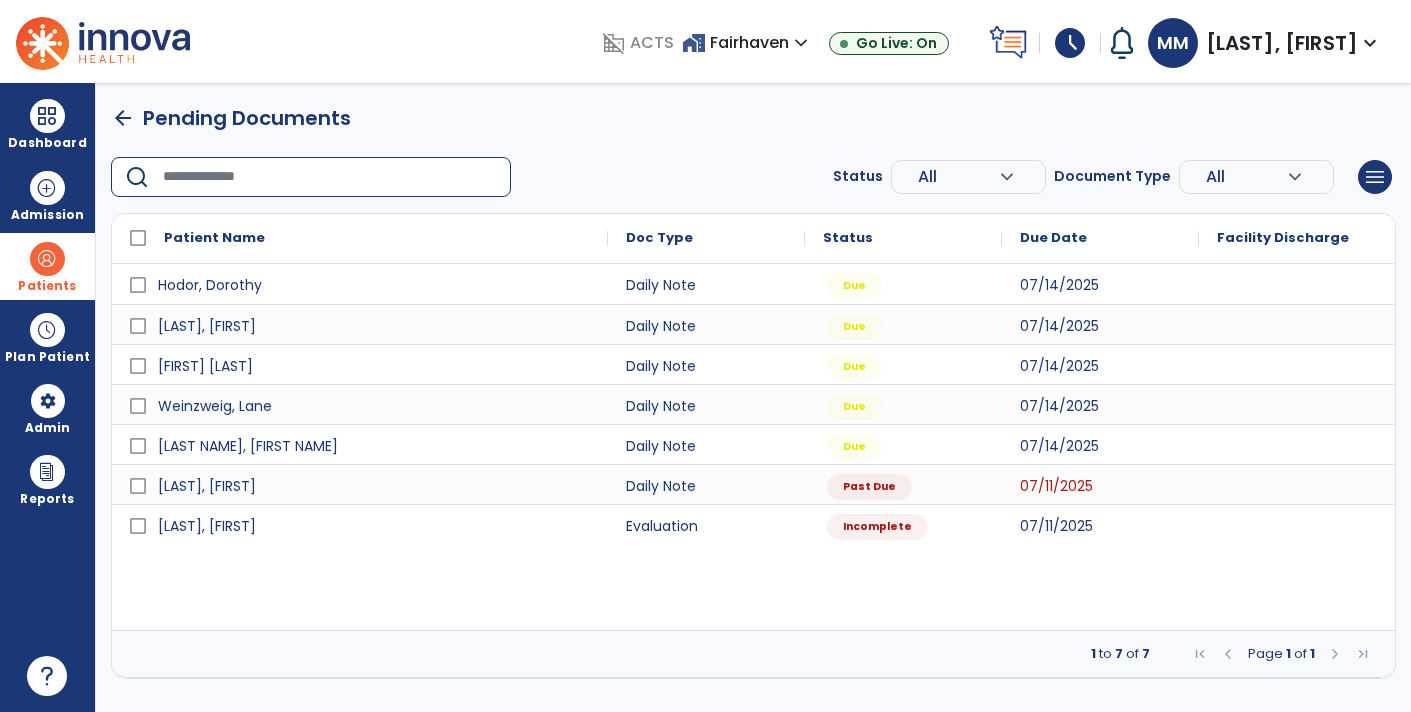click at bounding box center (47, 259) 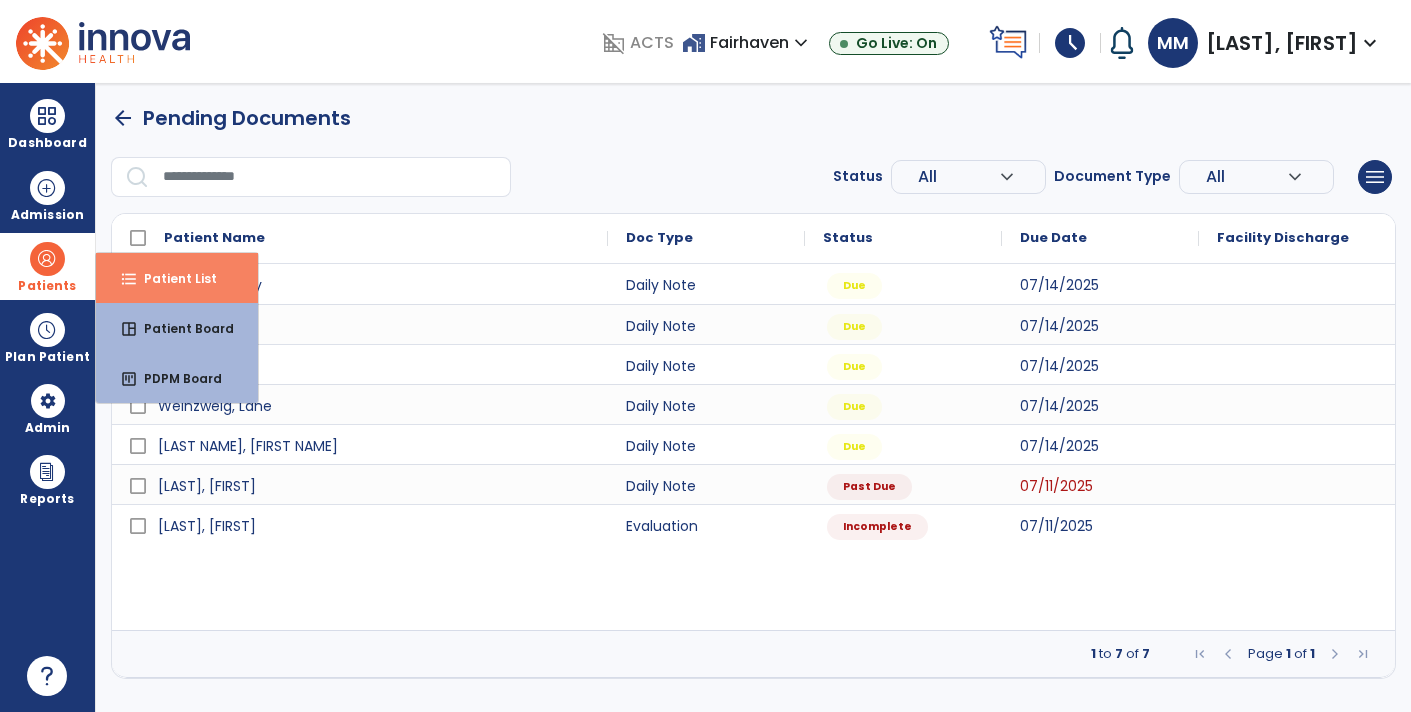 click on "Patient List" at bounding box center [172, 278] 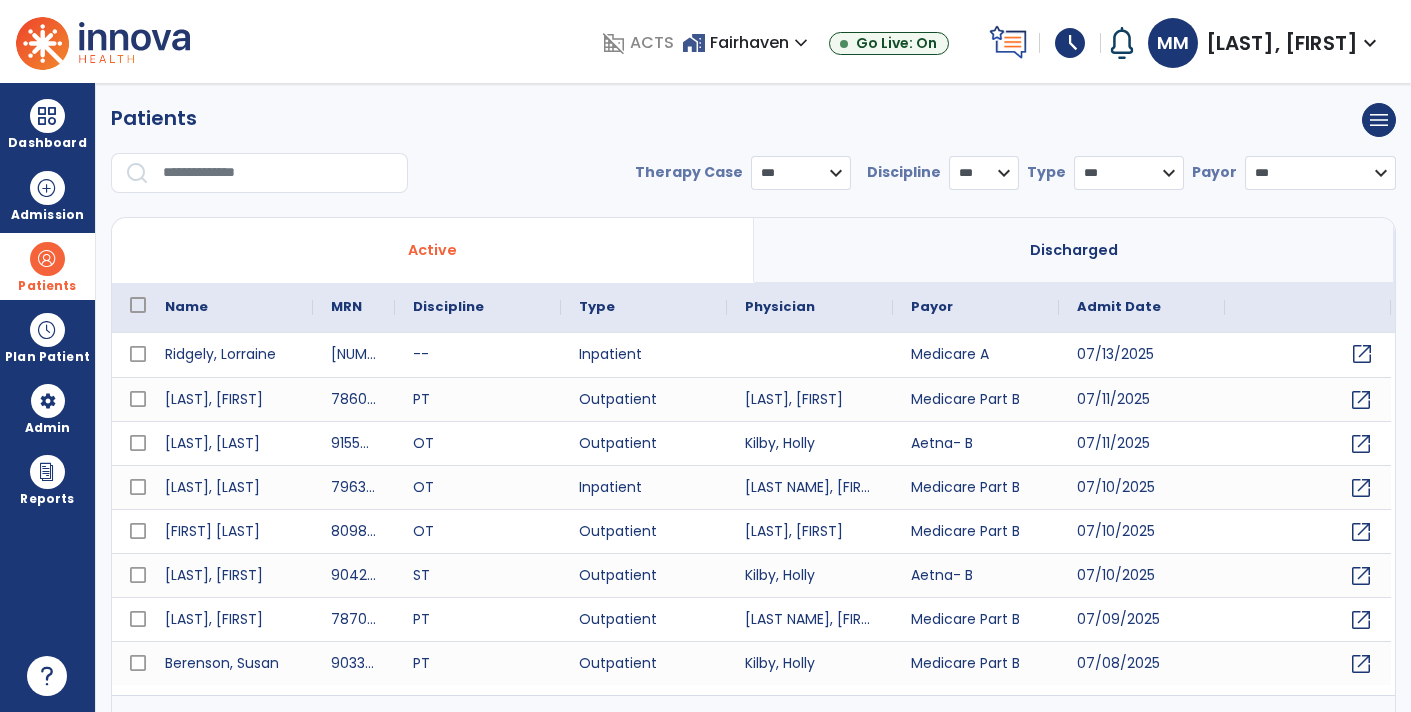 click on "open_in_new" at bounding box center (1362, 354) 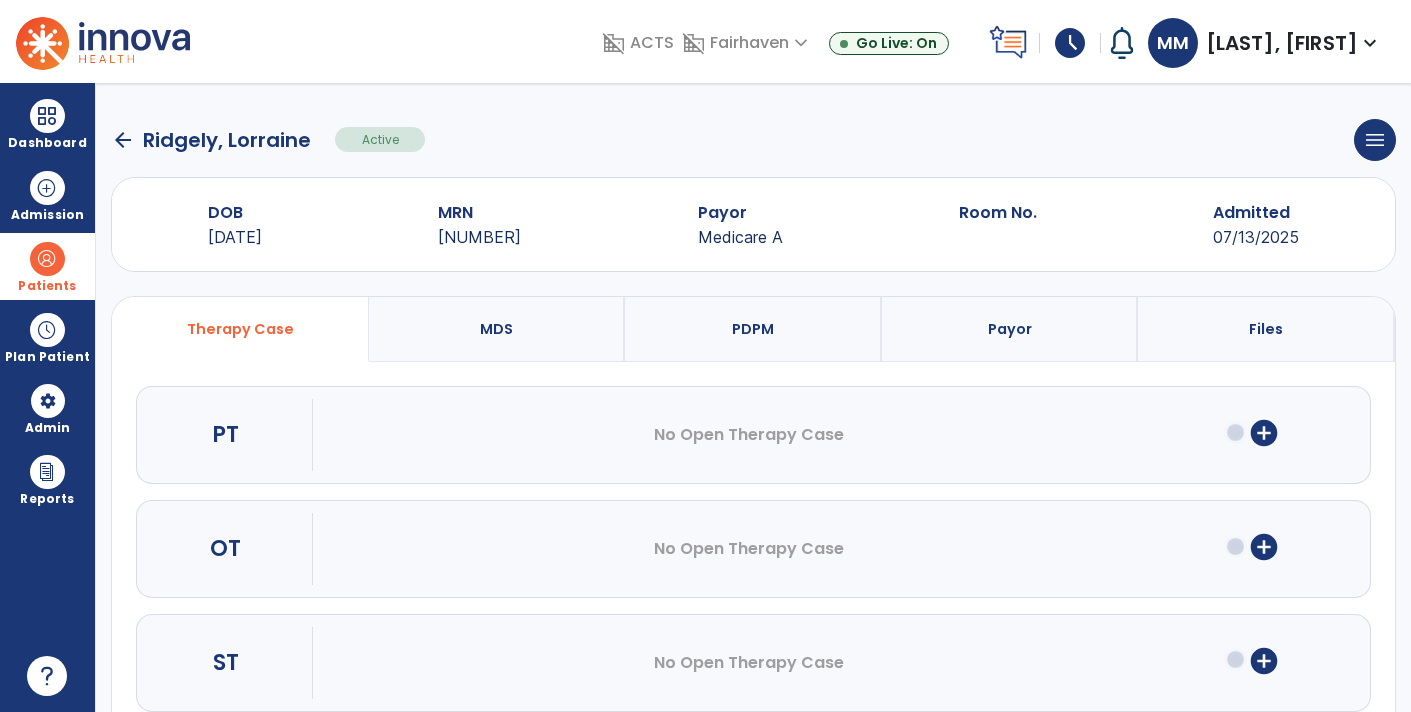 click on "add_circle" at bounding box center [1264, 433] 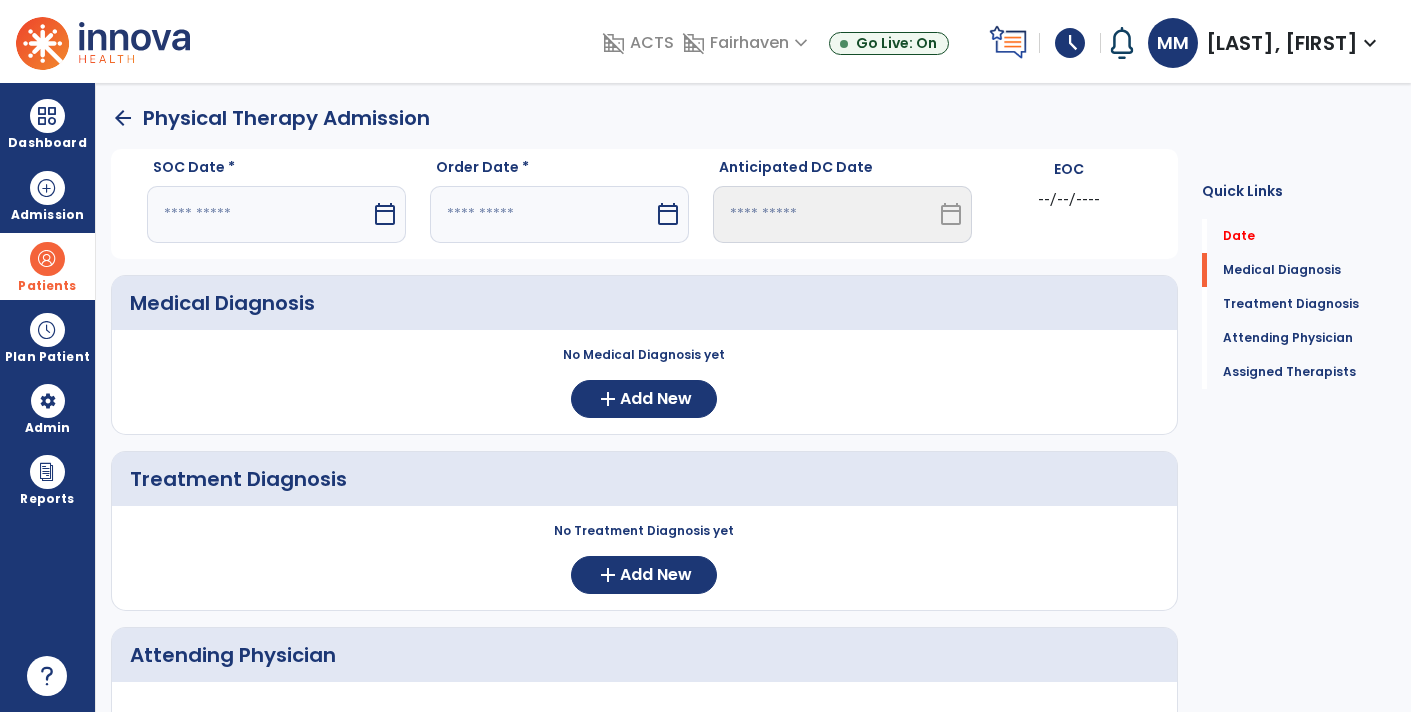 click on "calendar_today" at bounding box center [385, 214] 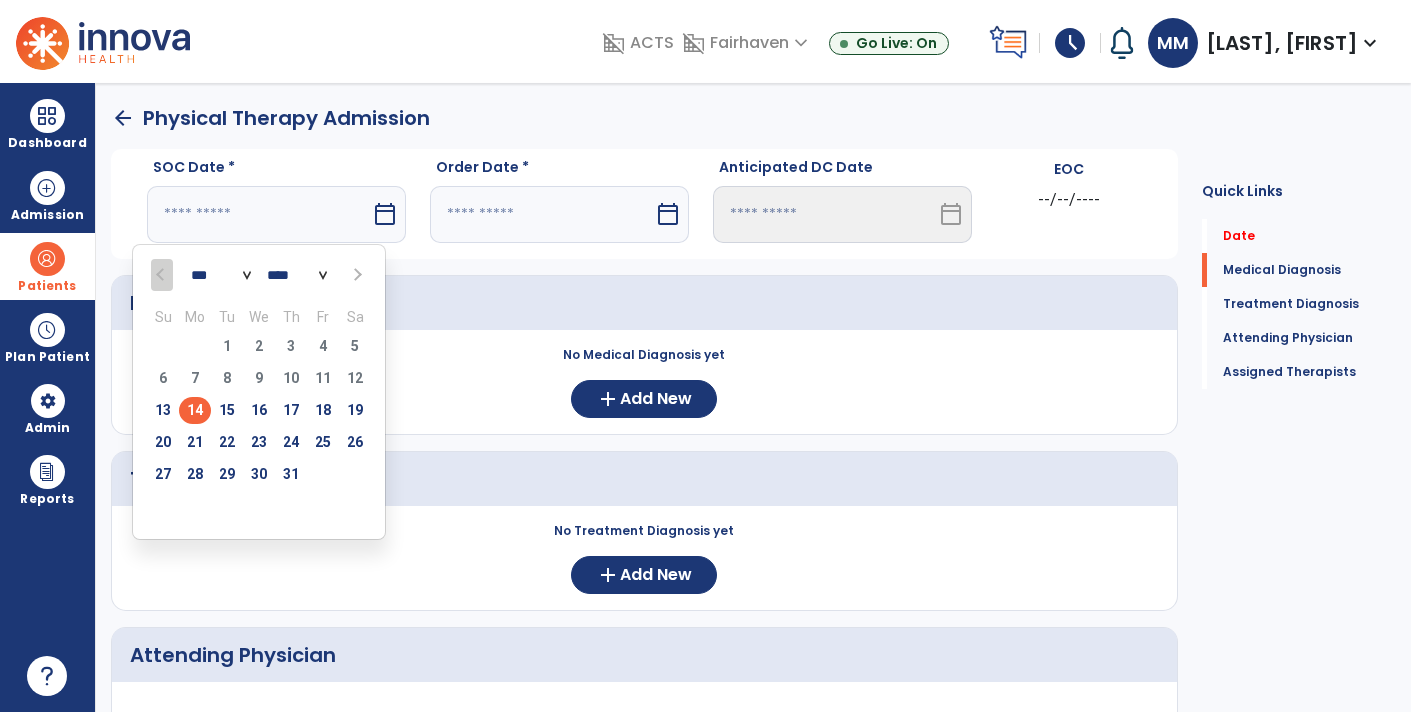 click on "14" at bounding box center (195, 410) 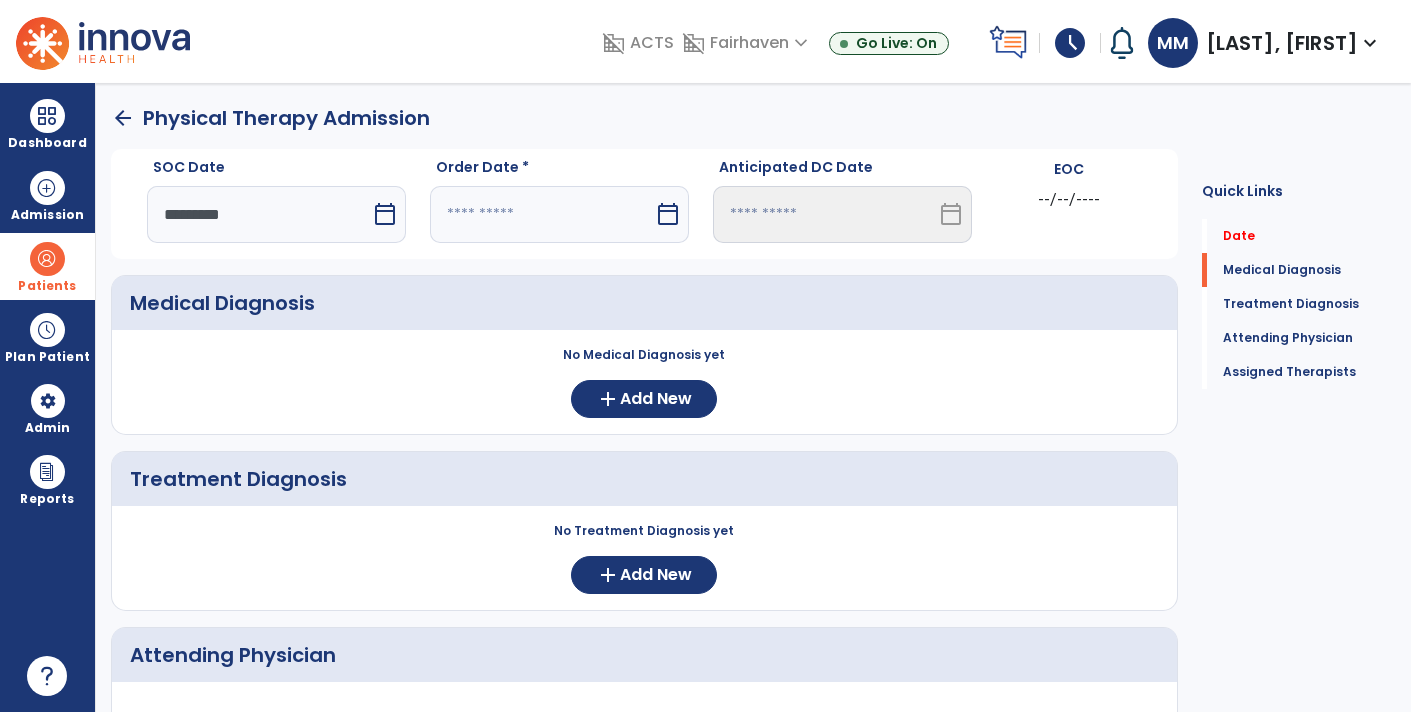 click on "calendar_today" at bounding box center [670, 214] 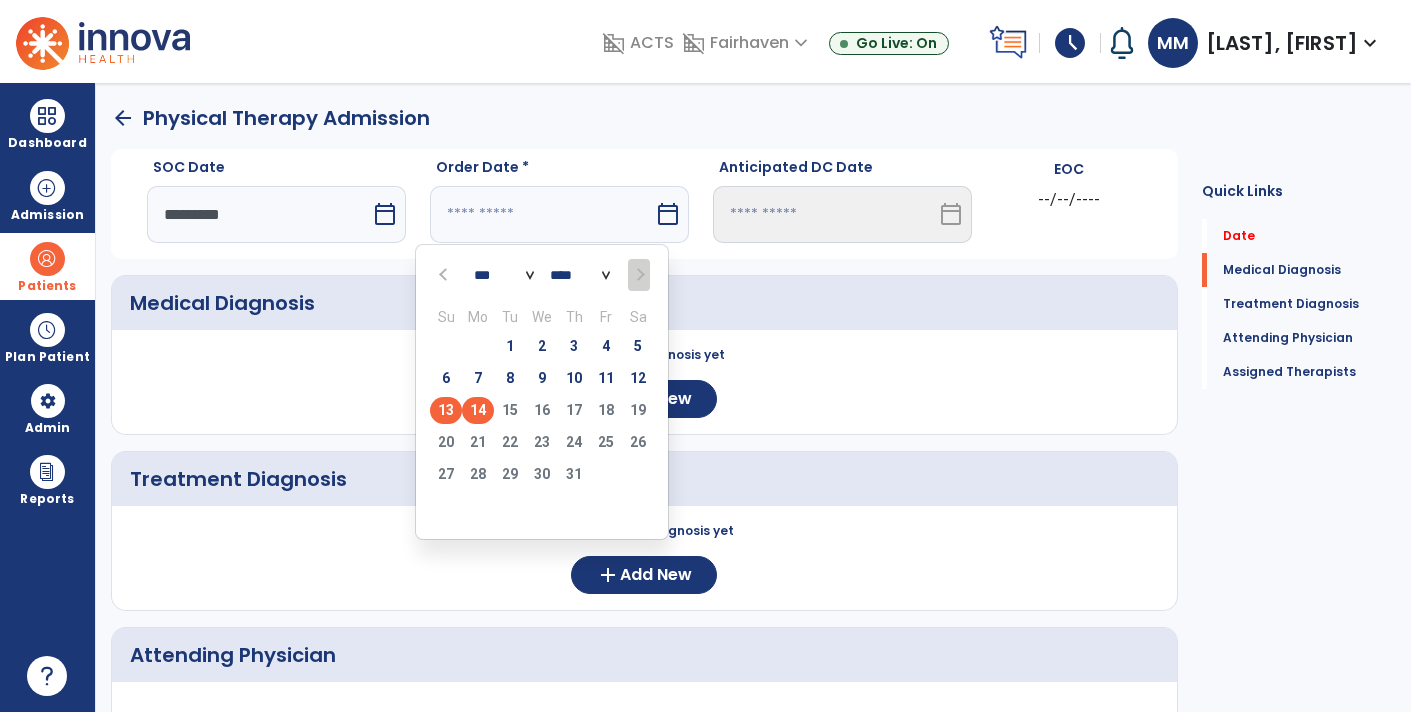 click on "13" at bounding box center (446, 410) 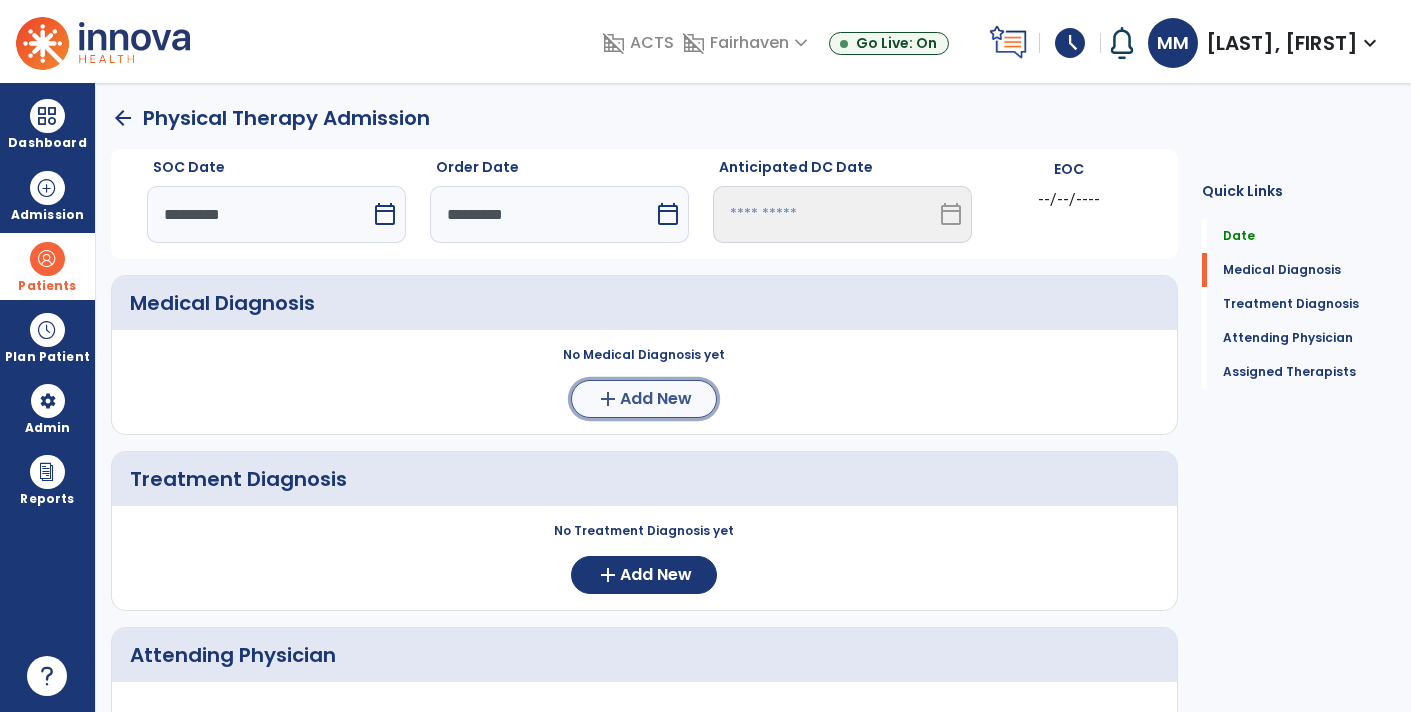 click on "add" 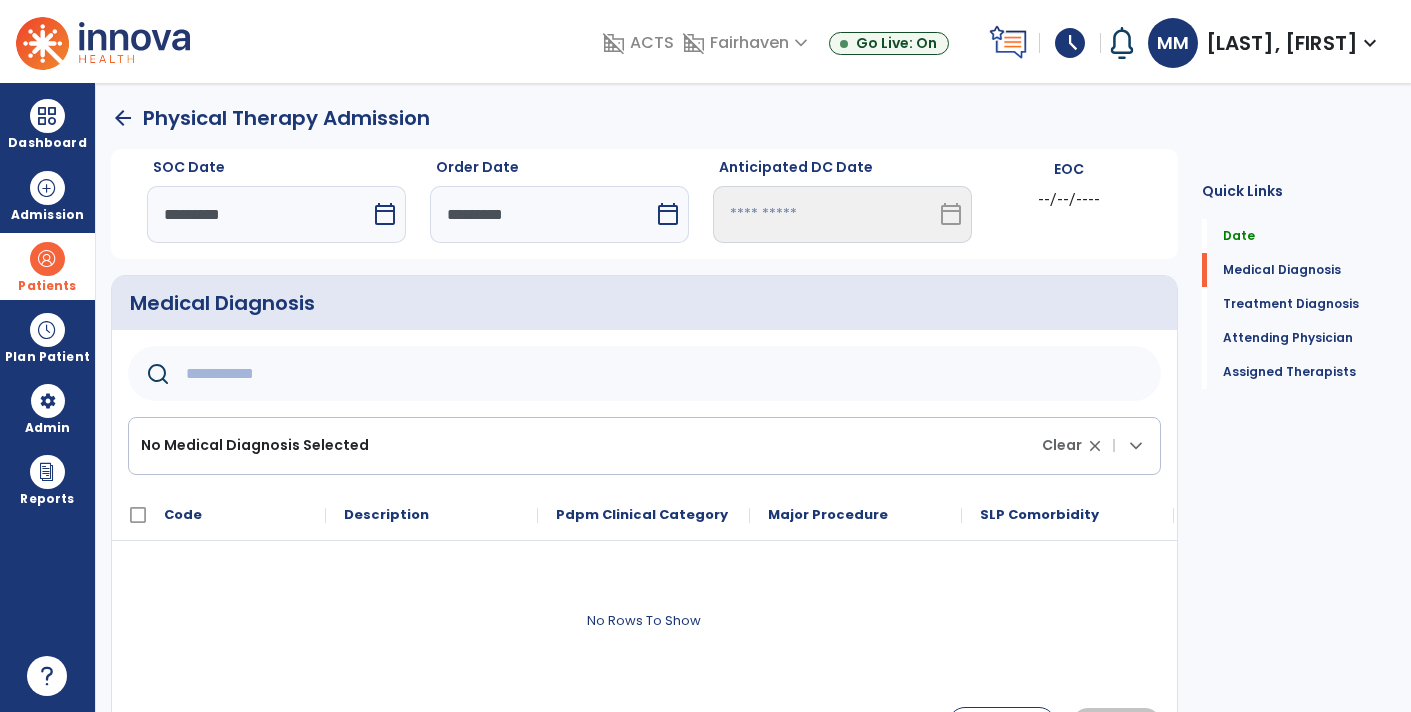 click 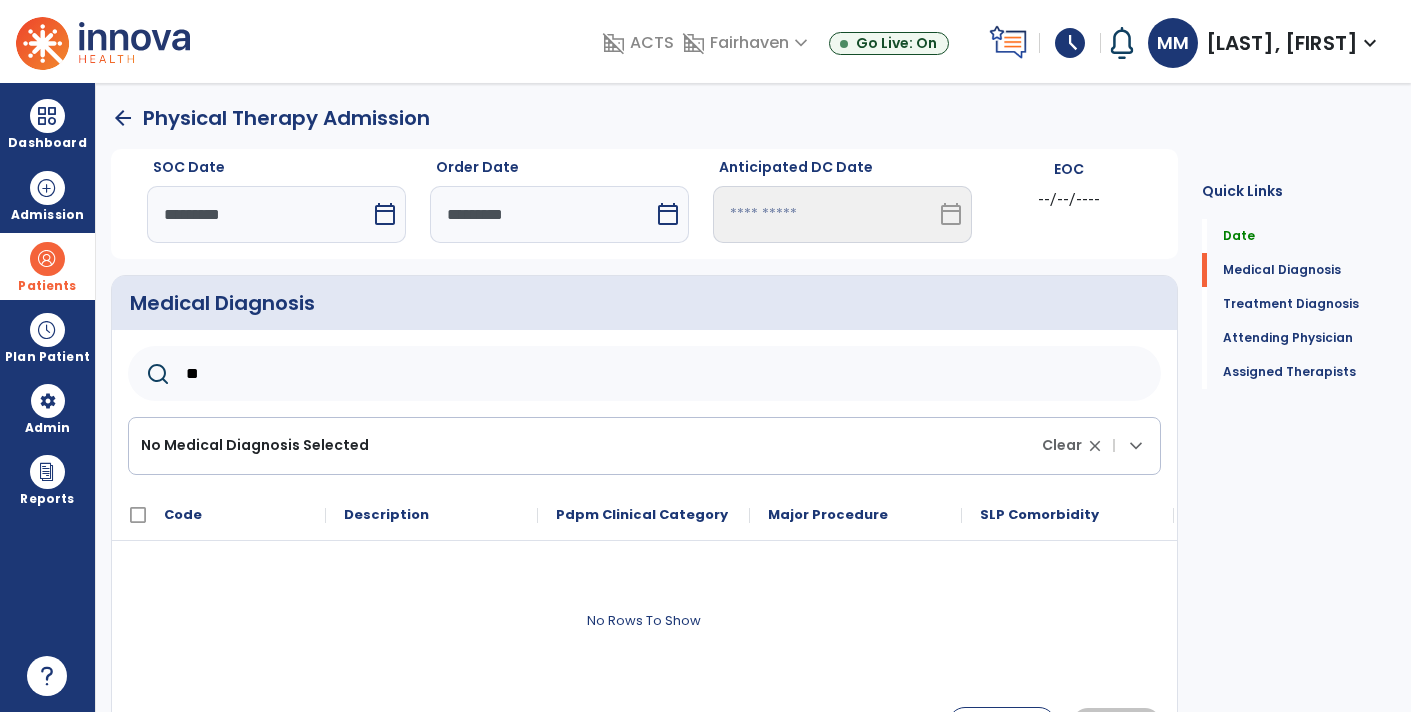 type on "***" 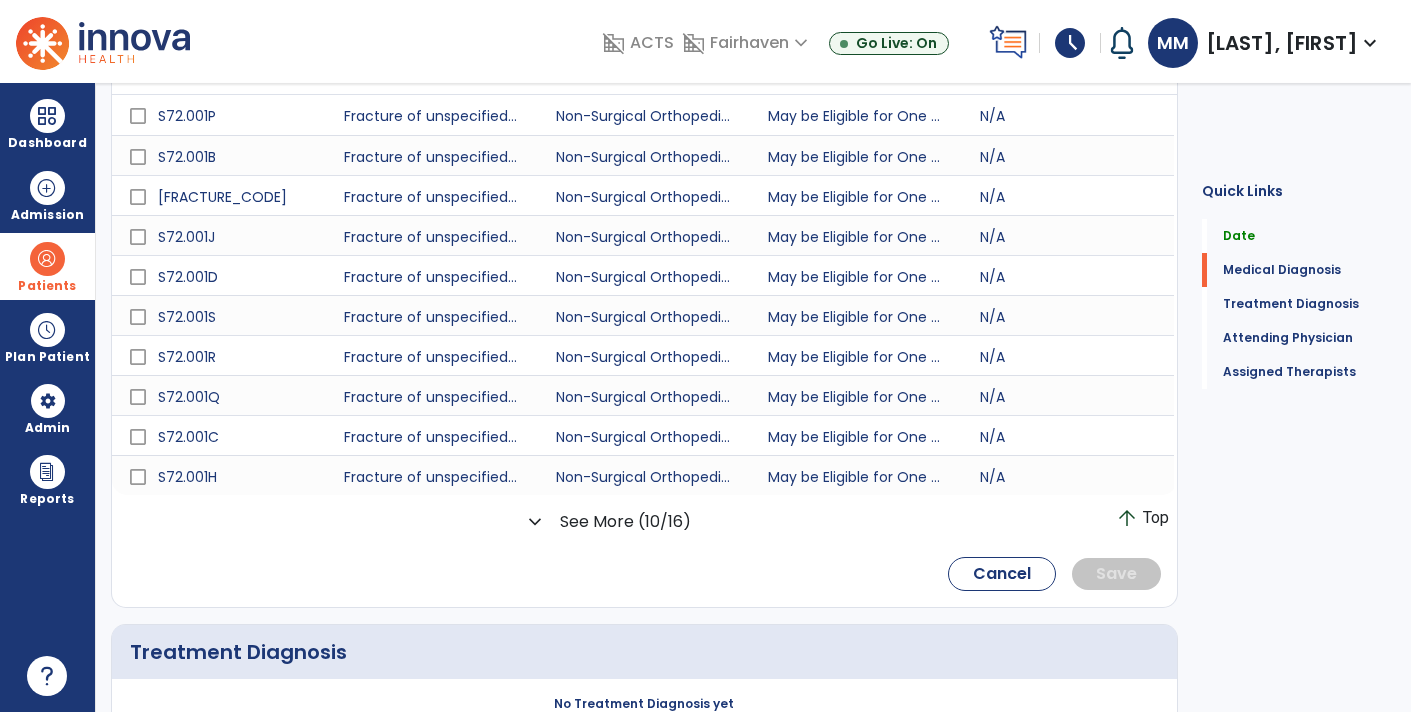 scroll, scrollTop: 448, scrollLeft: 0, axis: vertical 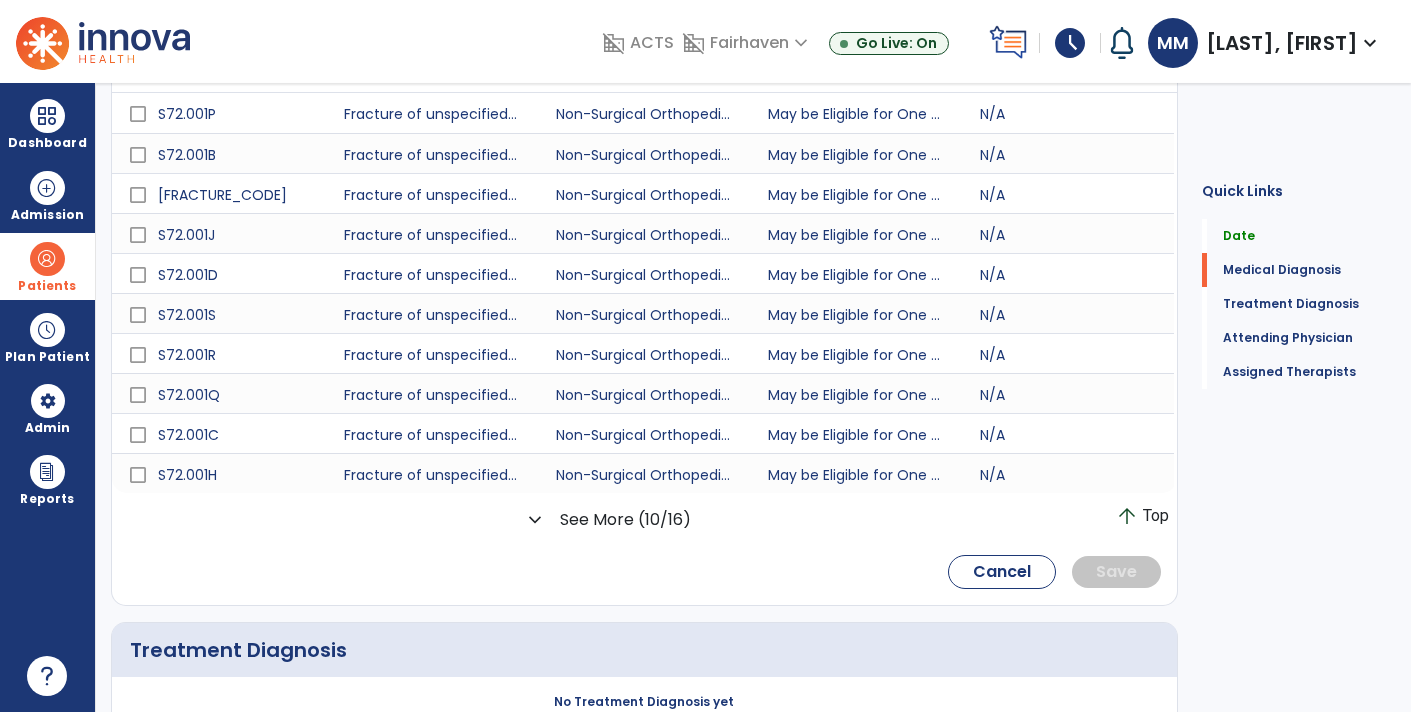 type on "*******" 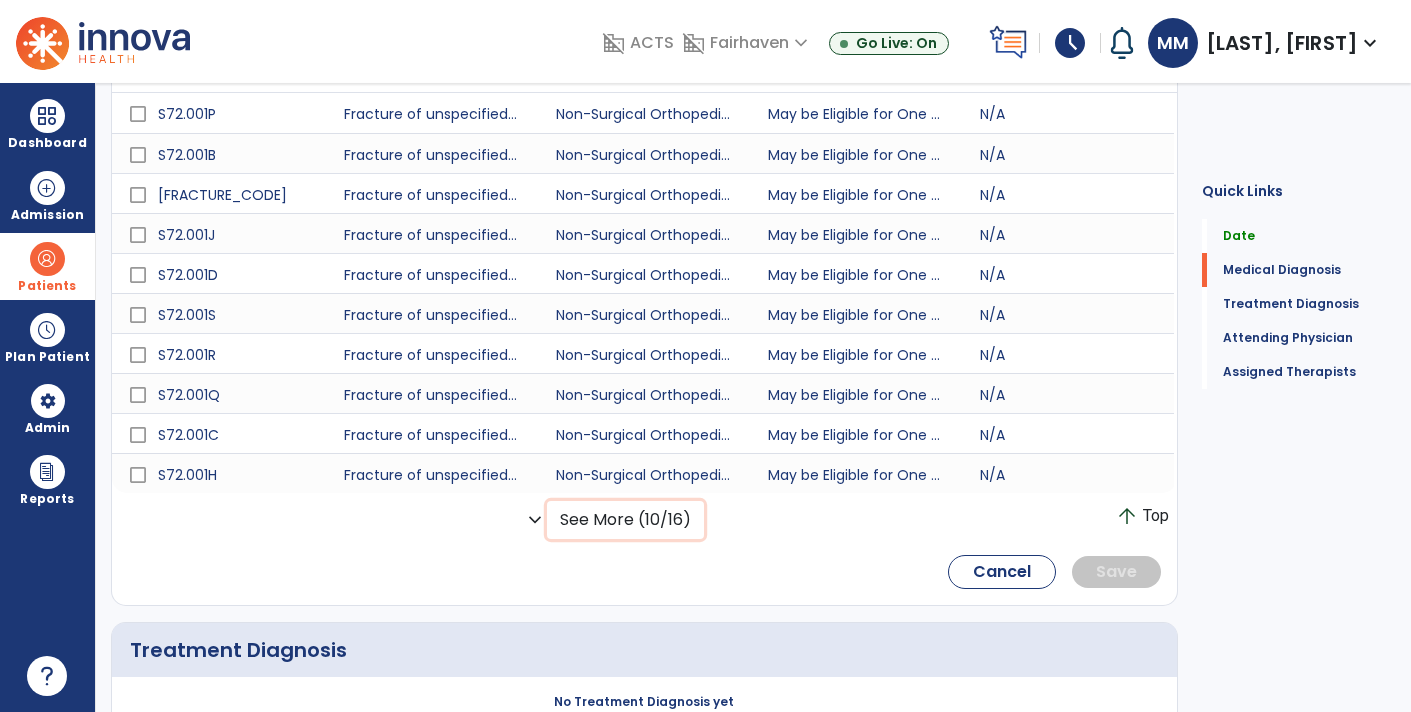 click on "See More (10/16)" 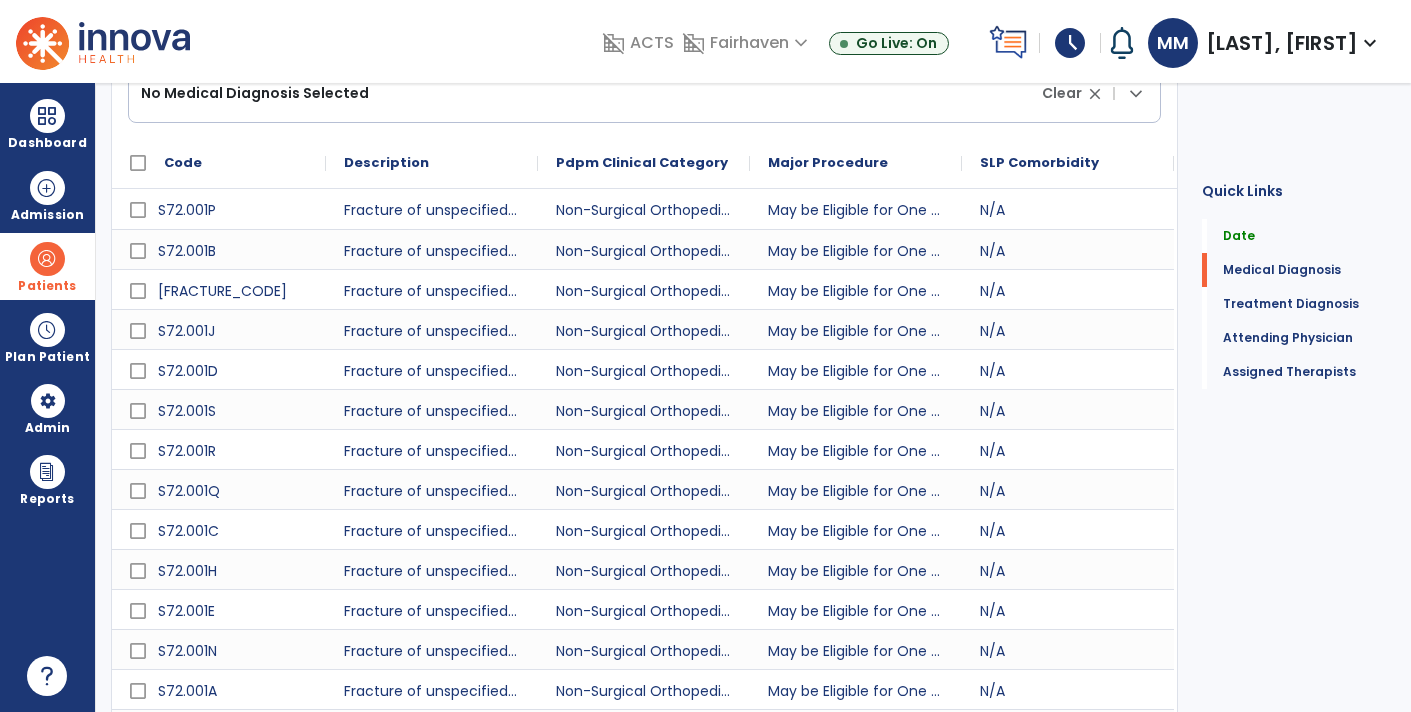 scroll, scrollTop: 352, scrollLeft: 0, axis: vertical 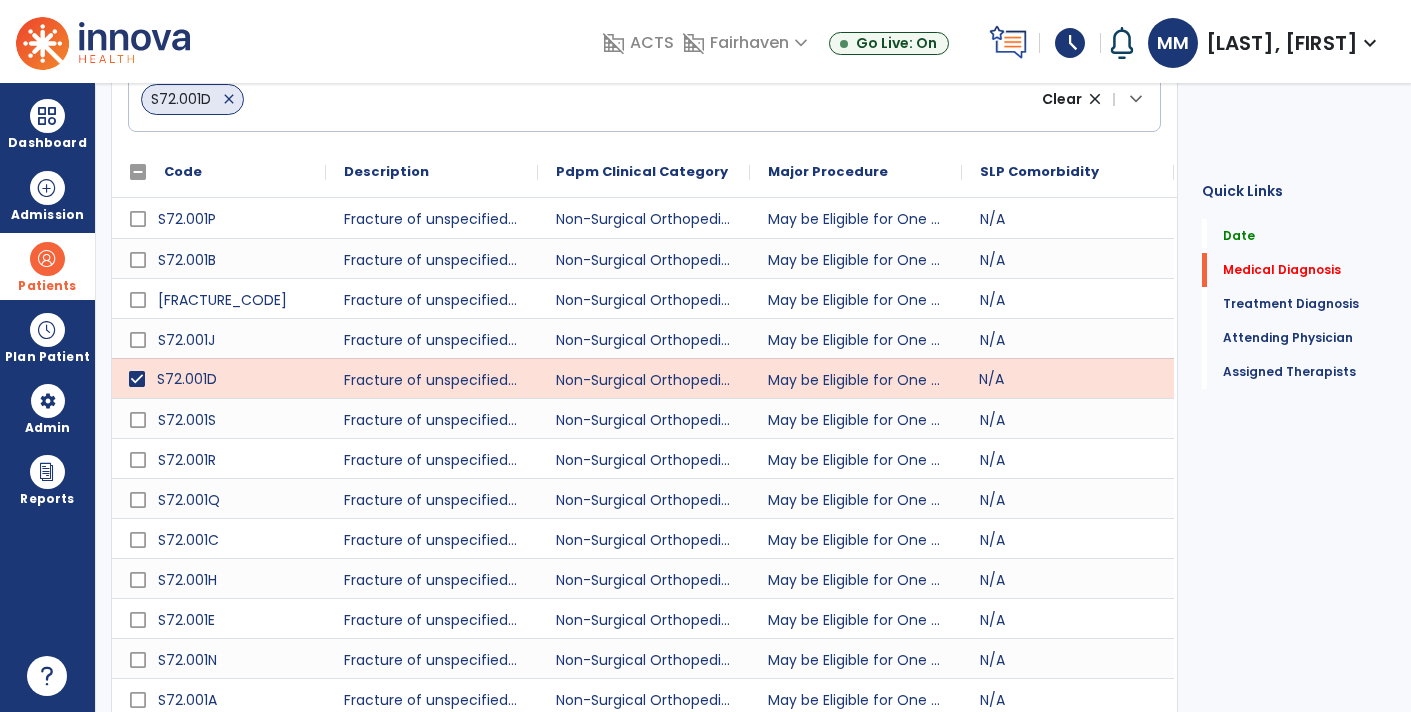 click on "N/A" 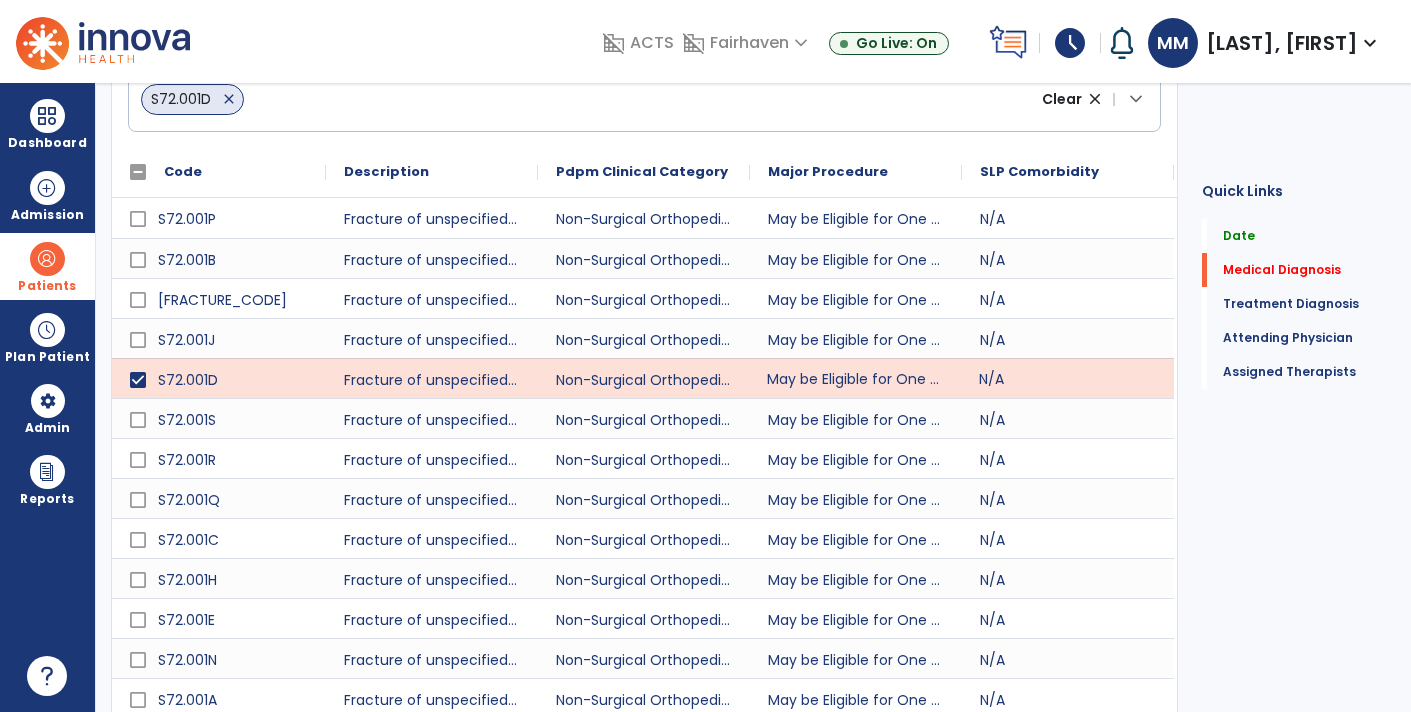 click on "May be Eligible for One of the Two Orthopedic Surgery Categories" 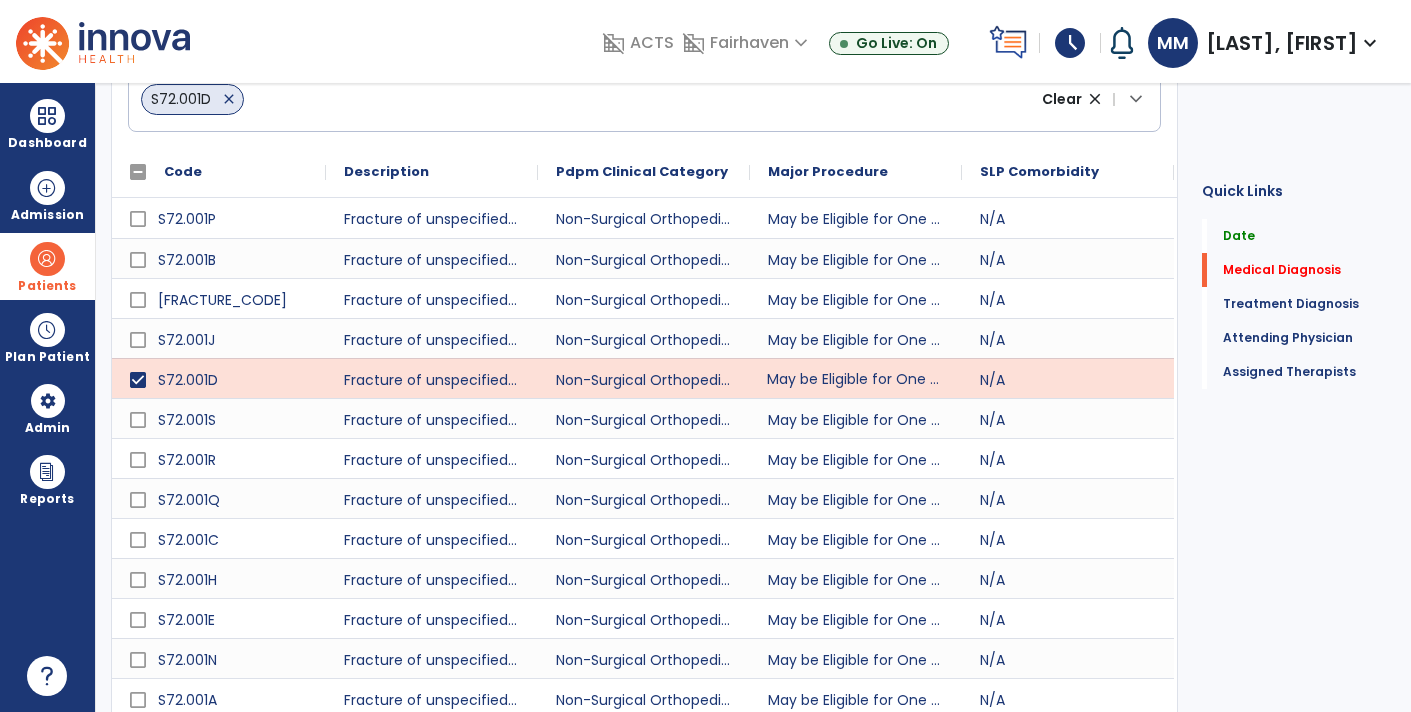 click on "May be Eligible for One of the Two Orthopedic Surgery Categories" 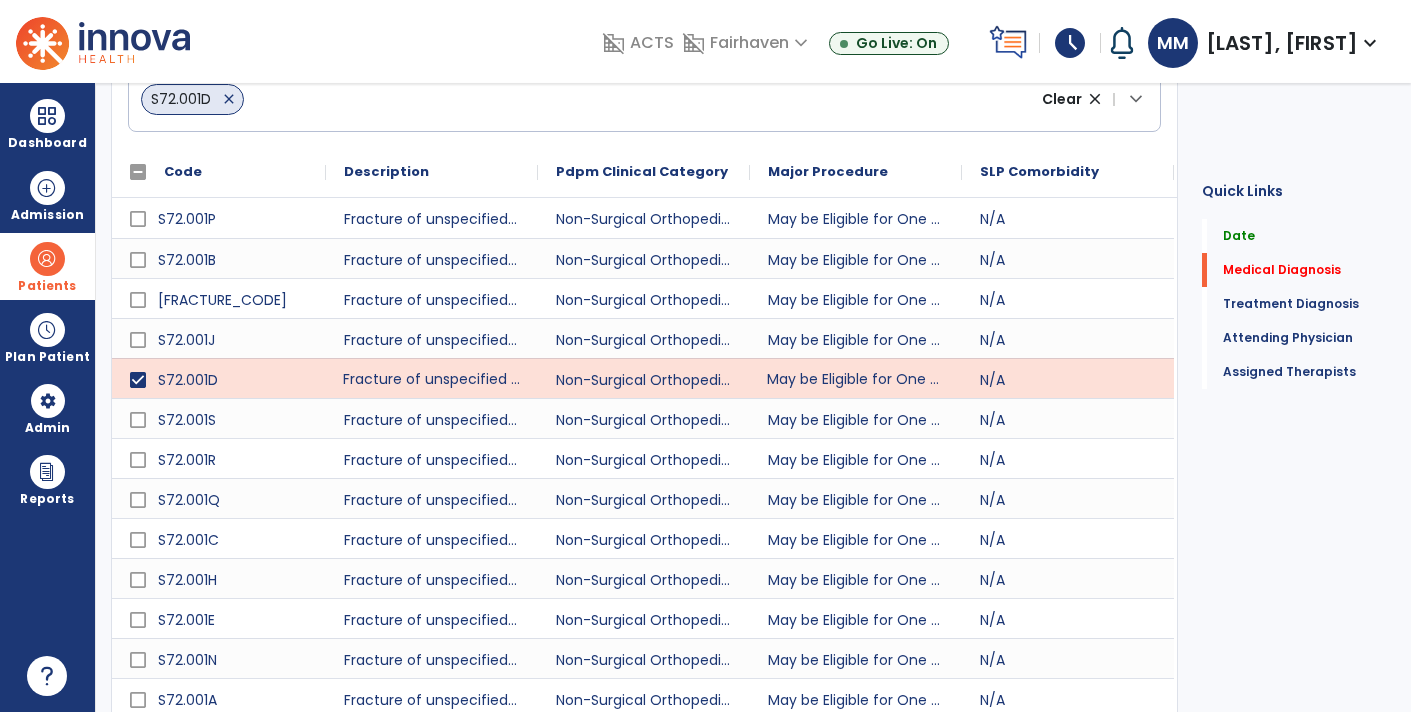 click on "Fracture of unspecified part of neck of right femur, subsequent encounter for closed fracture with routine healing" 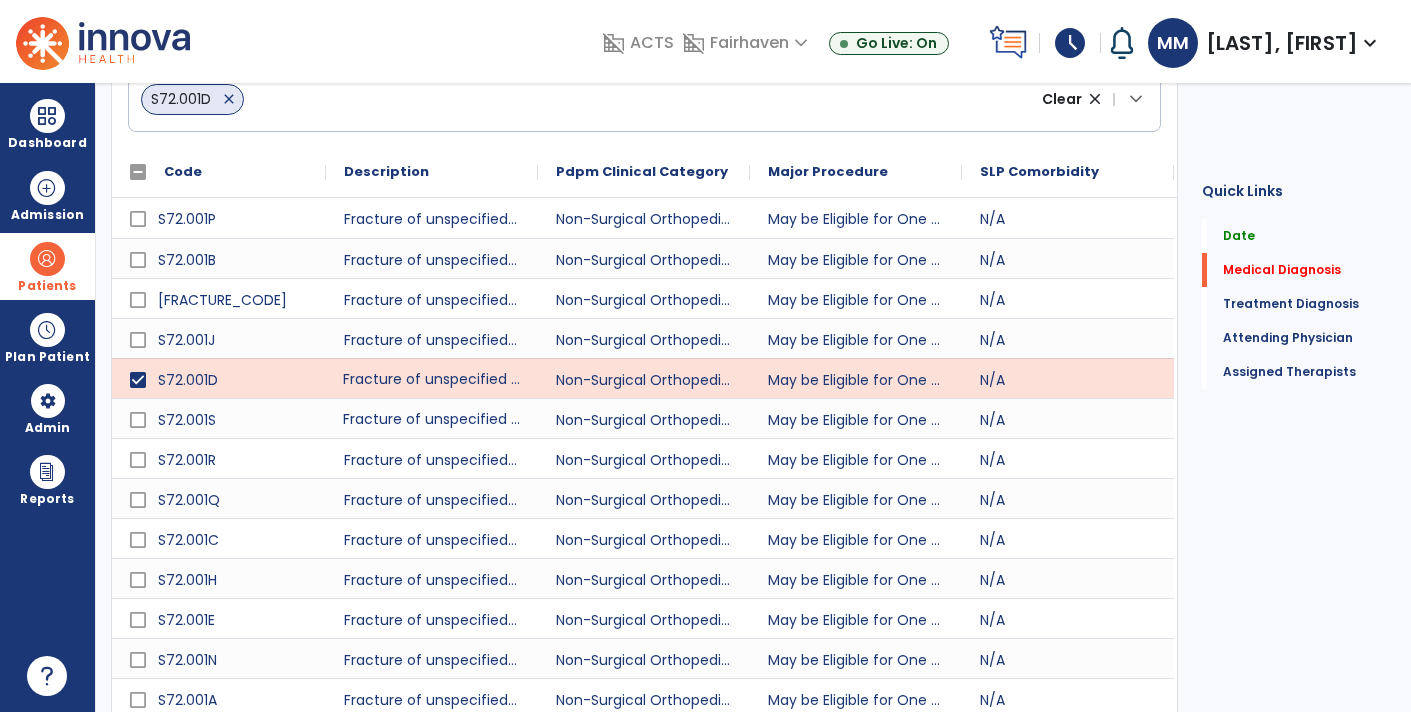 click on "Fracture of unspecified part of neck of right femur, sequela" 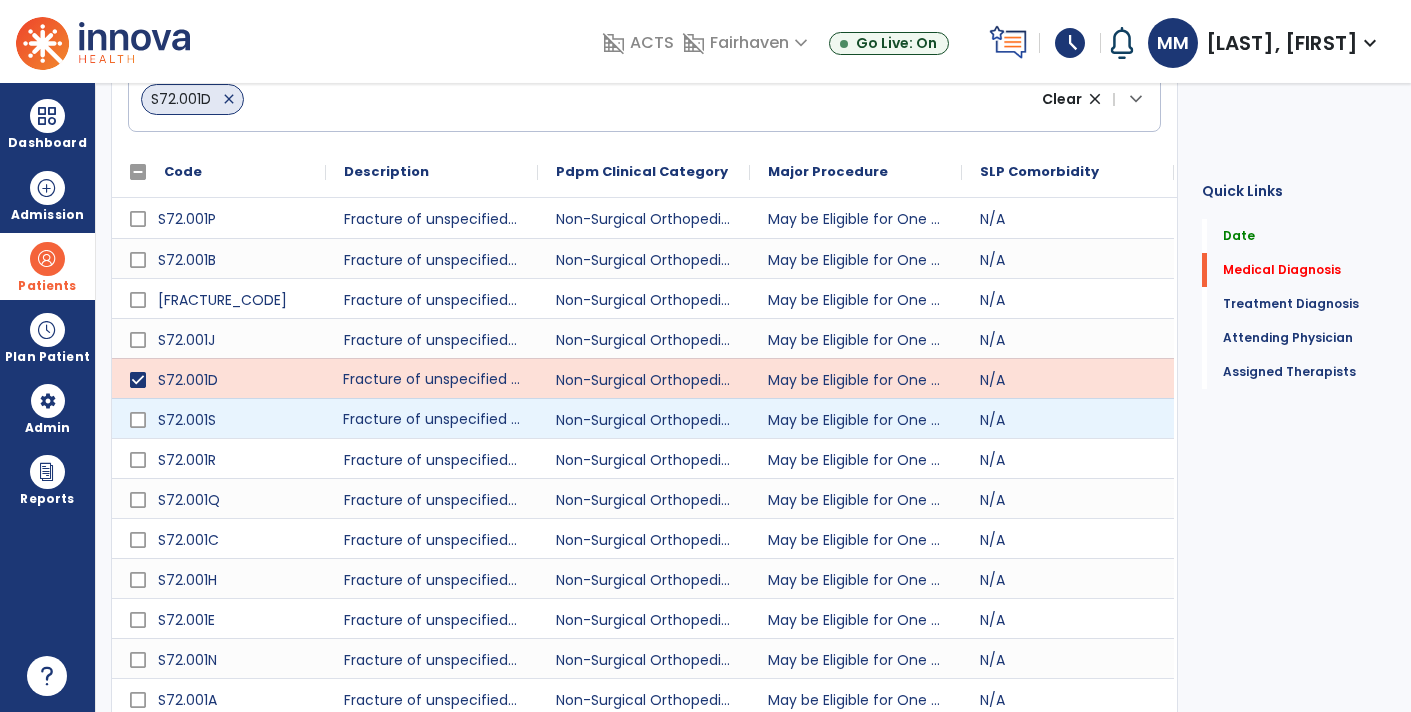 click on "Fracture of unspecified part of neck of right femur, subsequent encounter for closed fracture with routine healing" 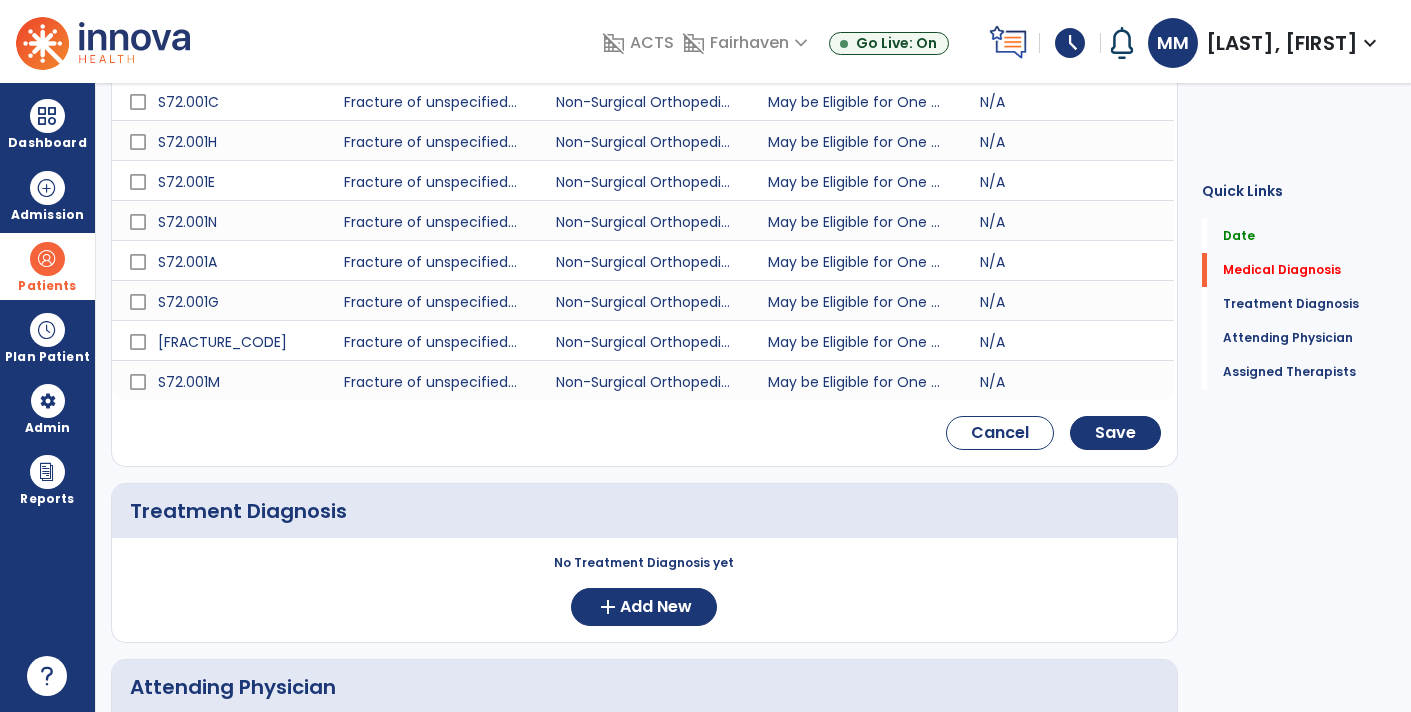 scroll, scrollTop: 791, scrollLeft: 0, axis: vertical 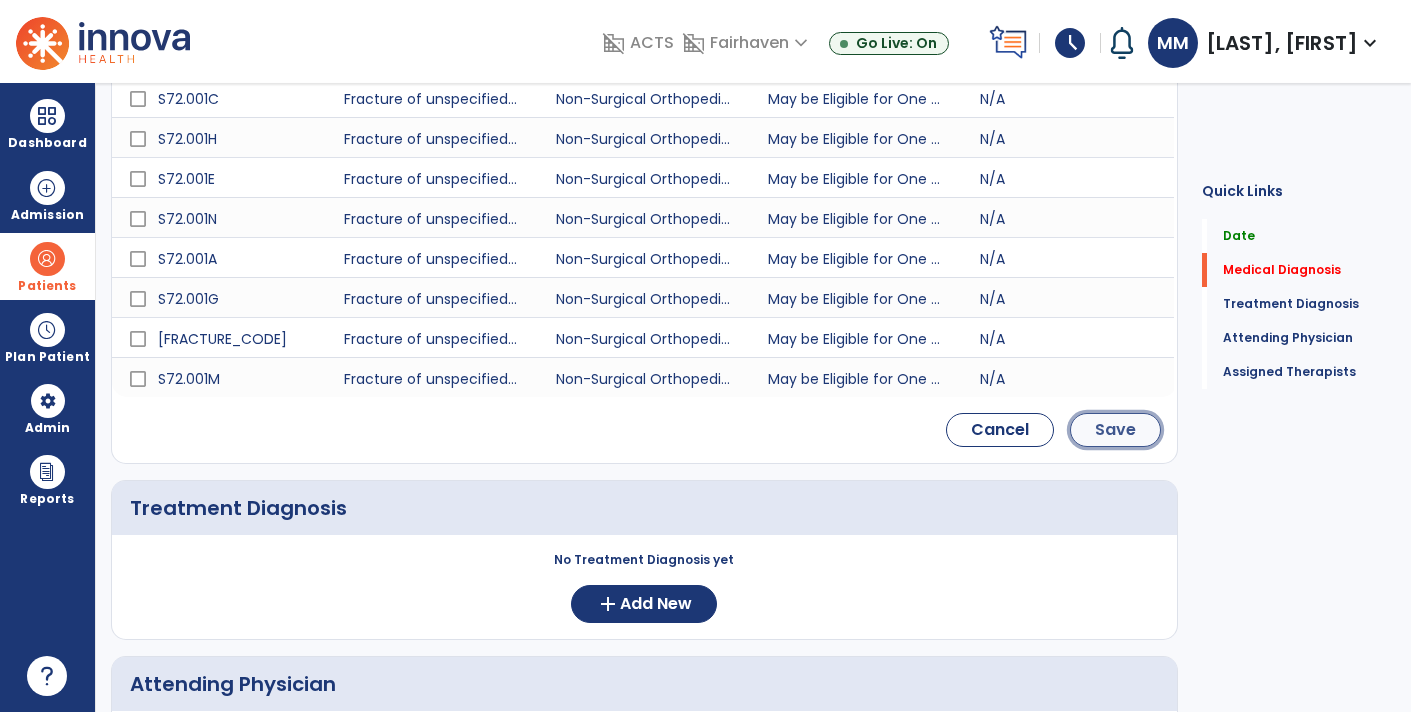click on "Save" 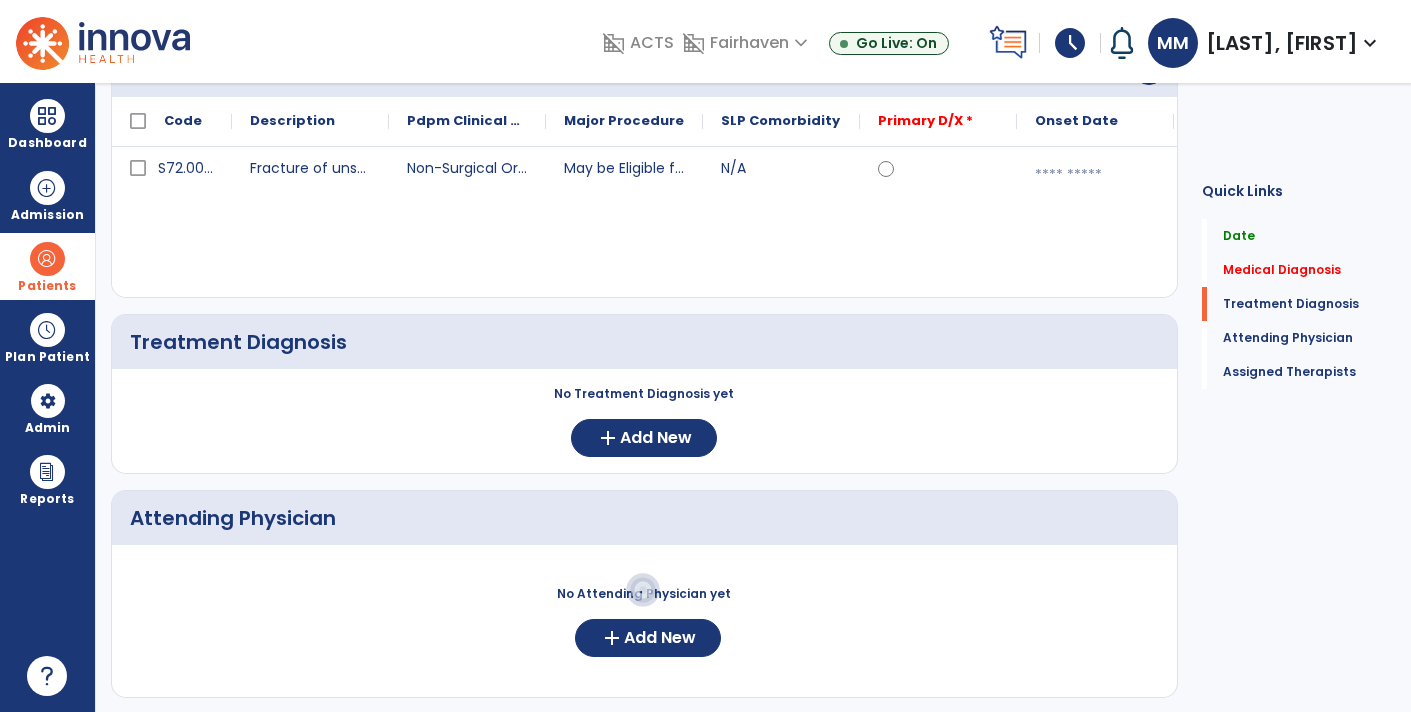 scroll, scrollTop: 235, scrollLeft: 0, axis: vertical 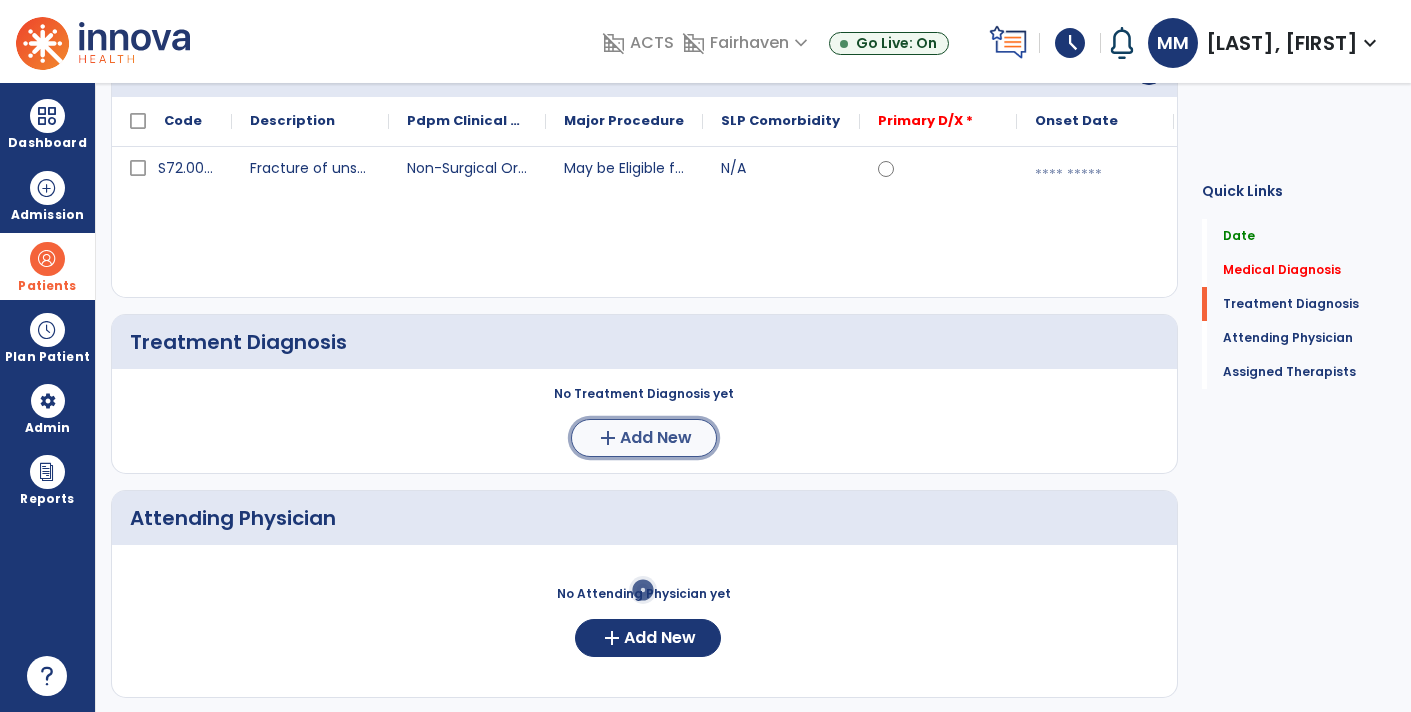 click on "add" 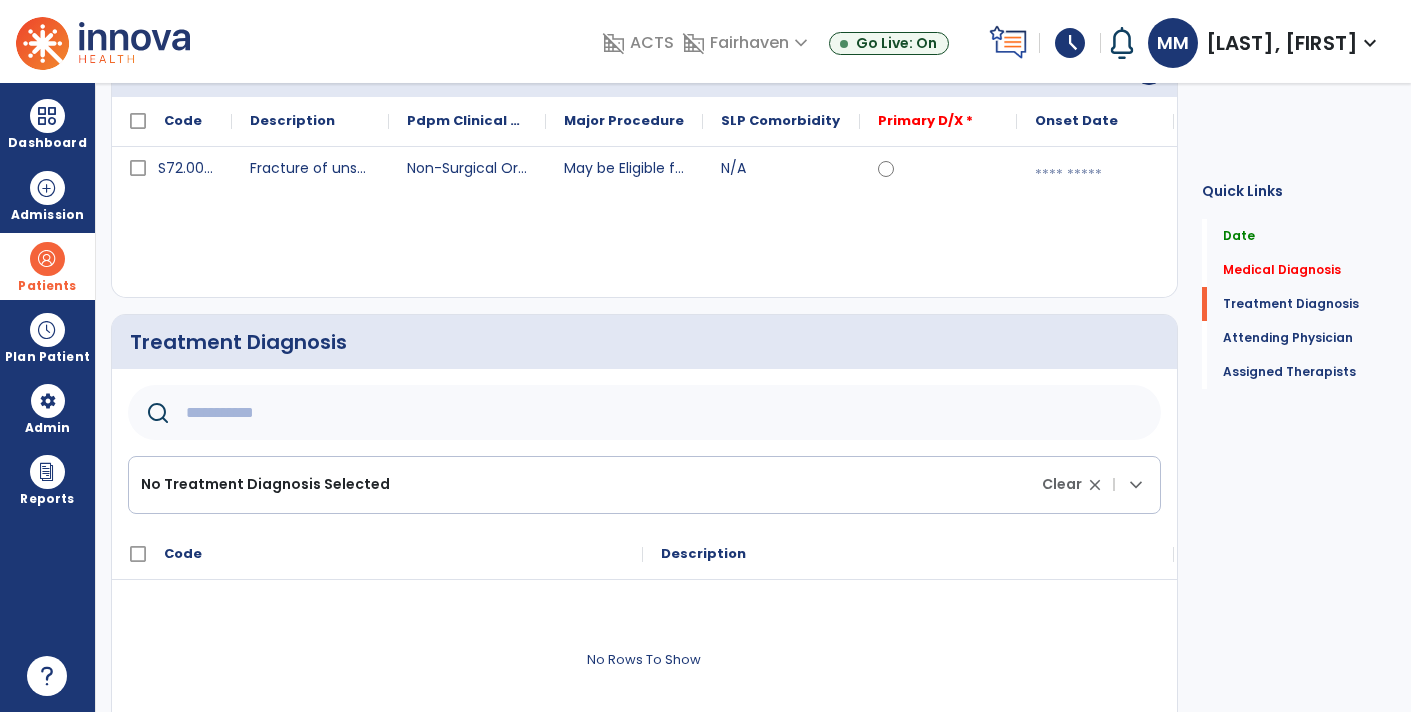 click 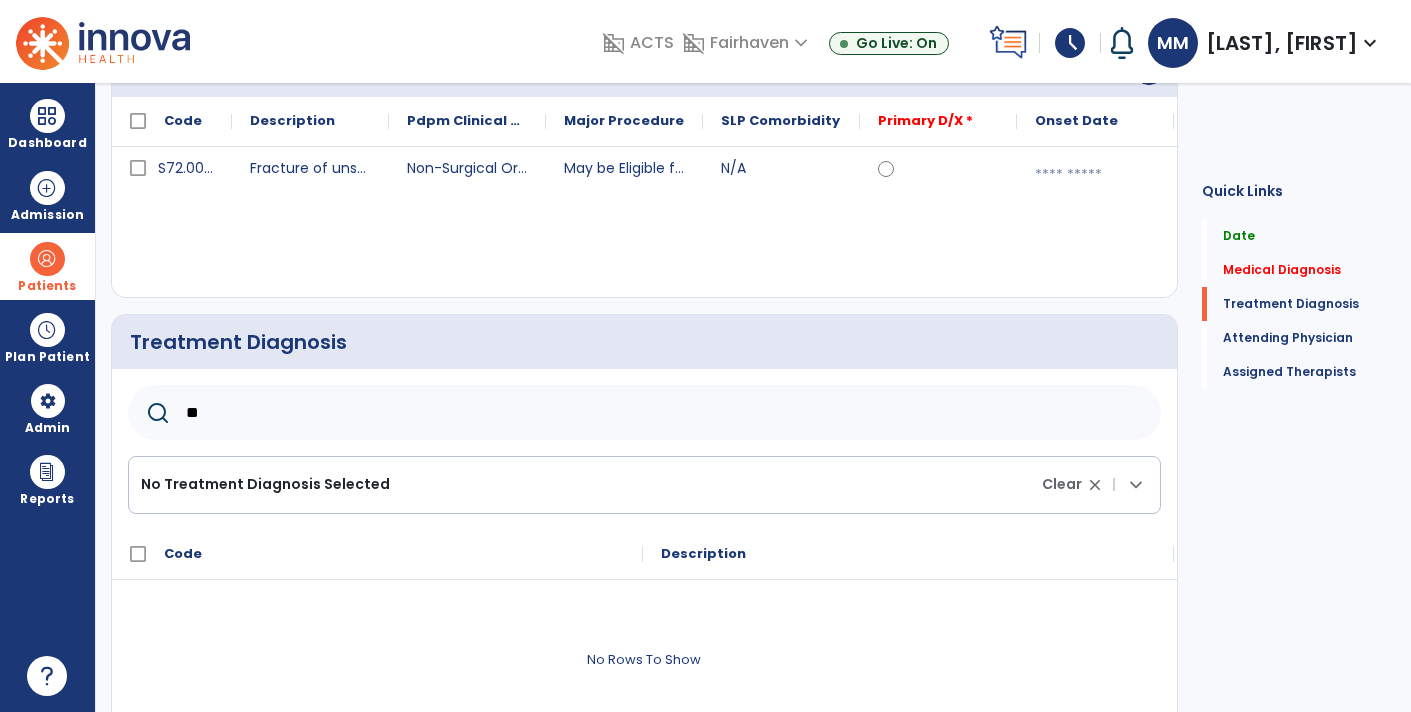 type on "***" 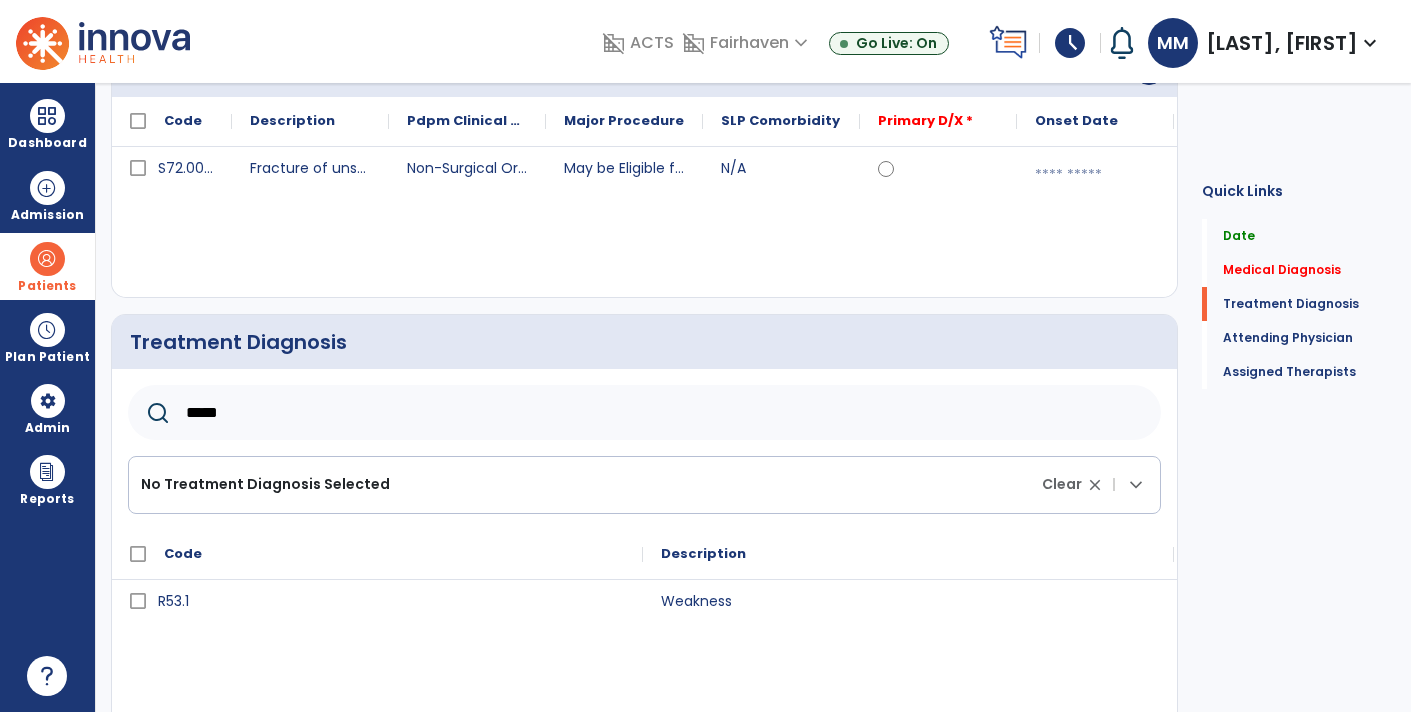 type on "*****" 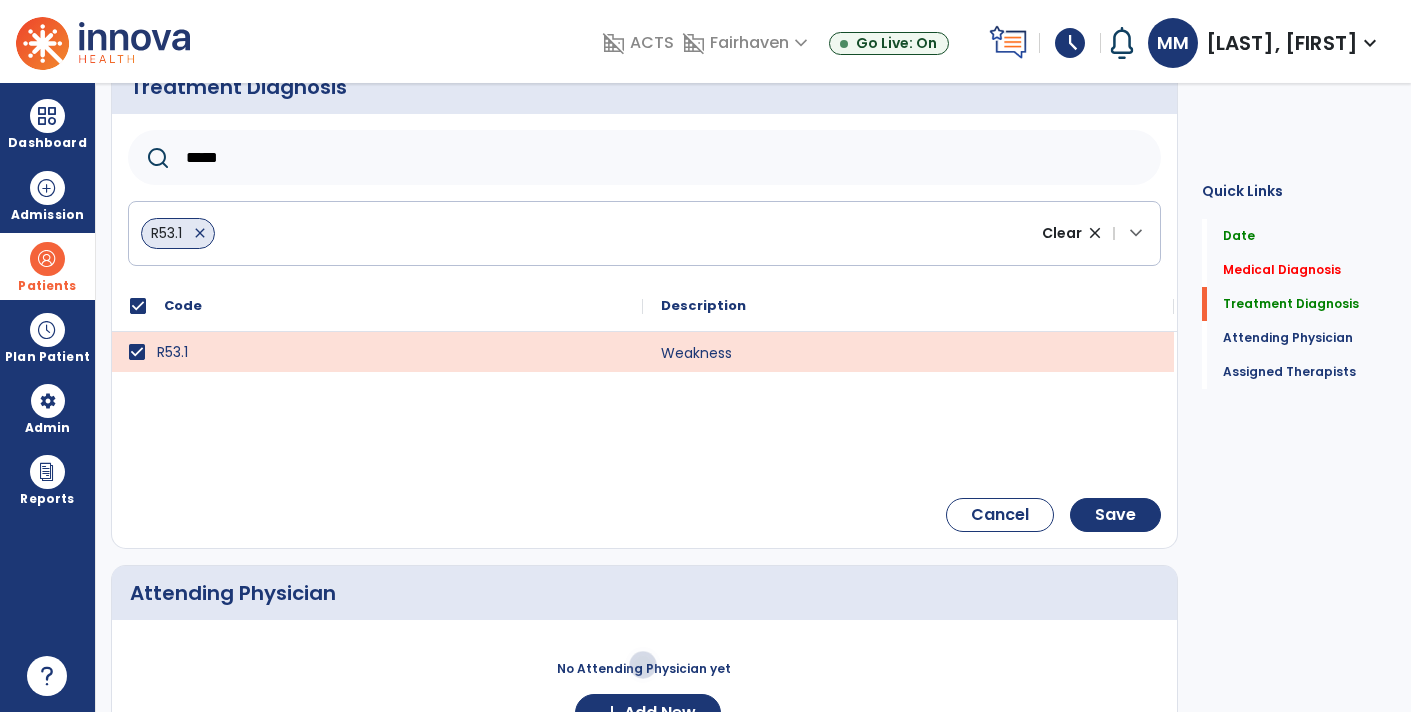scroll, scrollTop: 487, scrollLeft: 0, axis: vertical 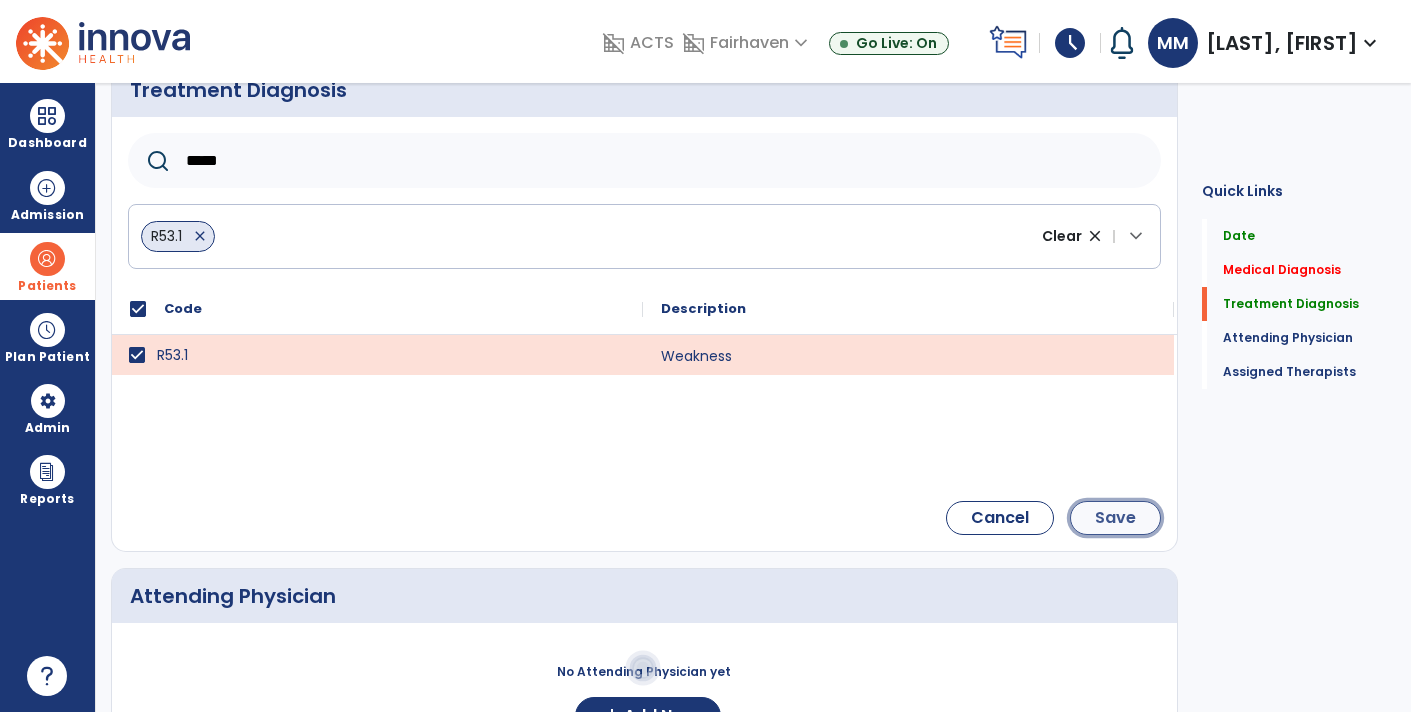 click on "Save" 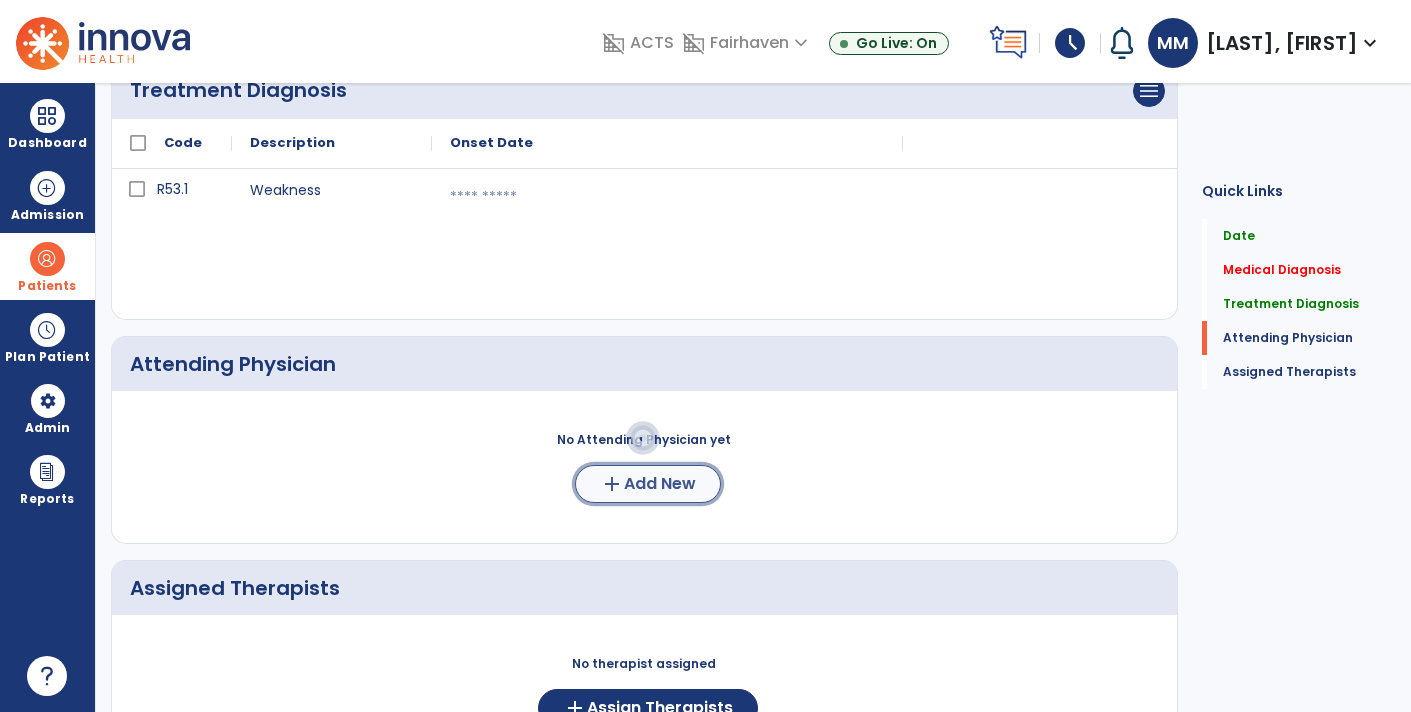 click on "add" 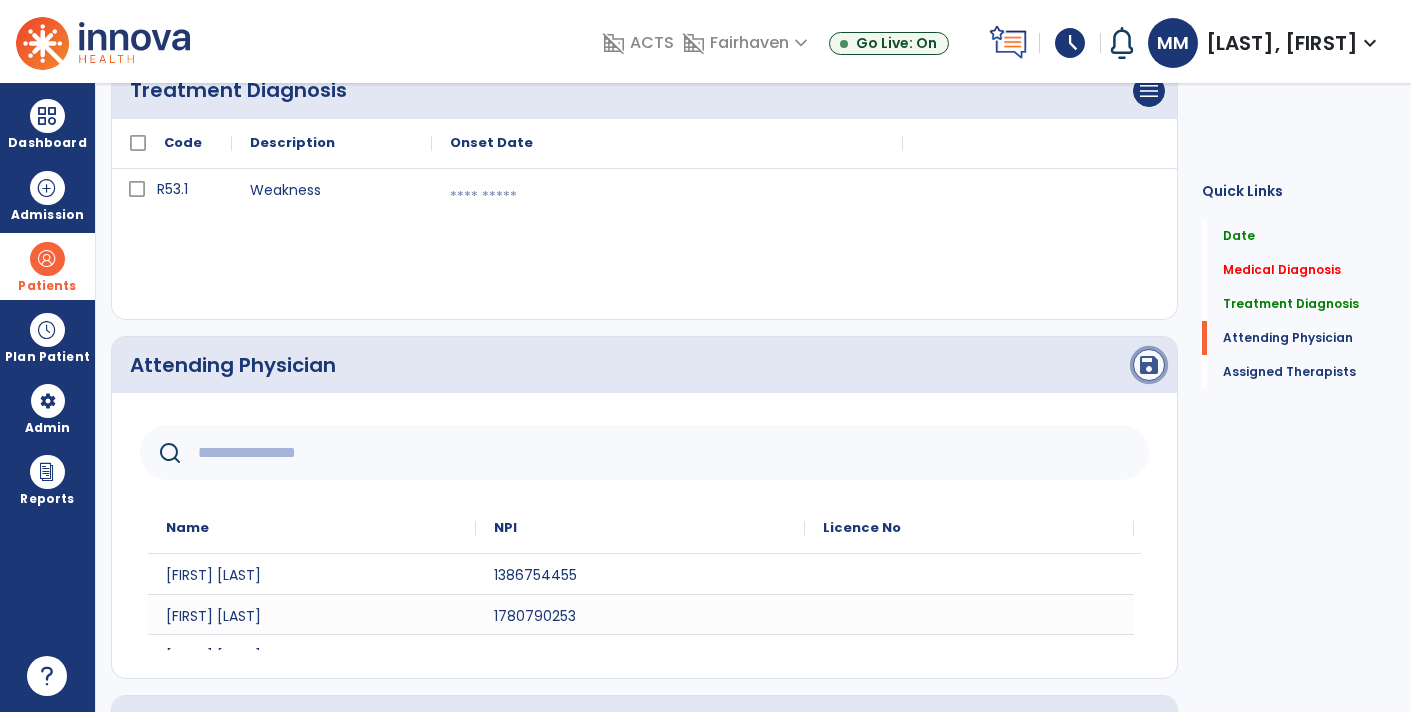 click on "save" 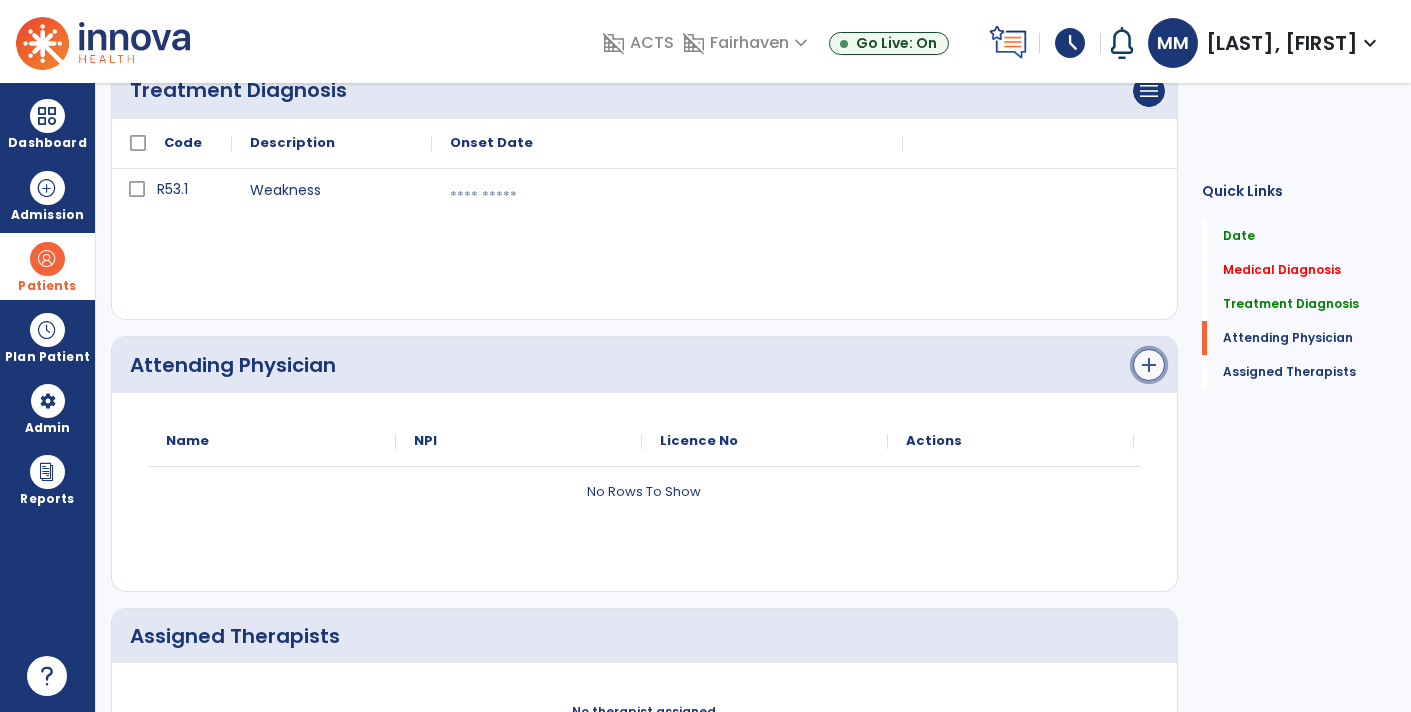 click on "add" 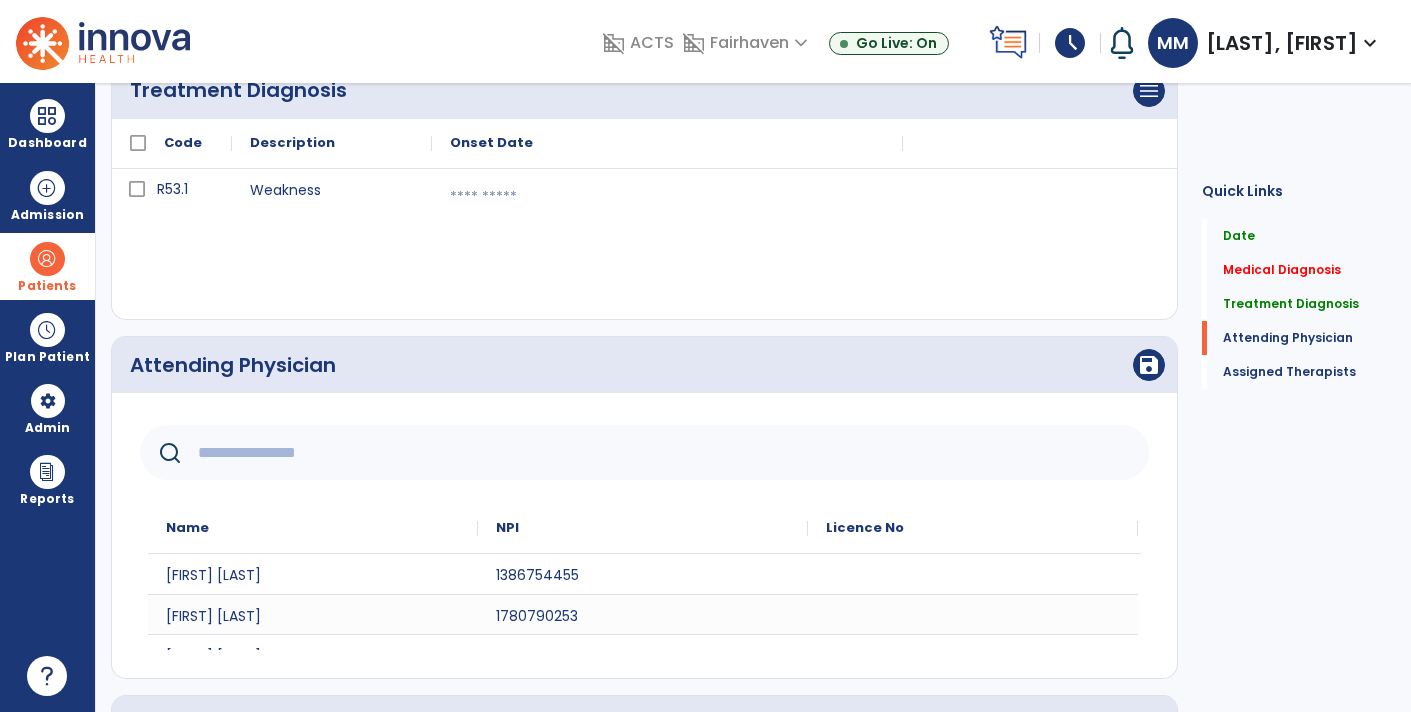 click 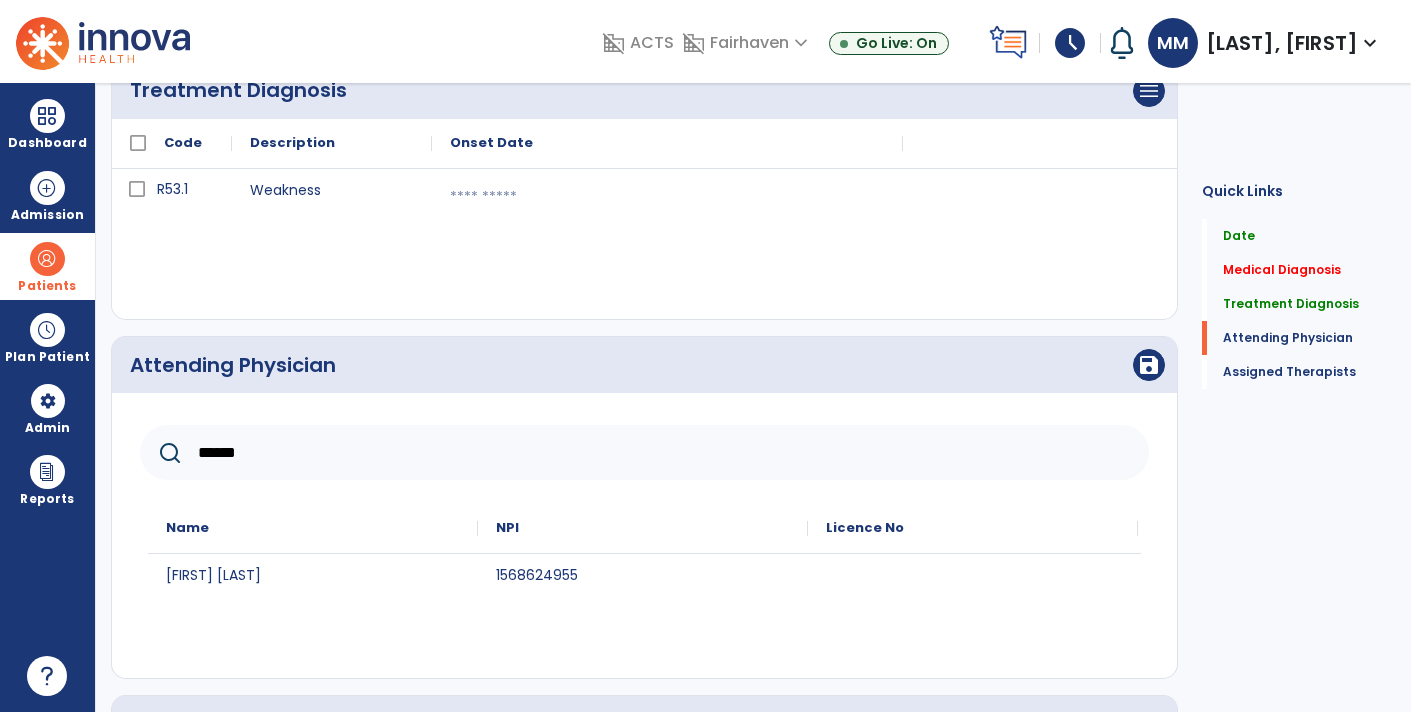type on "******" 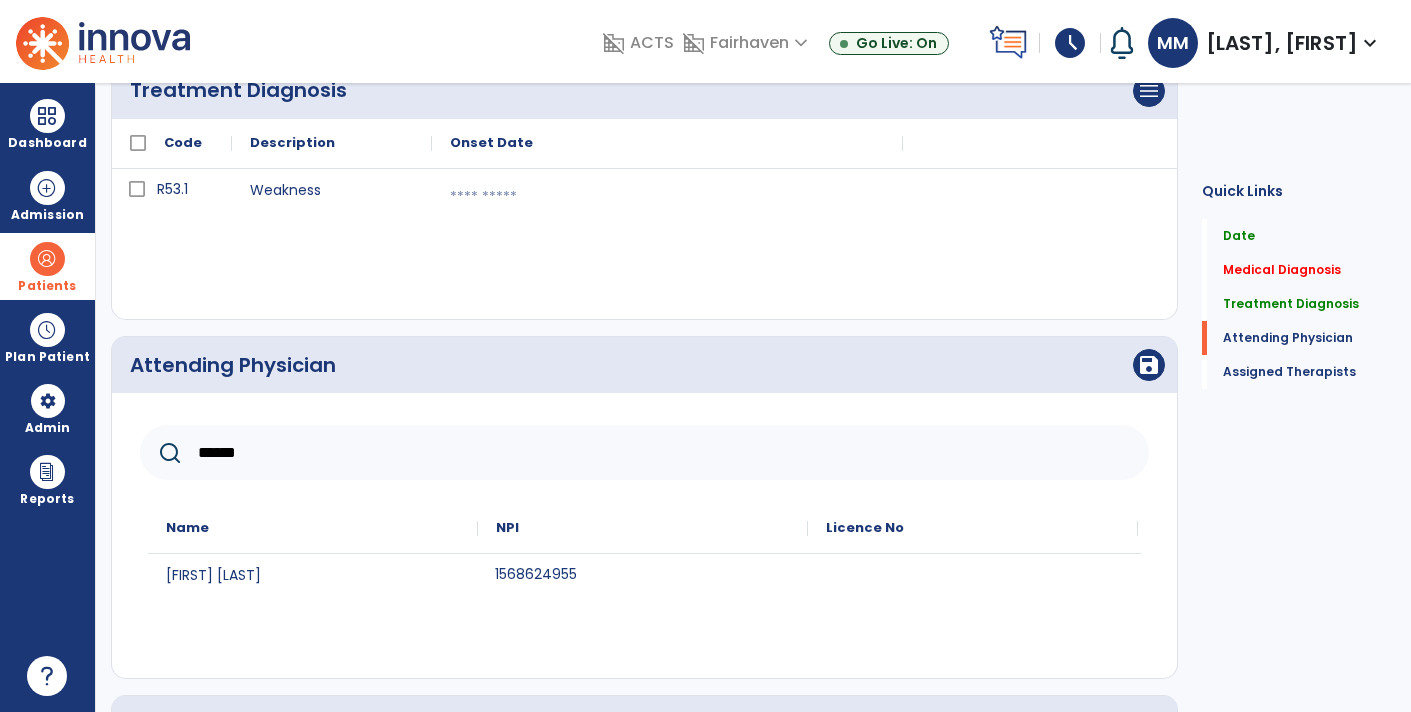 click on "1568624955" 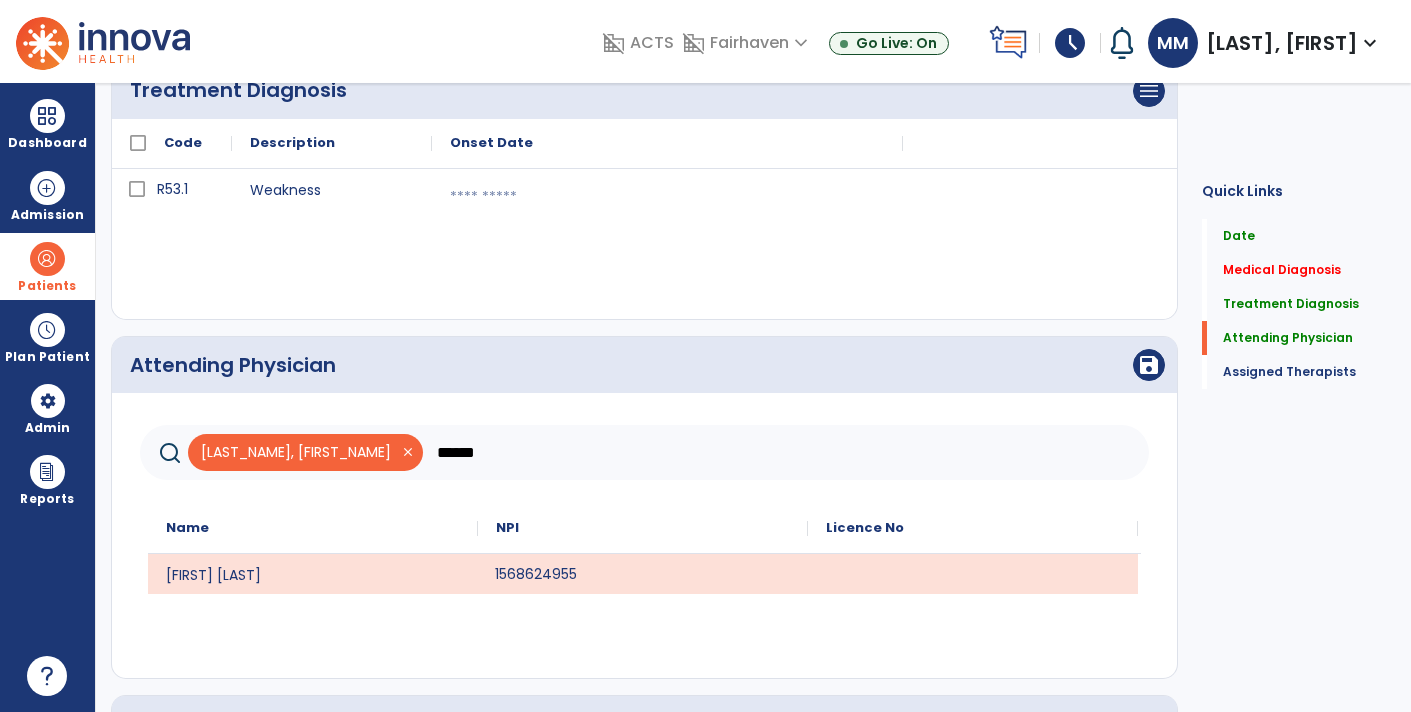 scroll, scrollTop: 489, scrollLeft: 0, axis: vertical 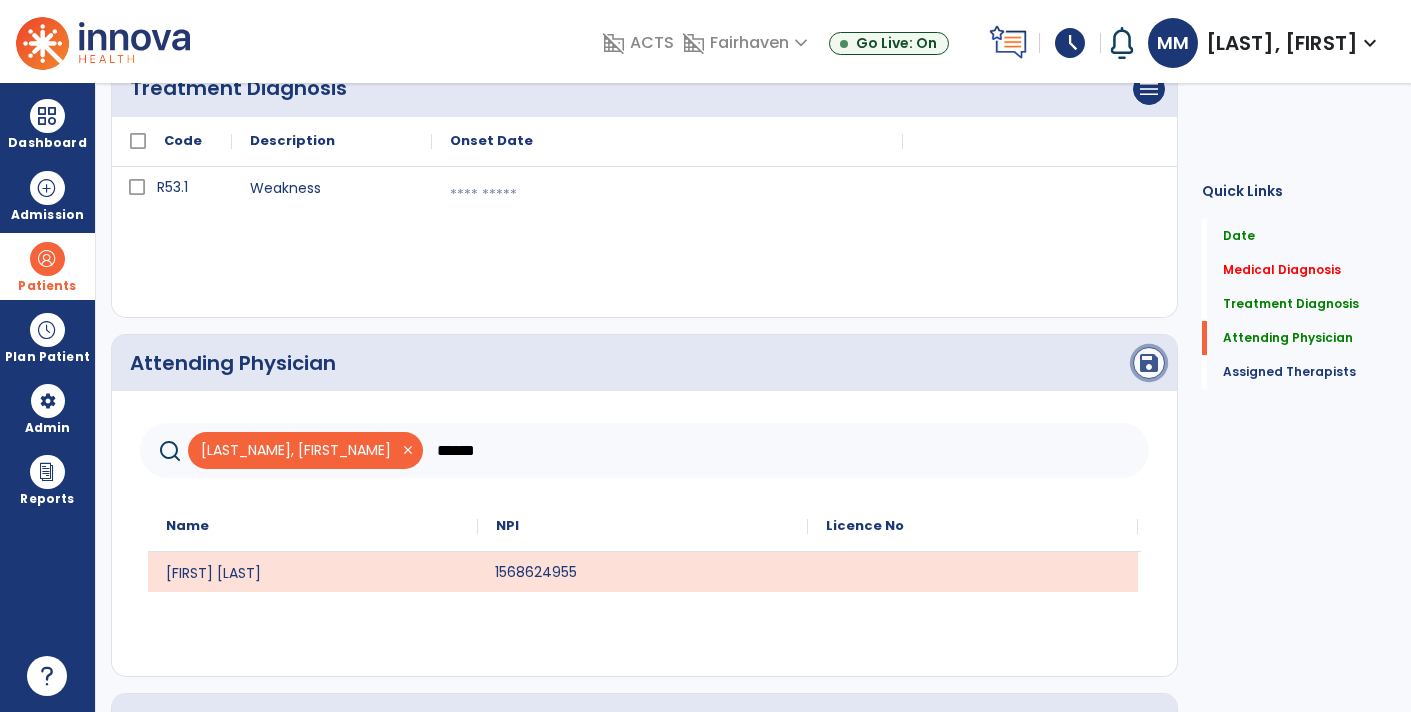 click on "save" 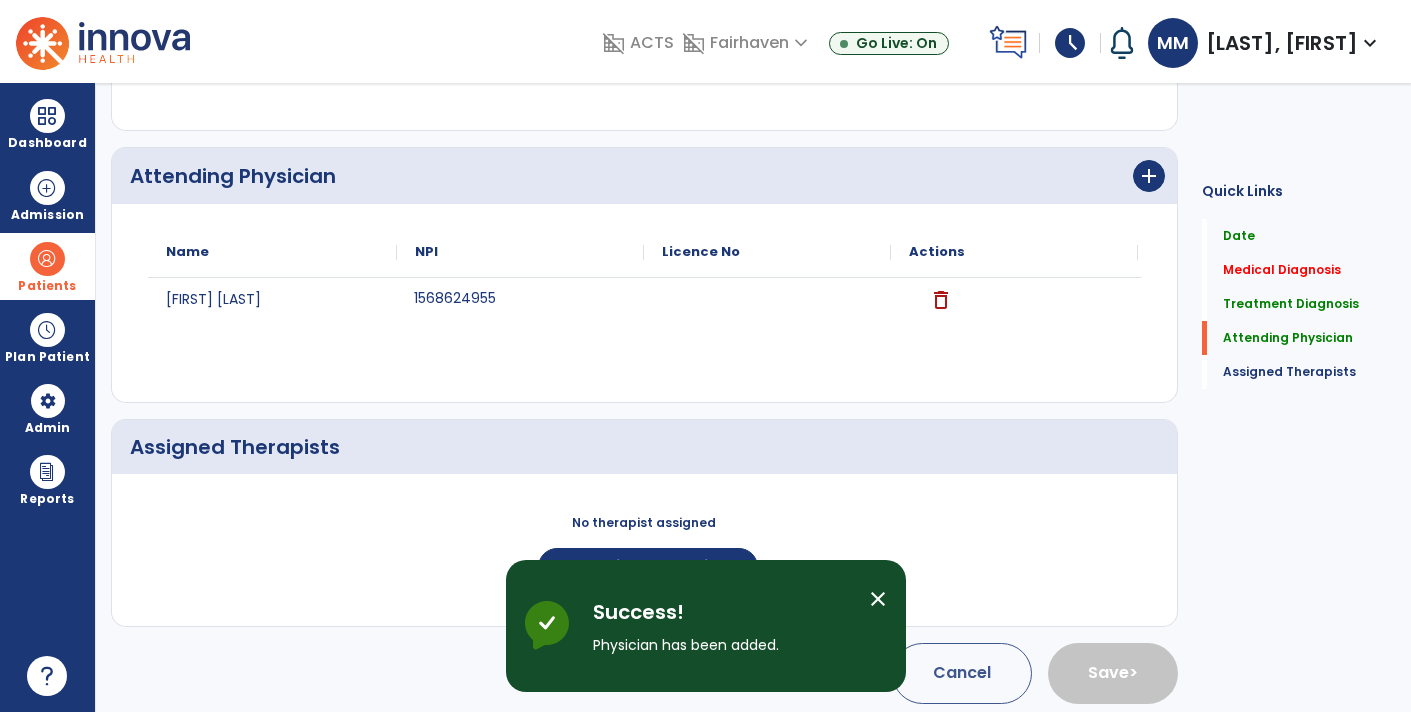 scroll, scrollTop: 680, scrollLeft: 0, axis: vertical 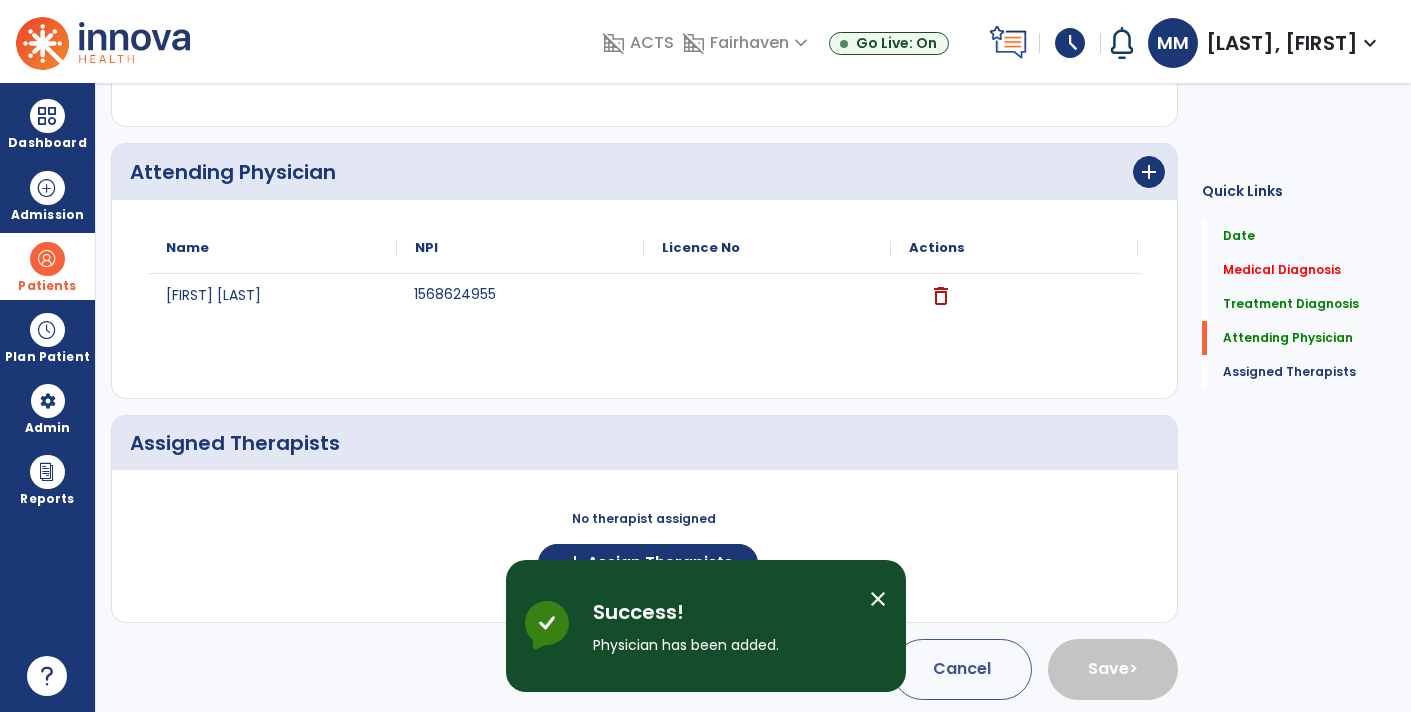 click on "close" at bounding box center (878, 599) 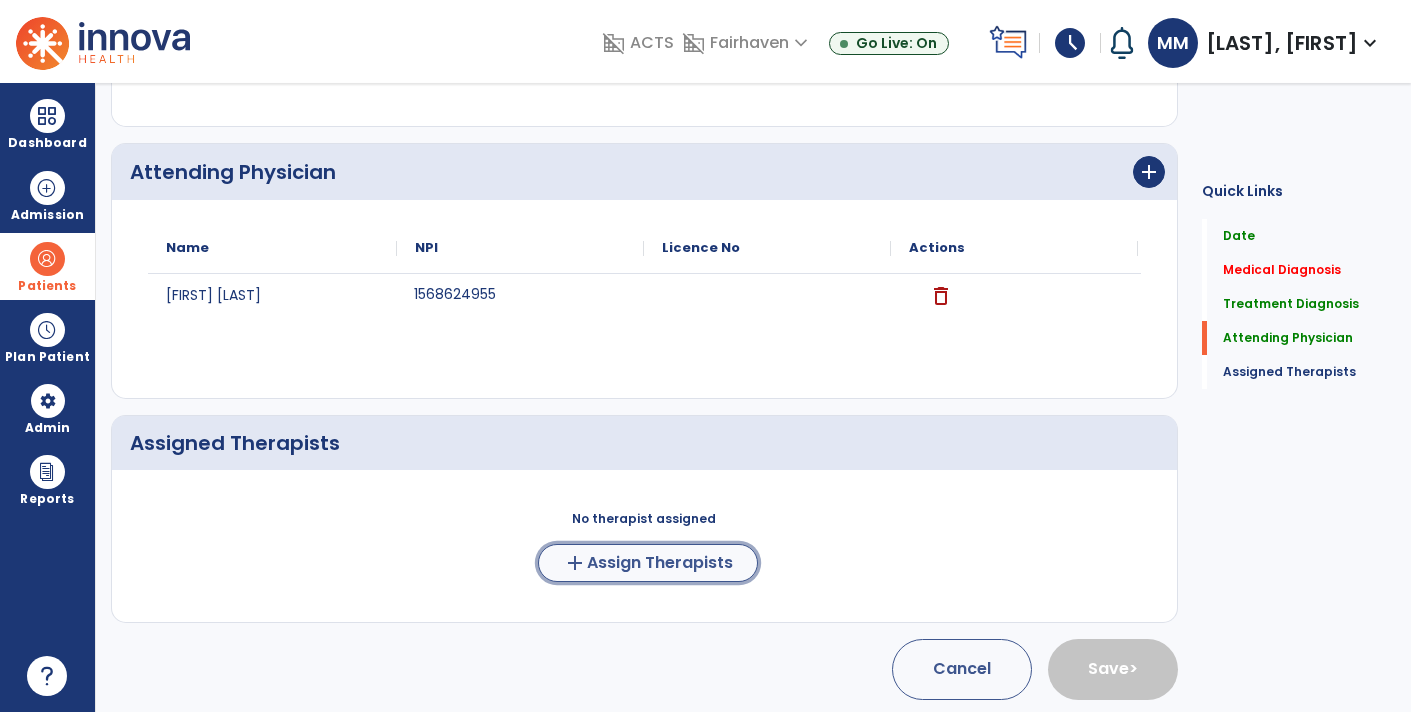 click on "add" 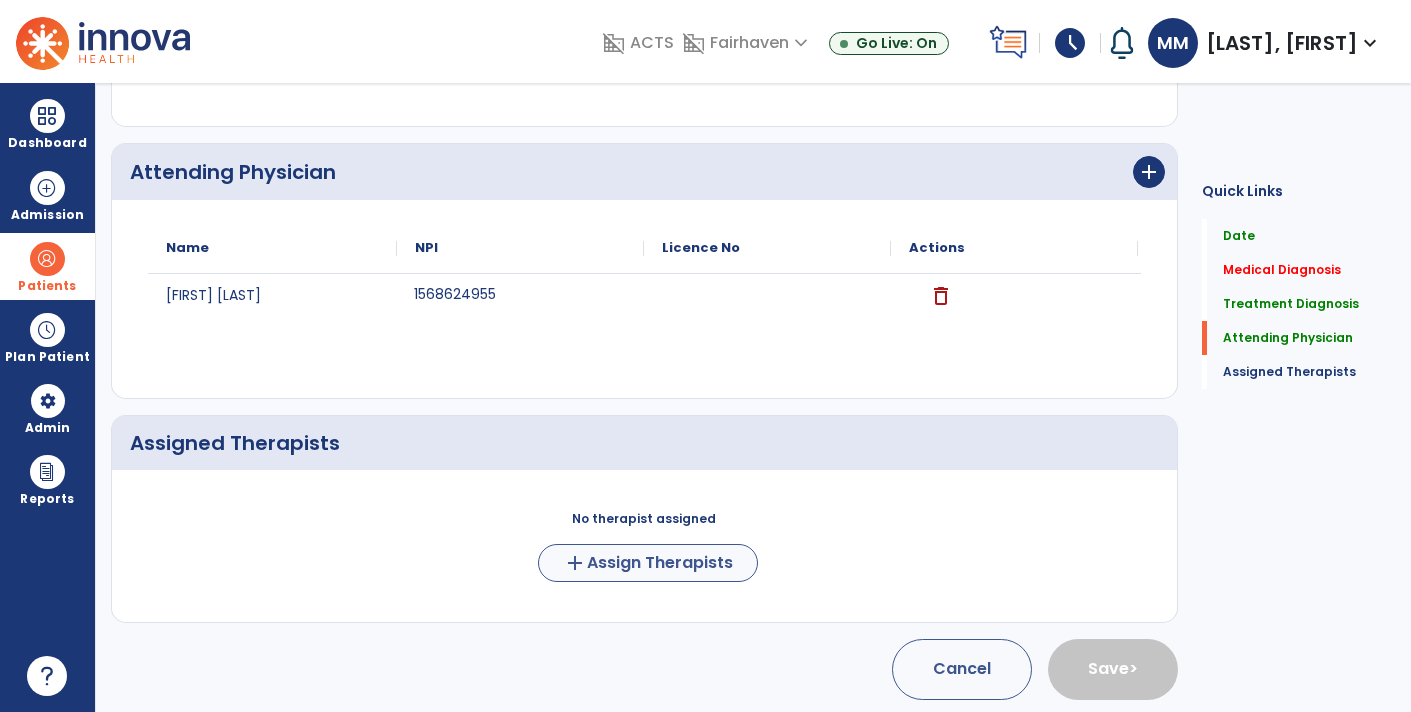 scroll, scrollTop: 676, scrollLeft: 0, axis: vertical 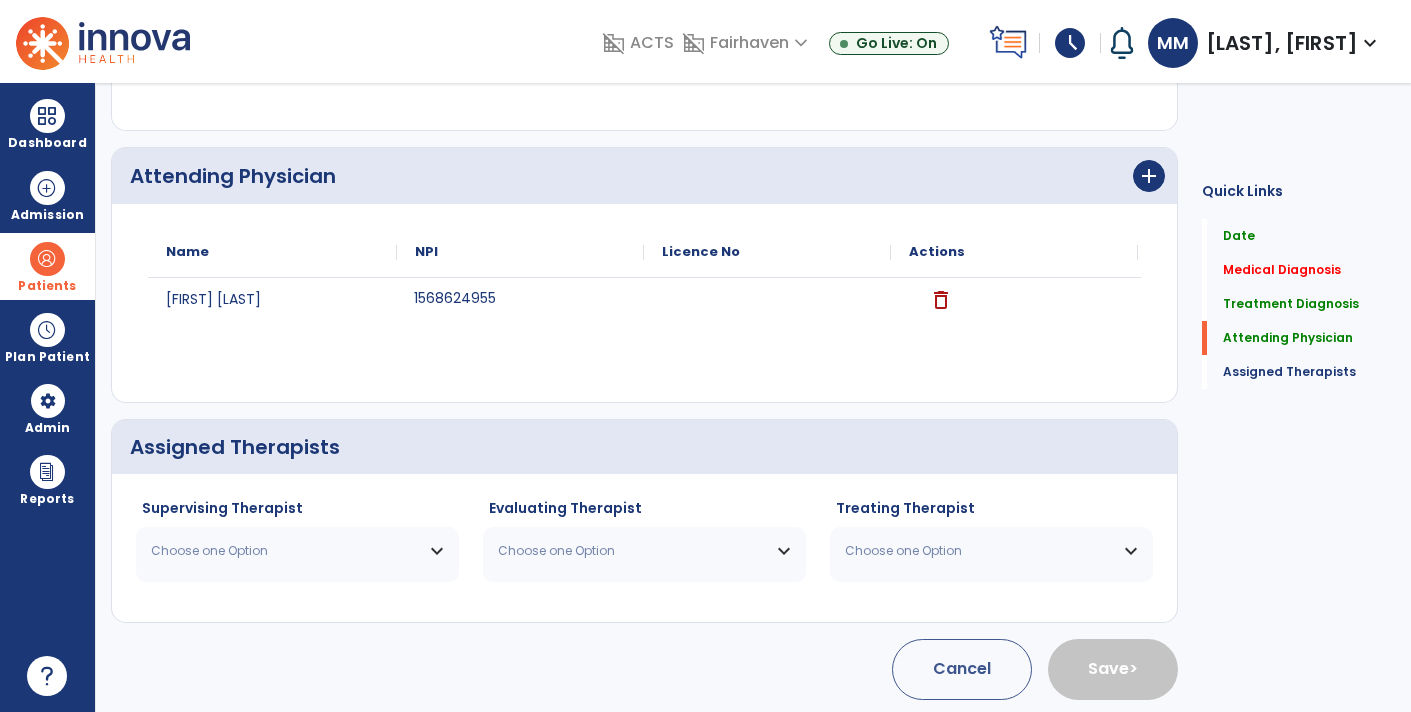 click on "Choose one Option" at bounding box center [297, 551] 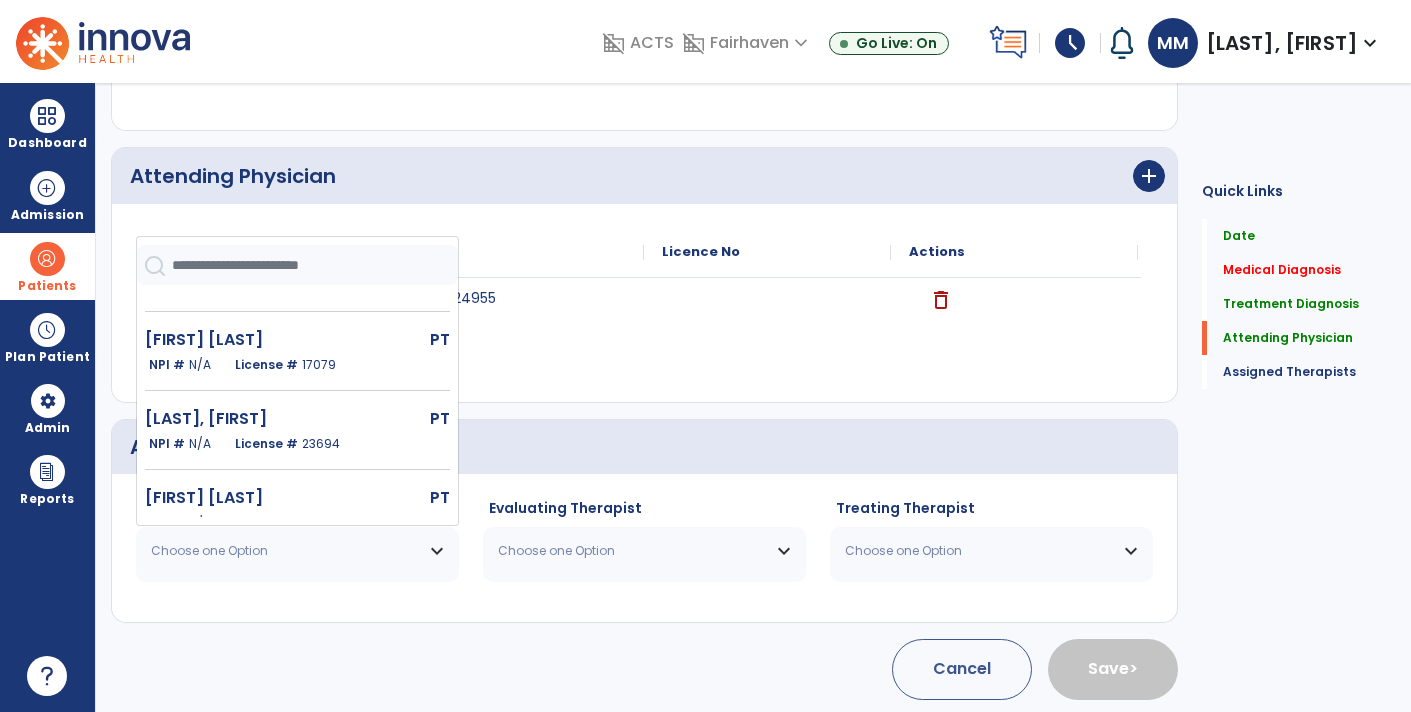 scroll, scrollTop: 205, scrollLeft: 0, axis: vertical 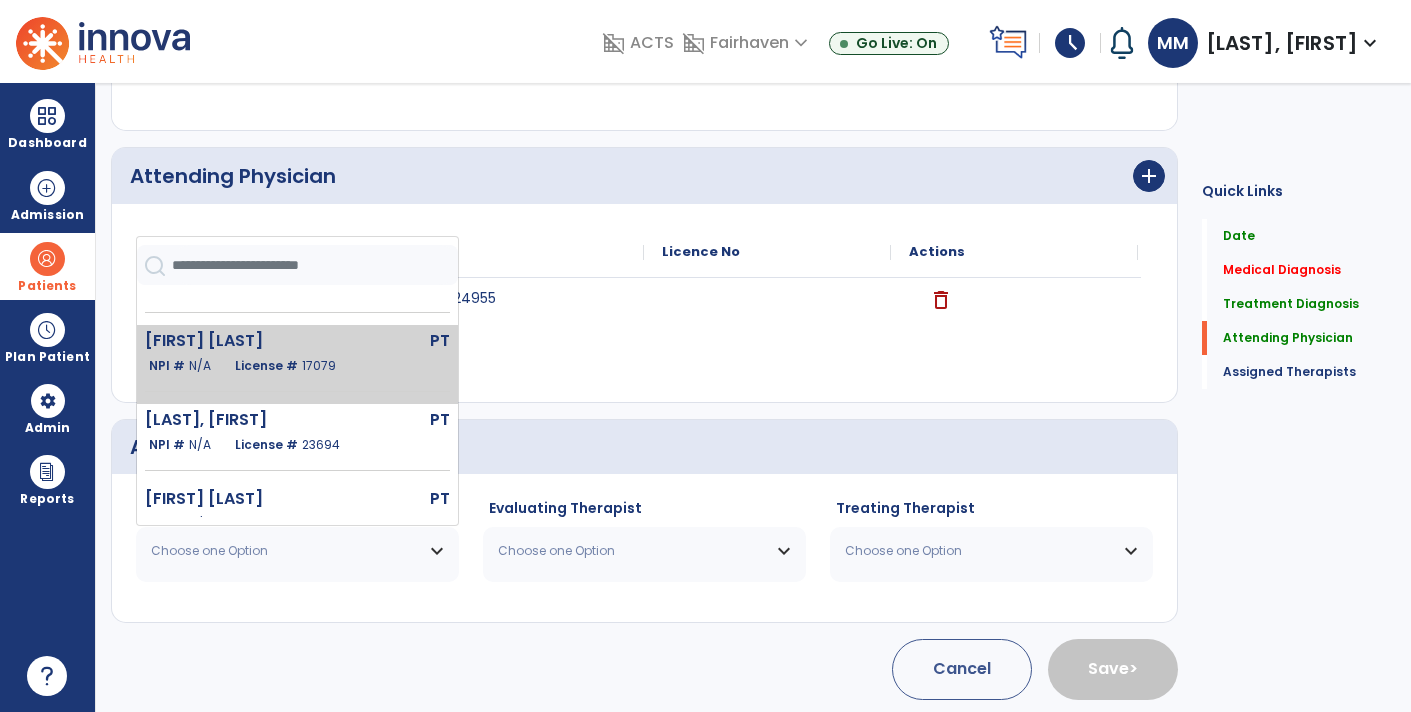 click on "17079" 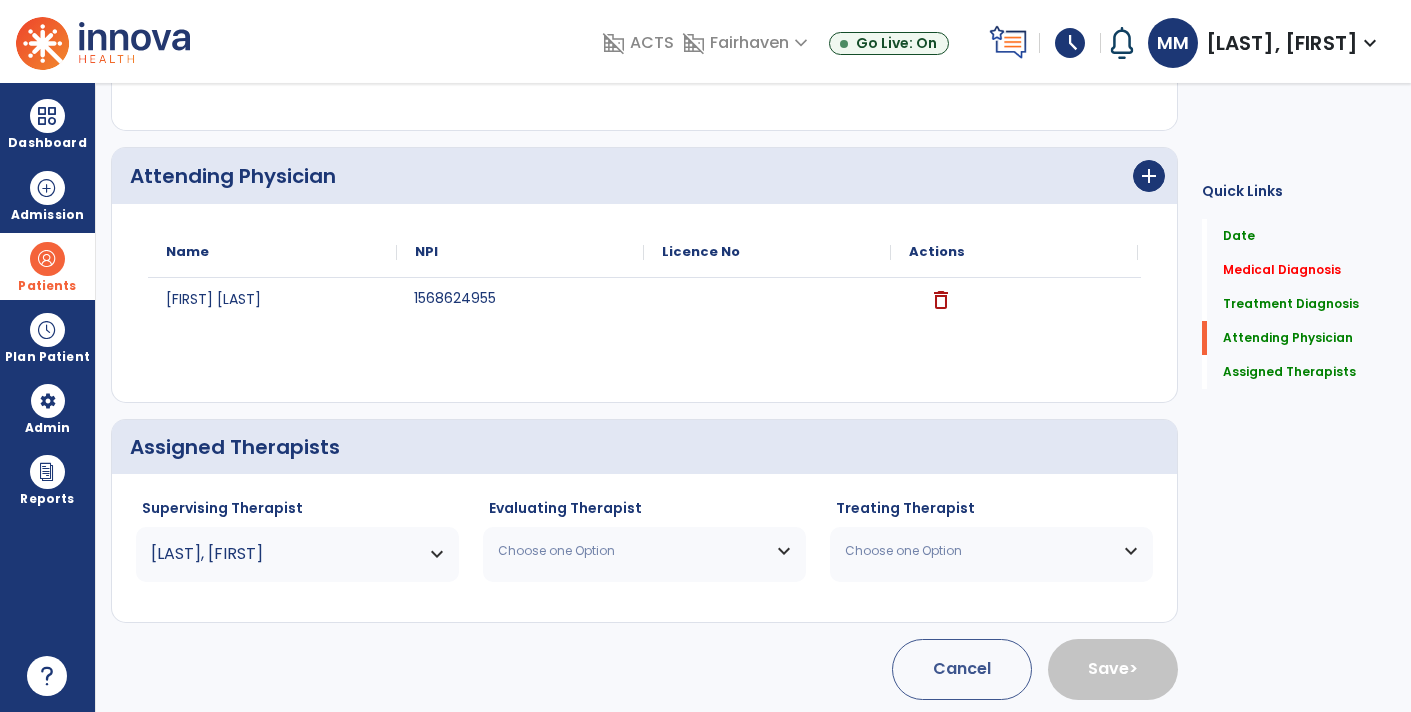 click on "Choose one Option" at bounding box center (632, 551) 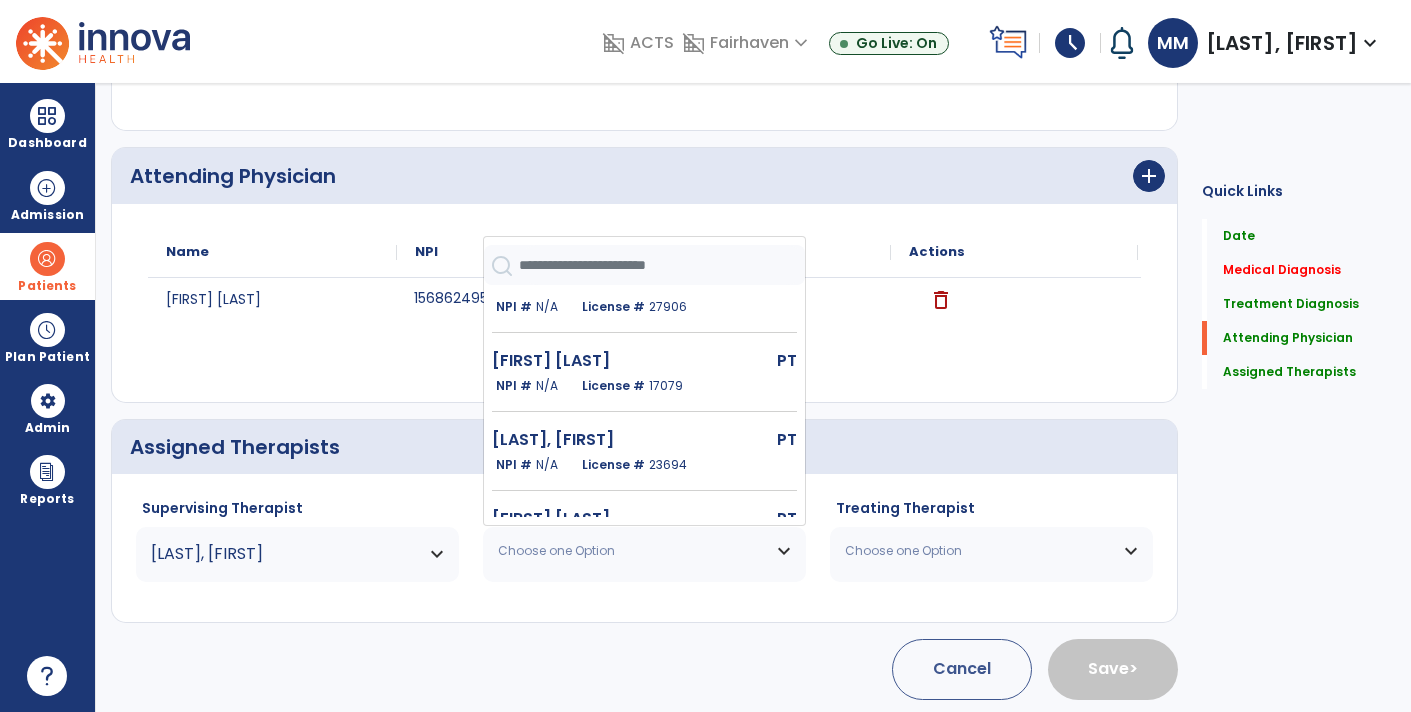 scroll, scrollTop: 182, scrollLeft: 0, axis: vertical 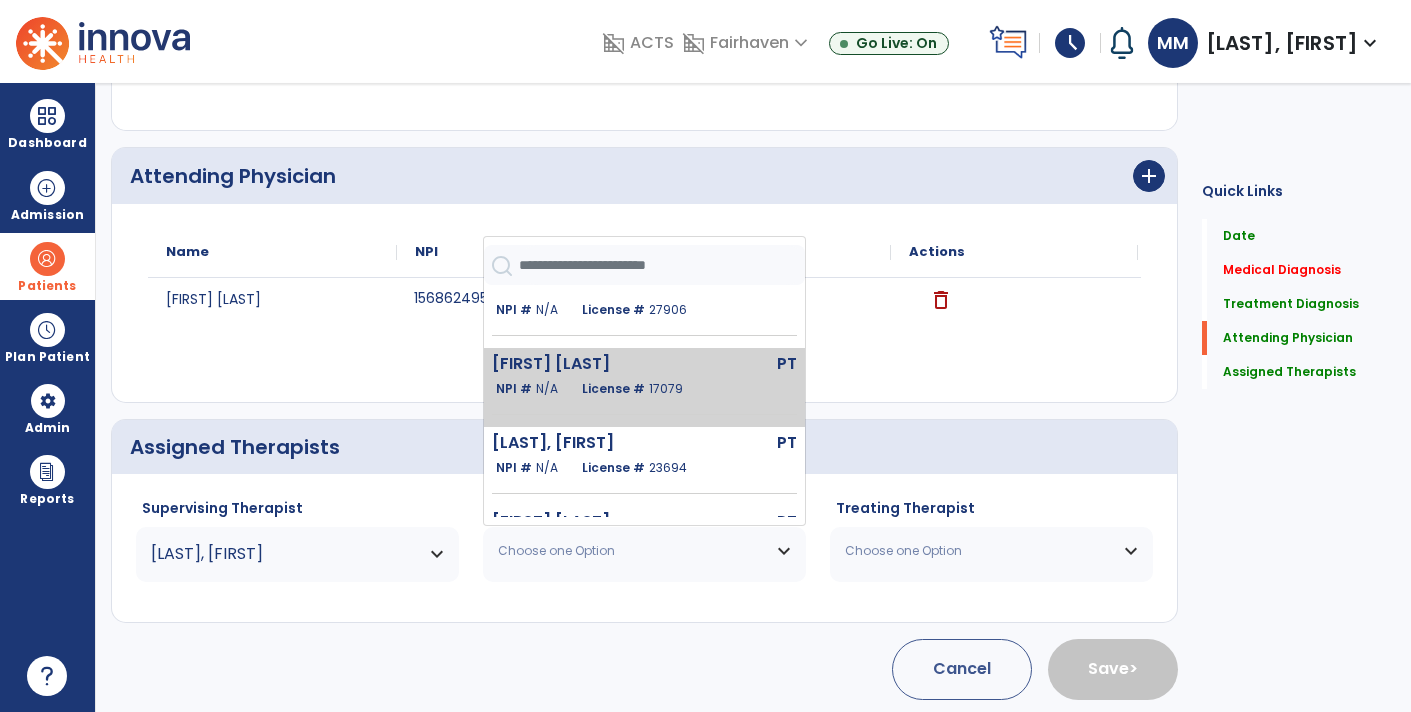 click on "17079" 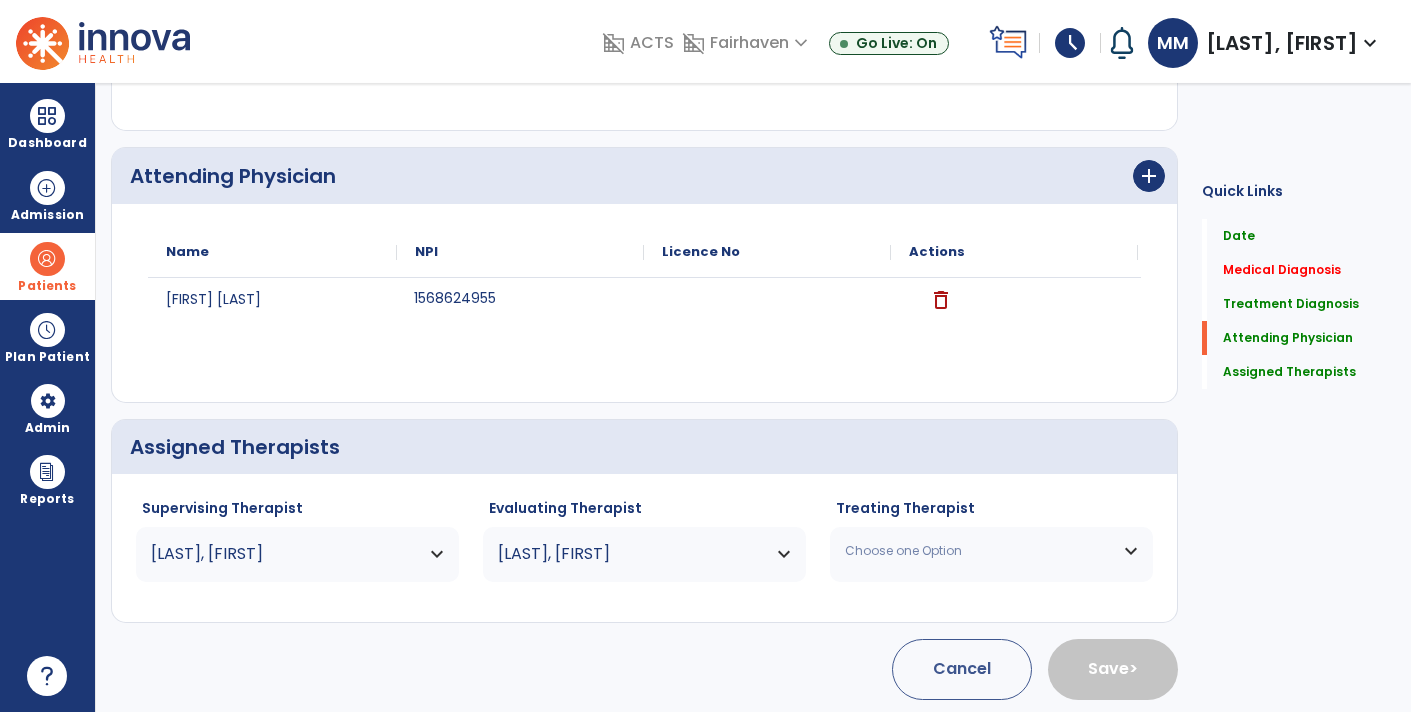 click on "Choose one Option" at bounding box center [991, 551] 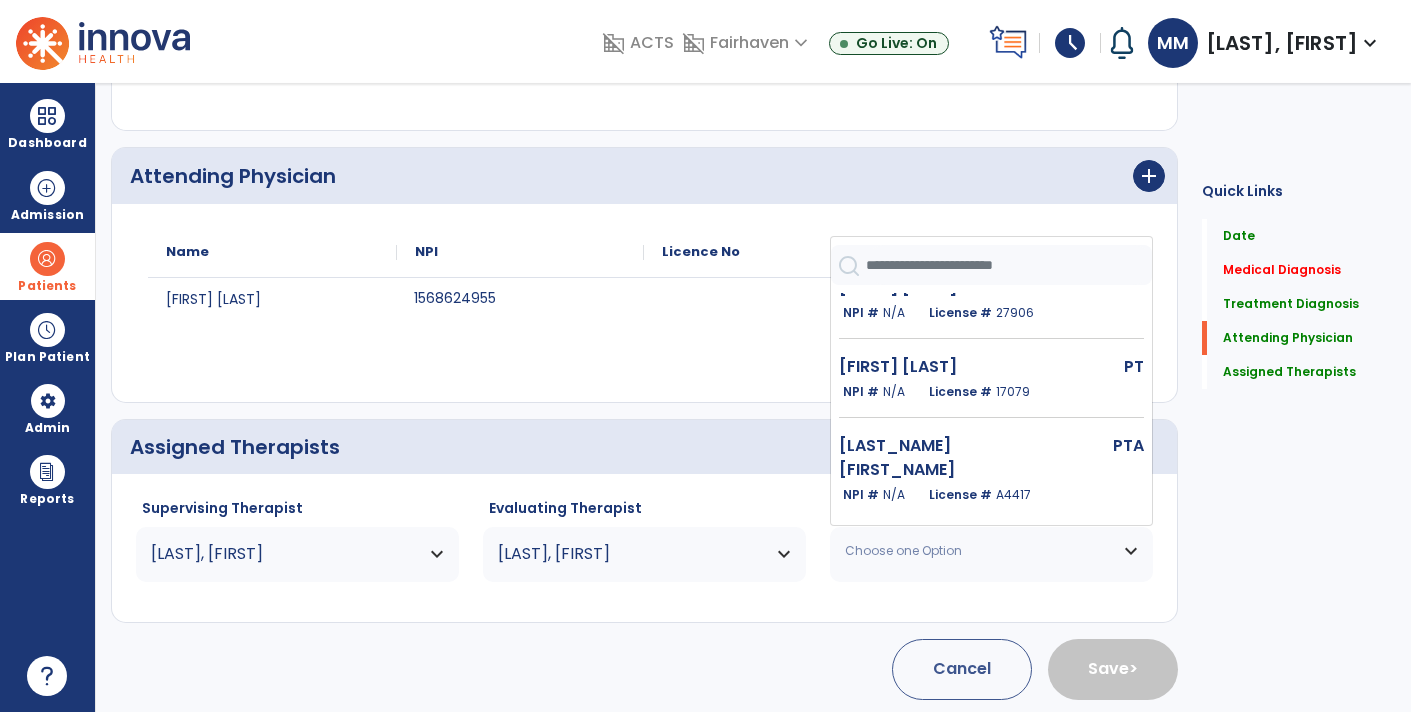 scroll, scrollTop: 279, scrollLeft: 0, axis: vertical 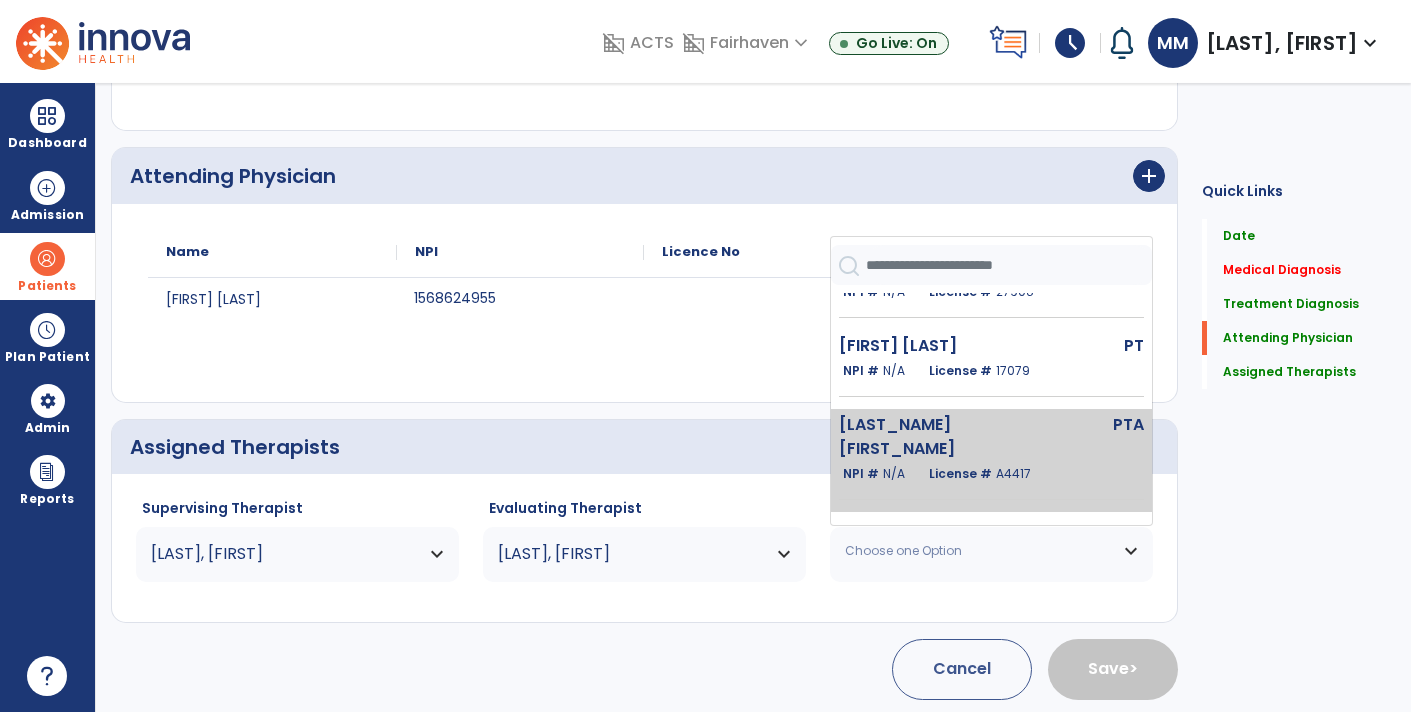 click on "A4417" 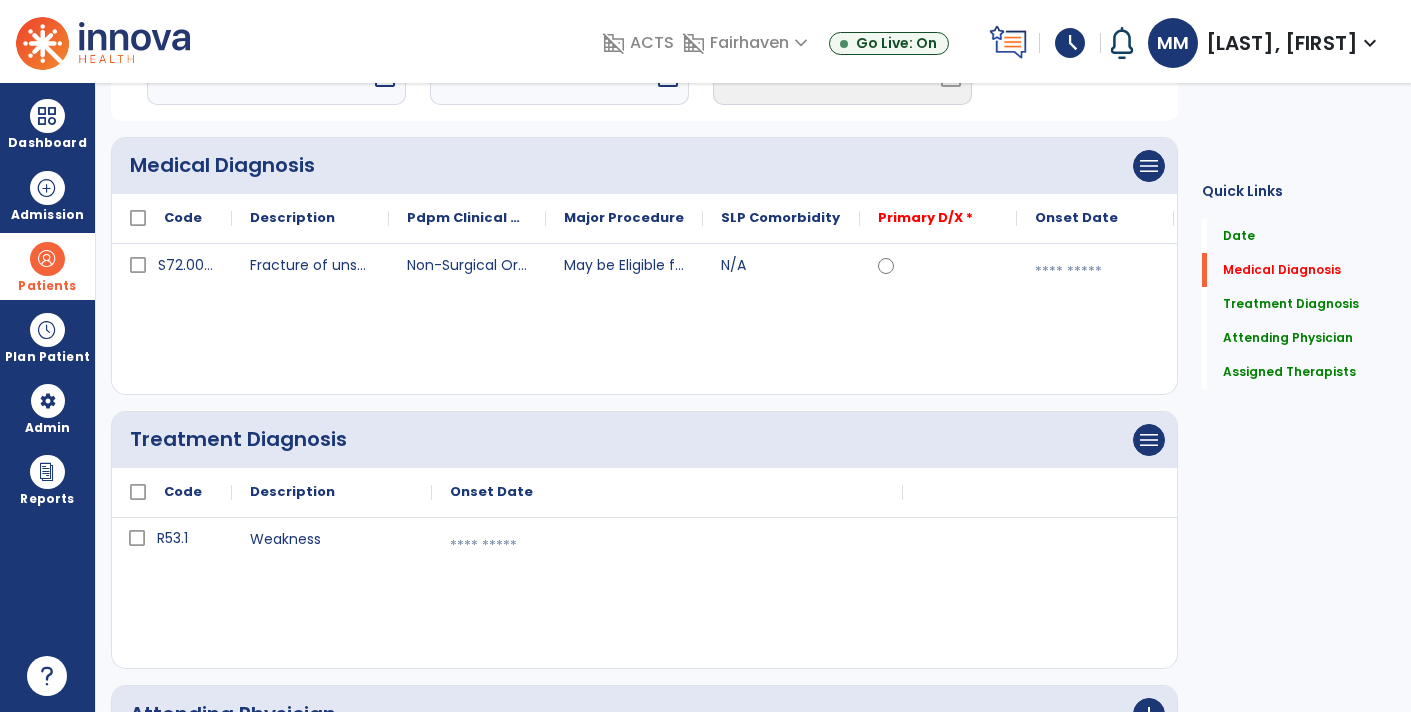scroll, scrollTop: 139, scrollLeft: 0, axis: vertical 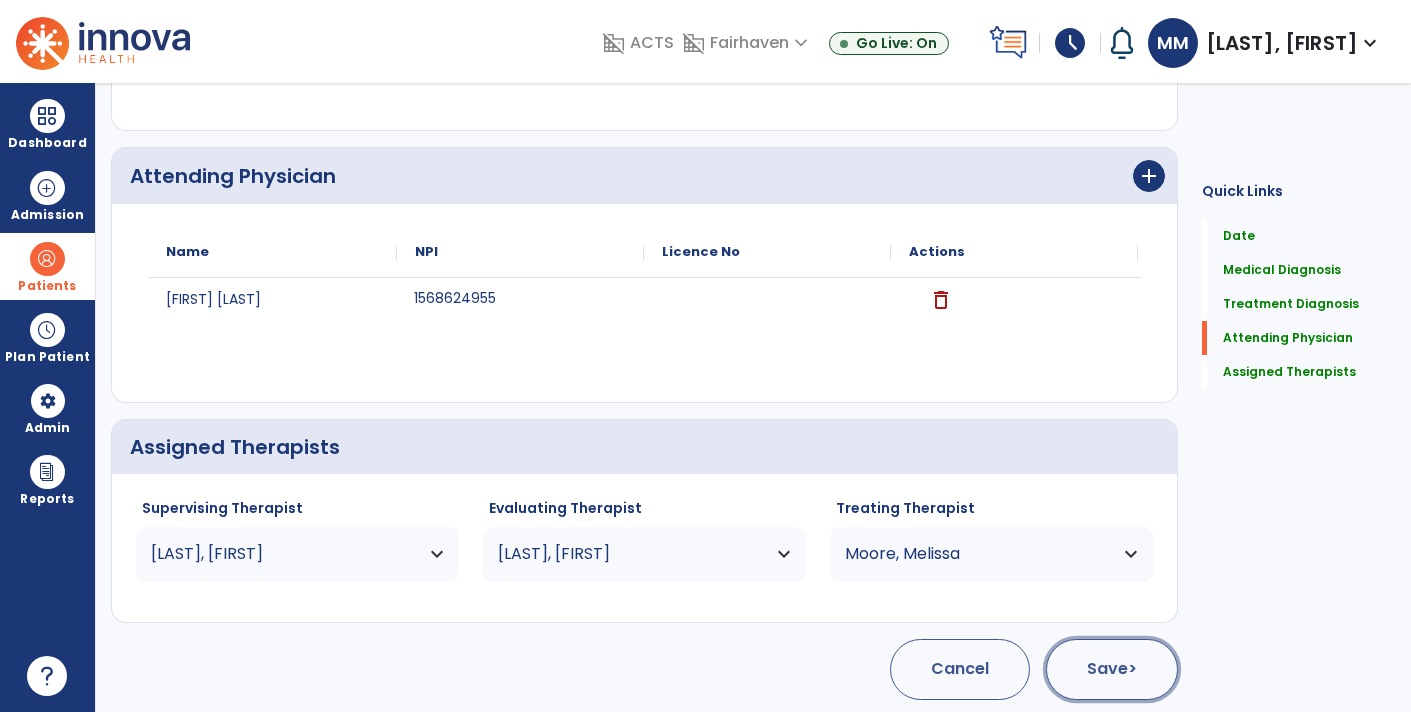 click on "Save  >" 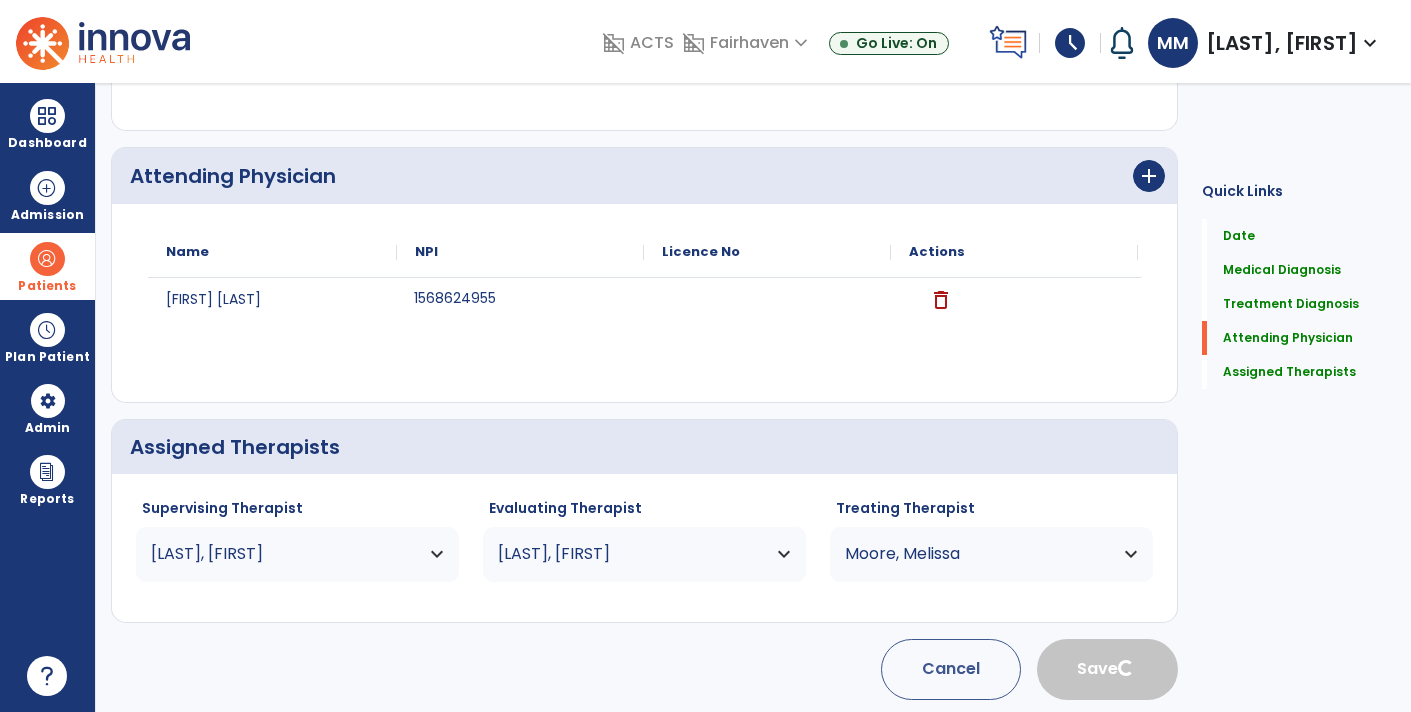 type 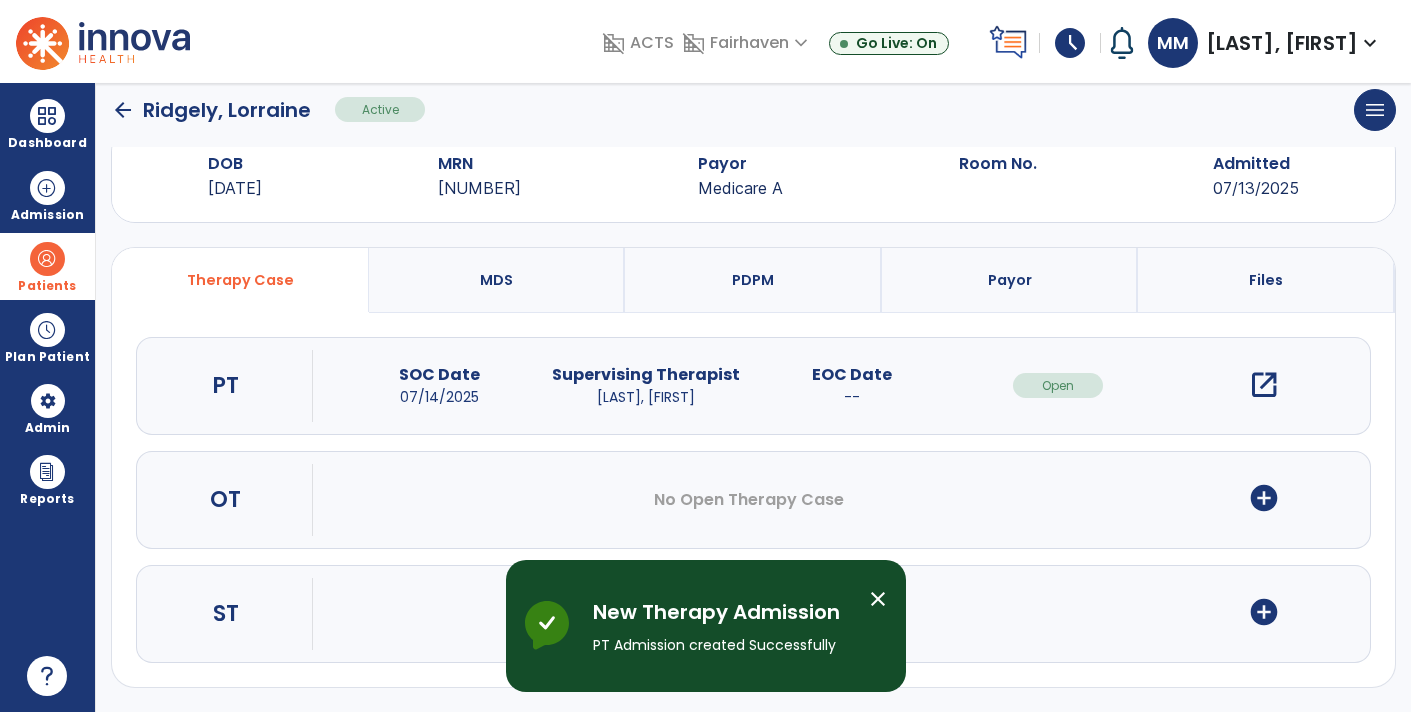 scroll, scrollTop: 45, scrollLeft: 0, axis: vertical 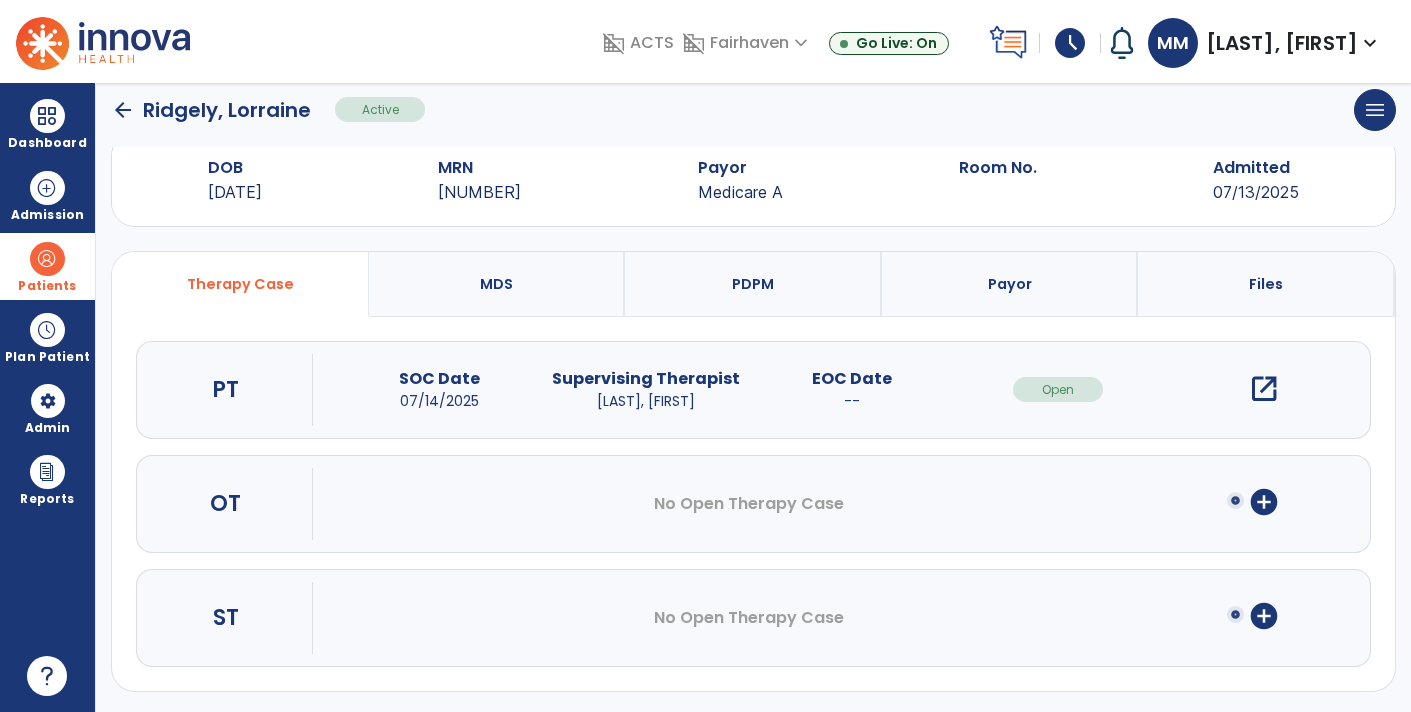 click on "open_in_new" at bounding box center (1264, 389) 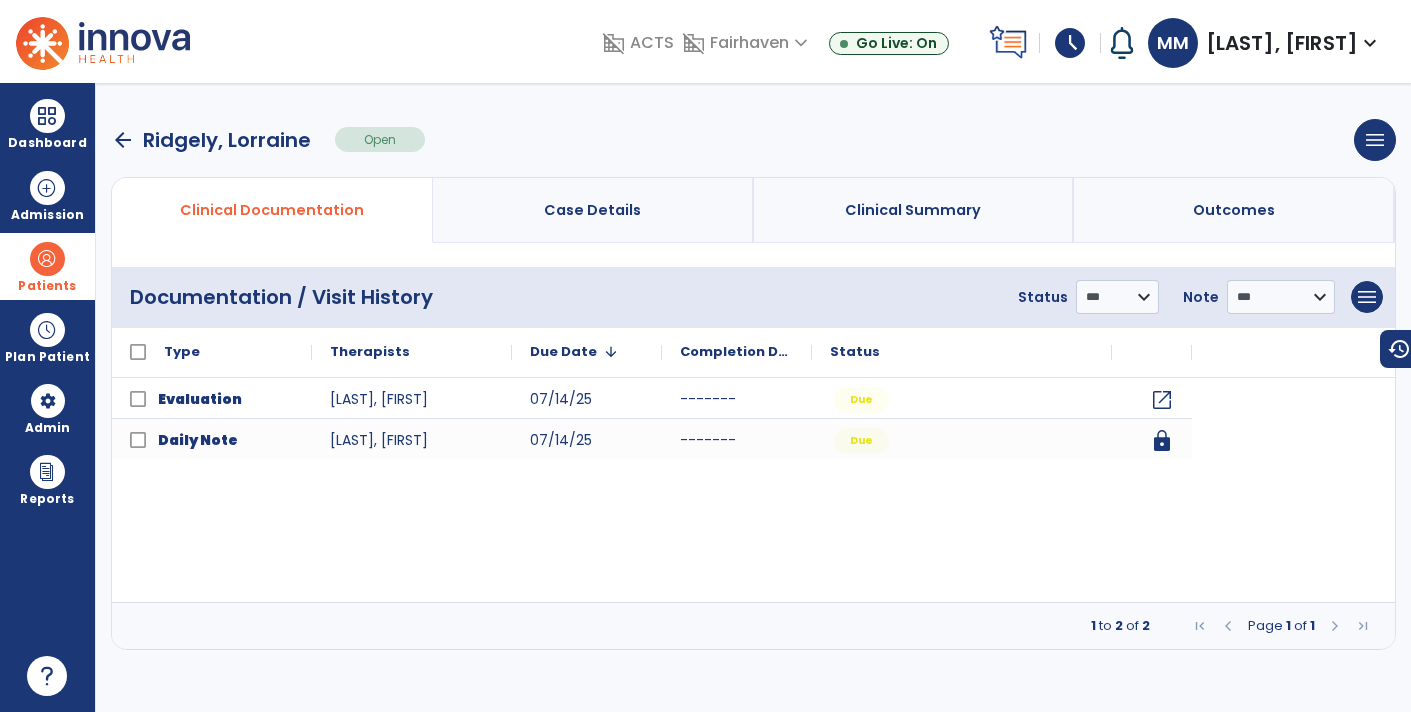 scroll, scrollTop: 0, scrollLeft: 0, axis: both 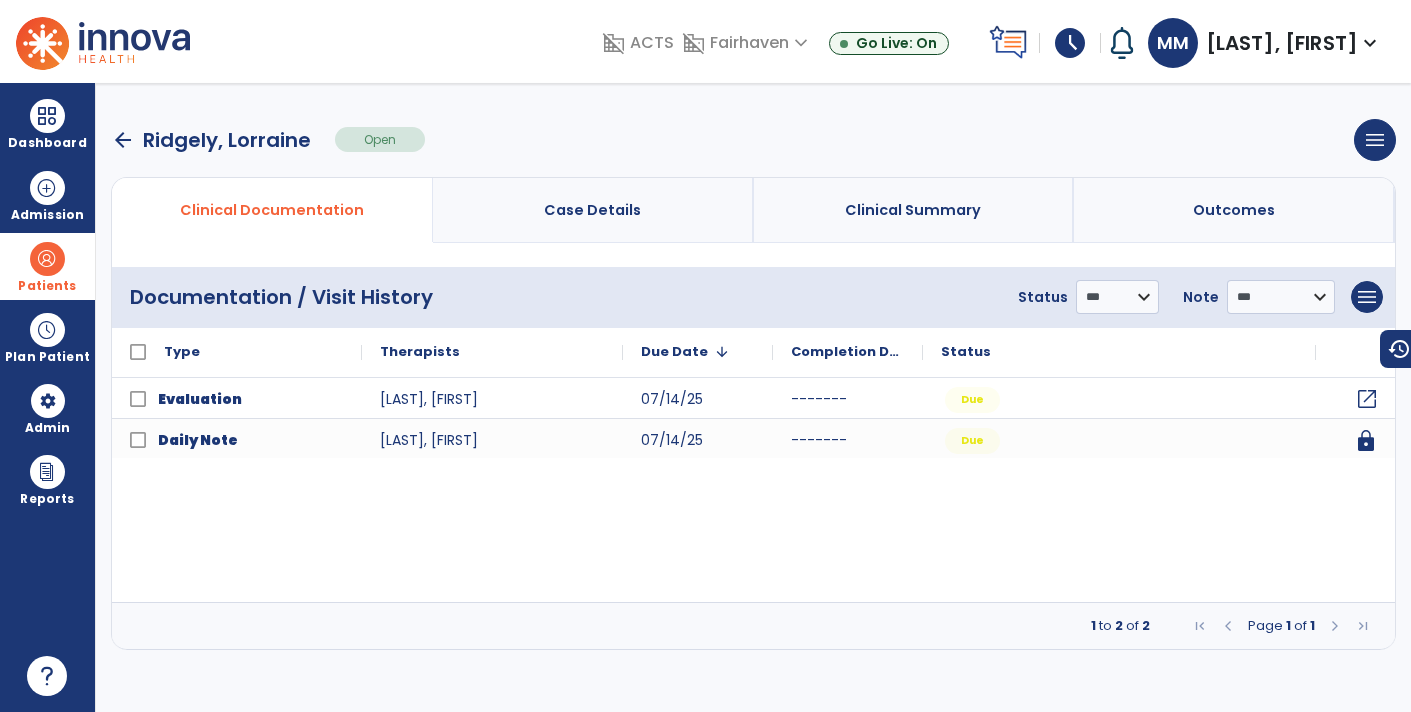 click on "open_in_new" 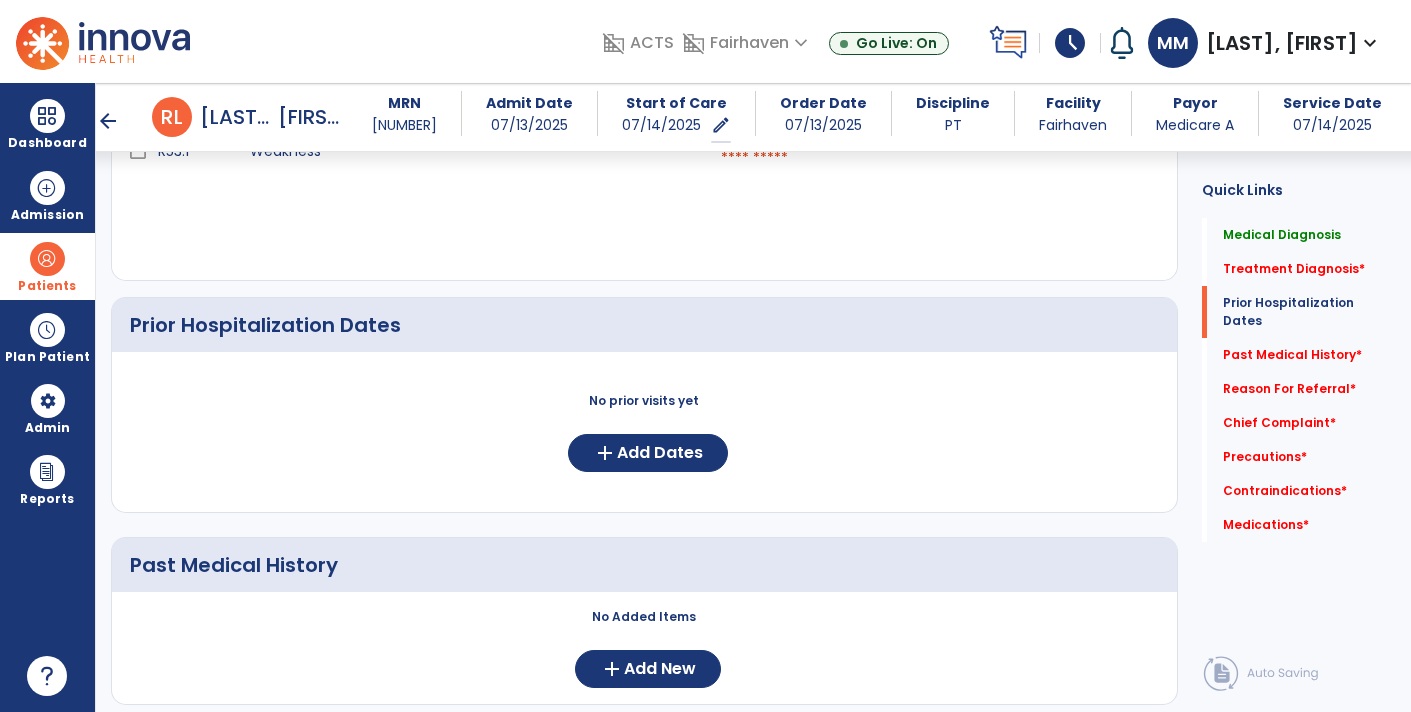 scroll, scrollTop: 590, scrollLeft: 0, axis: vertical 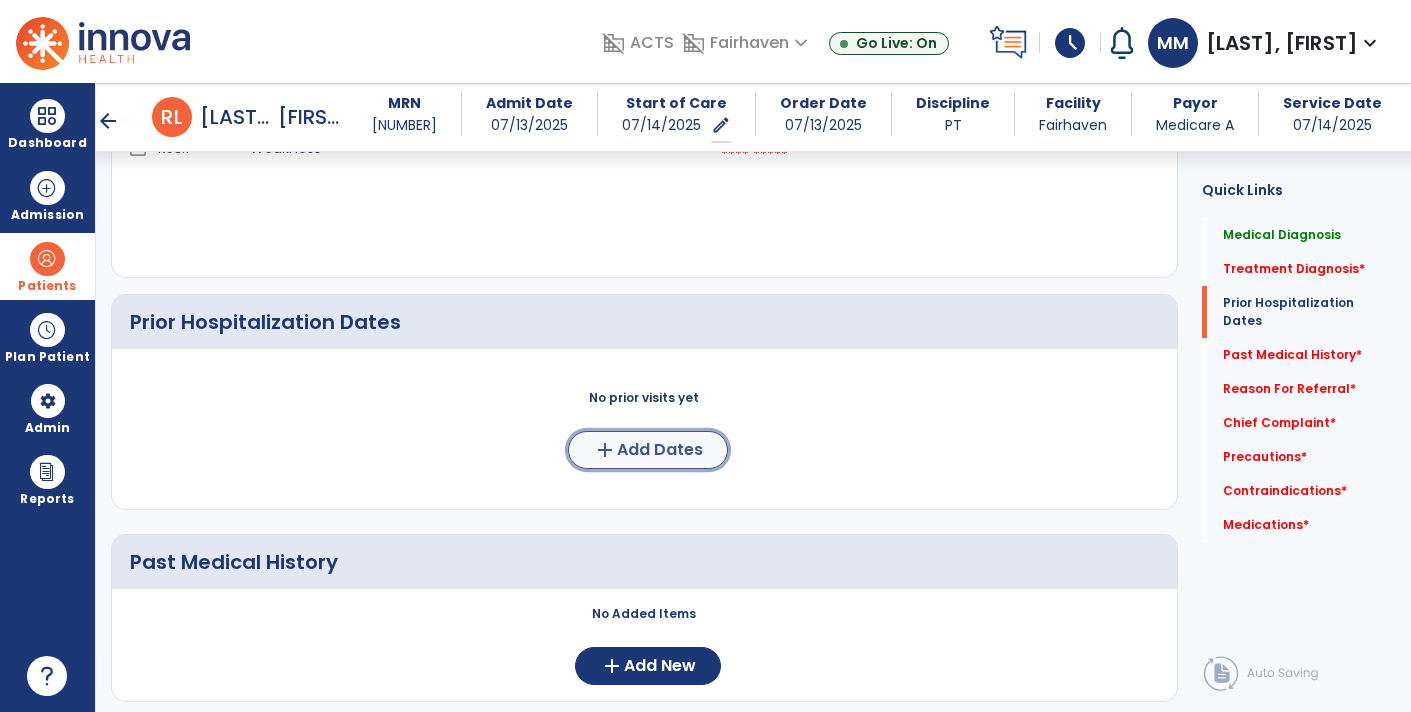 click on "add" 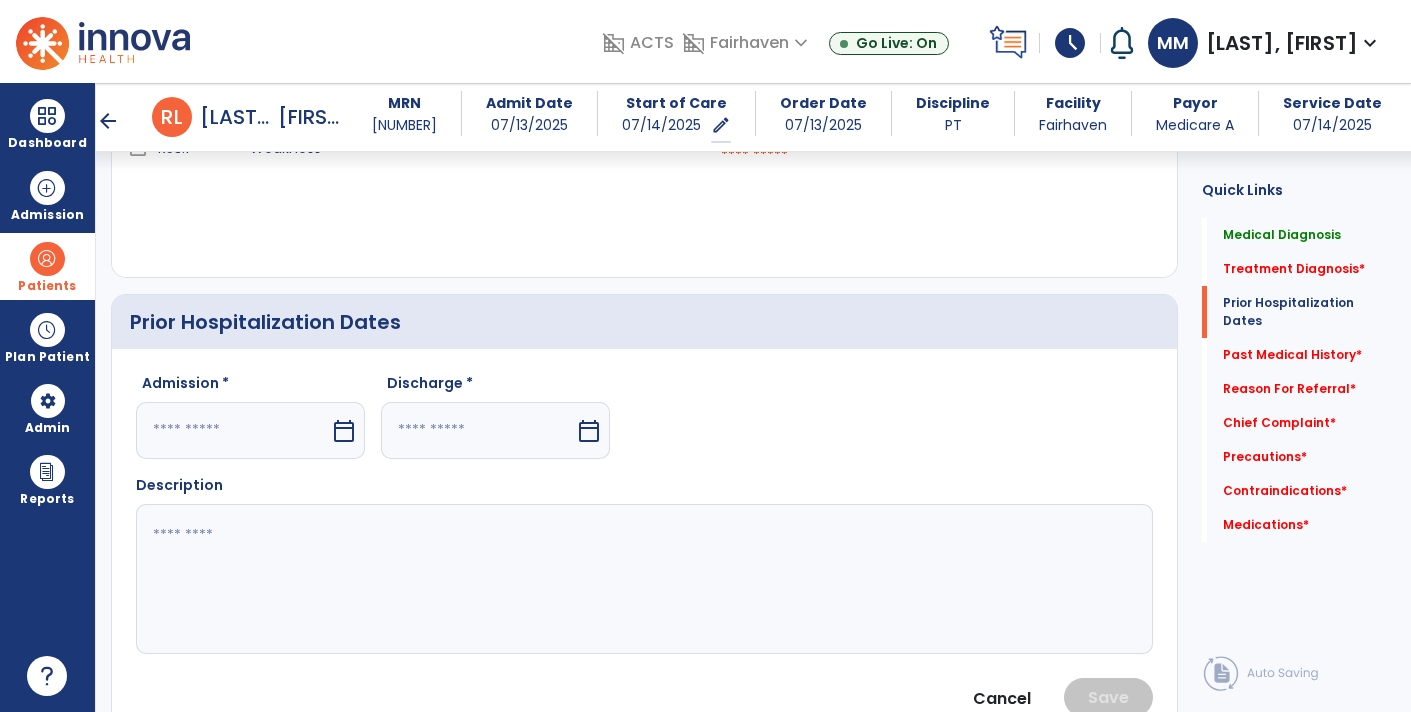 click on "calendar_today" at bounding box center [344, 431] 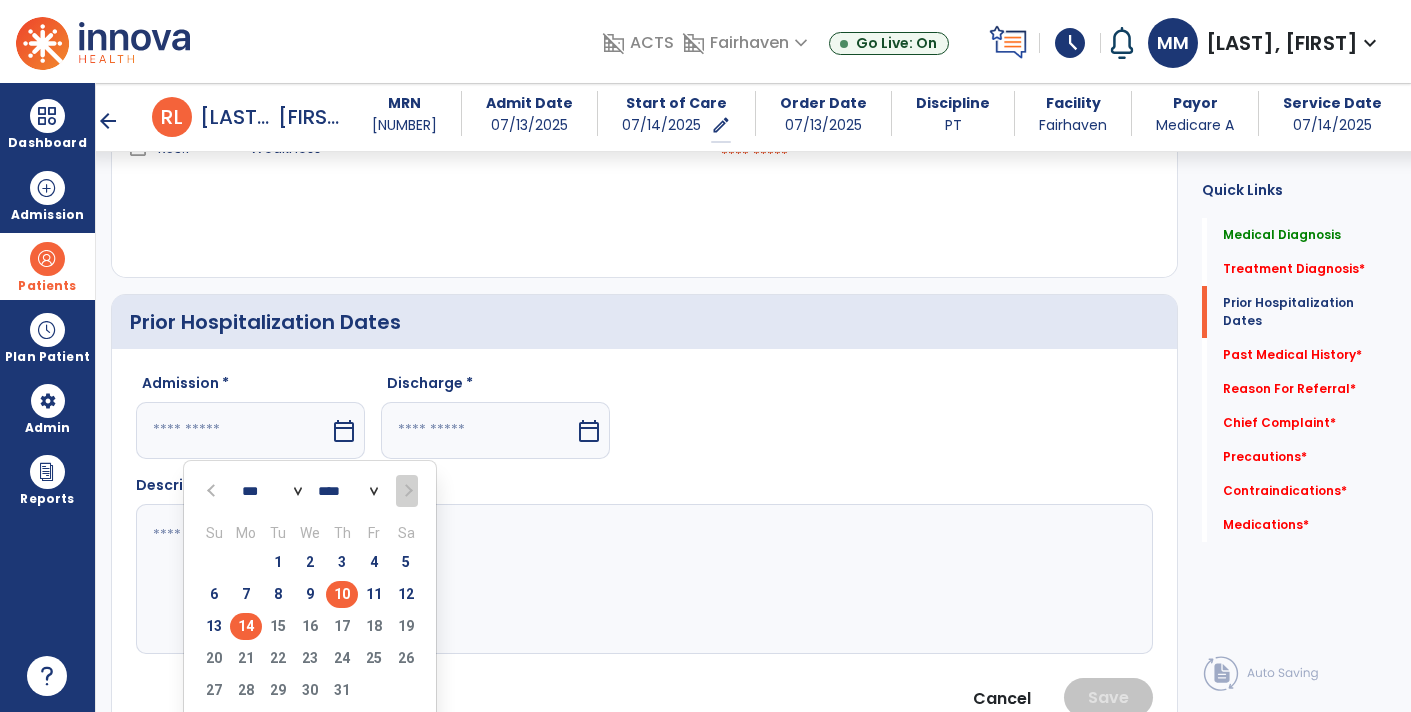 click on "10" at bounding box center [342, 594] 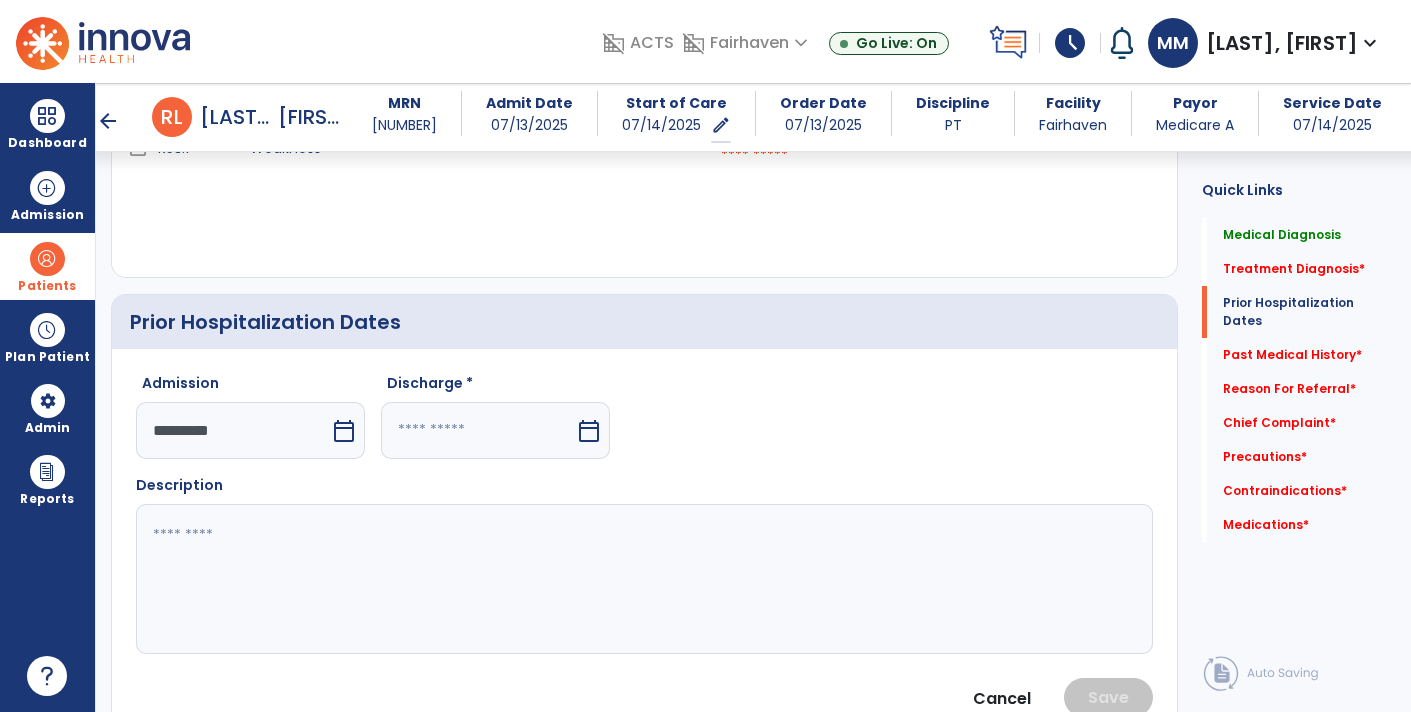 click on "calendar_today" at bounding box center [589, 431] 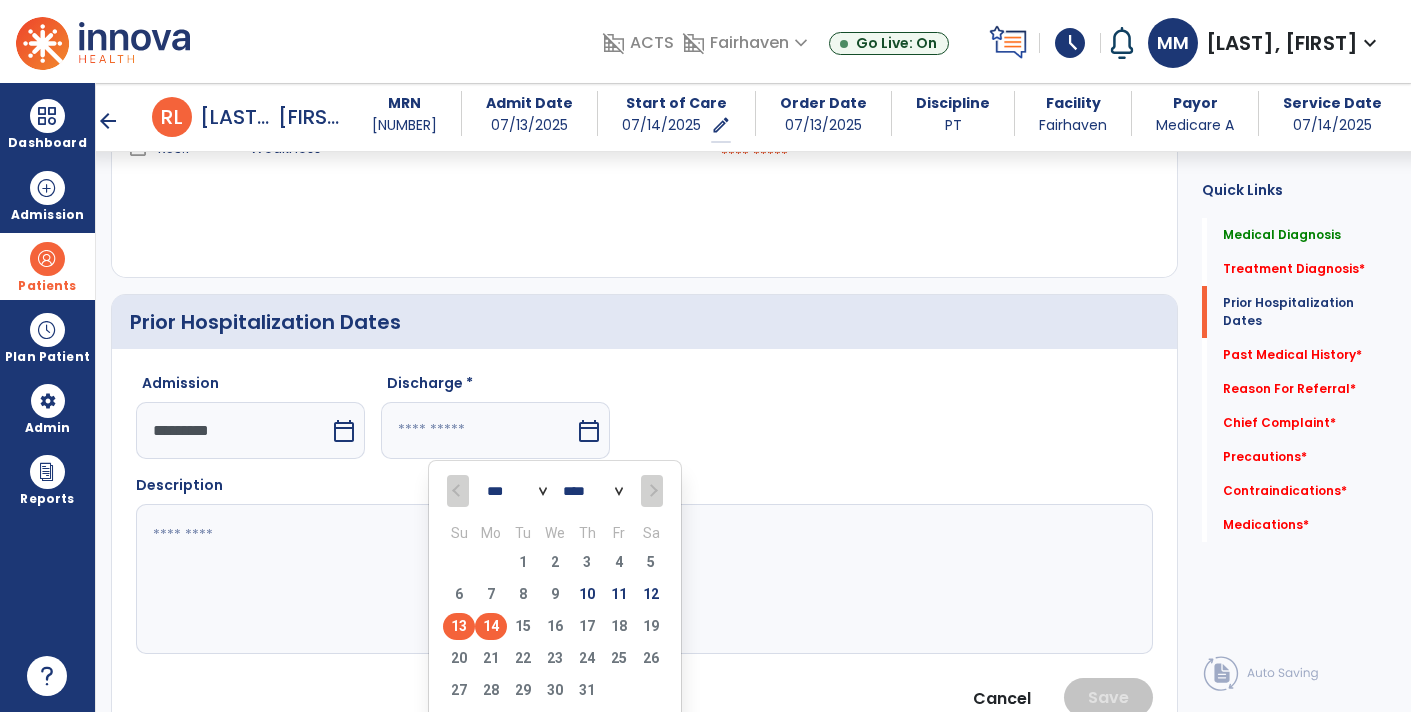 click on "13" at bounding box center [459, 626] 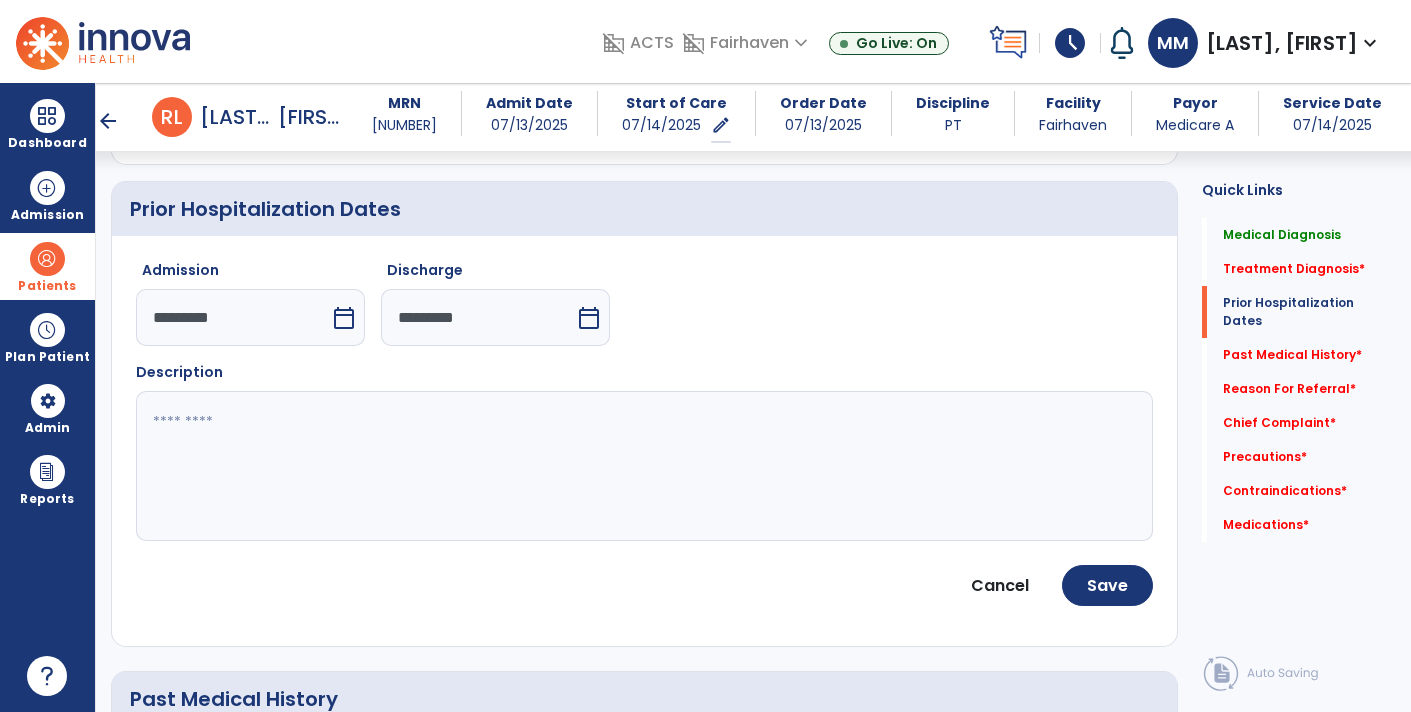scroll, scrollTop: 672, scrollLeft: 0, axis: vertical 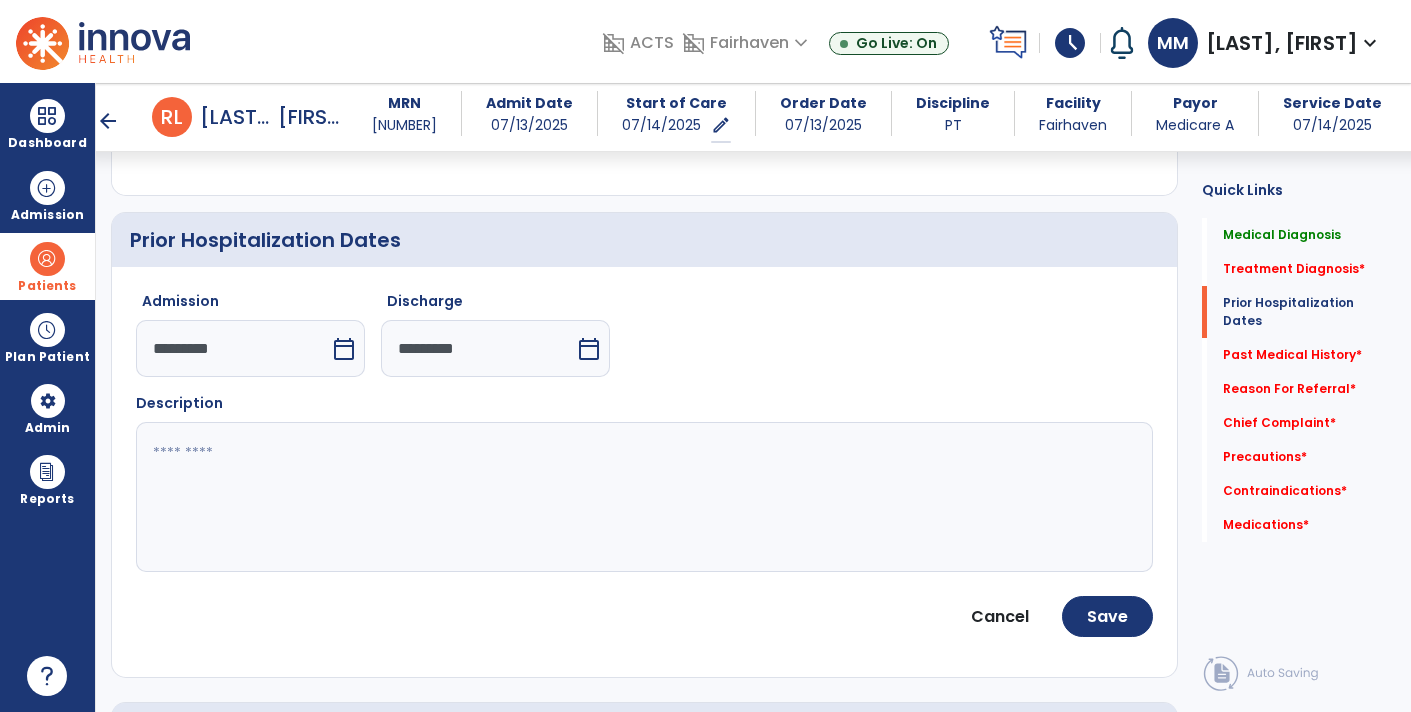 click 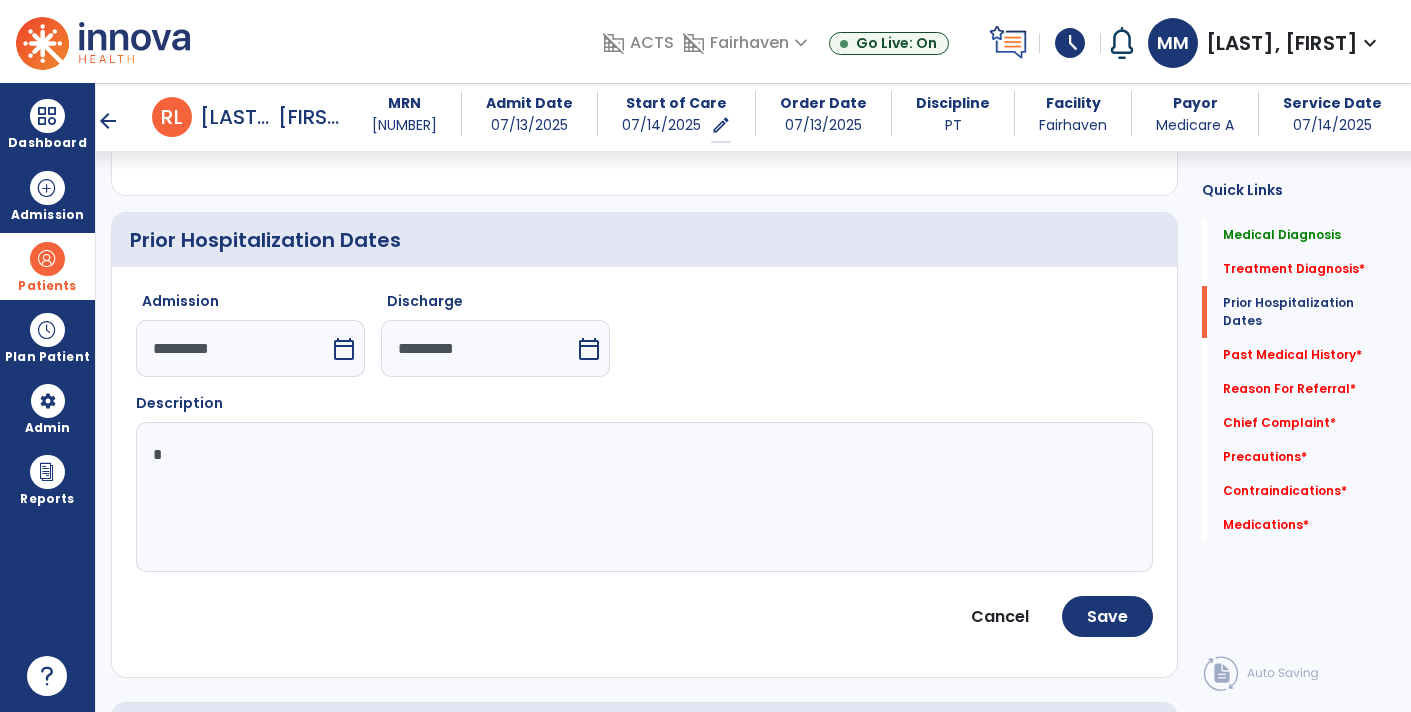 type on "**" 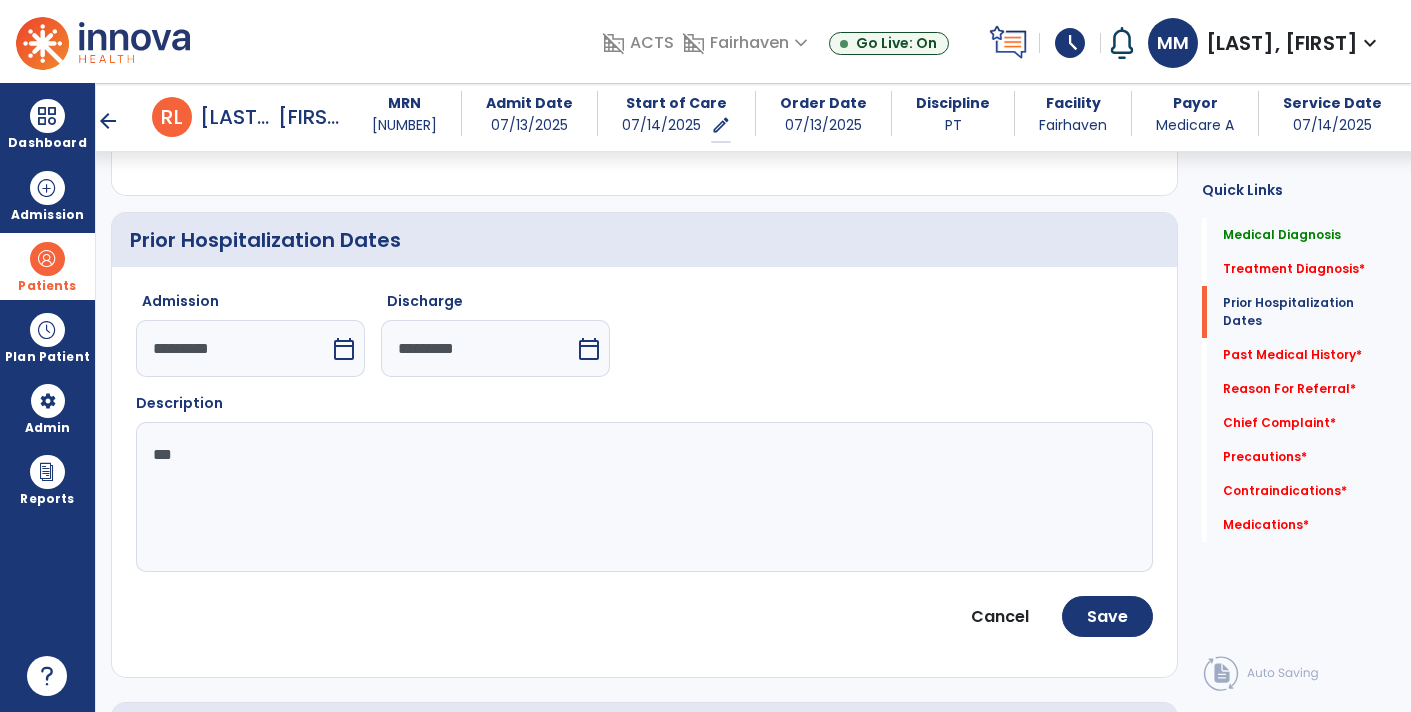 click on "domain_disabled   ACTS" at bounding box center (642, 43) 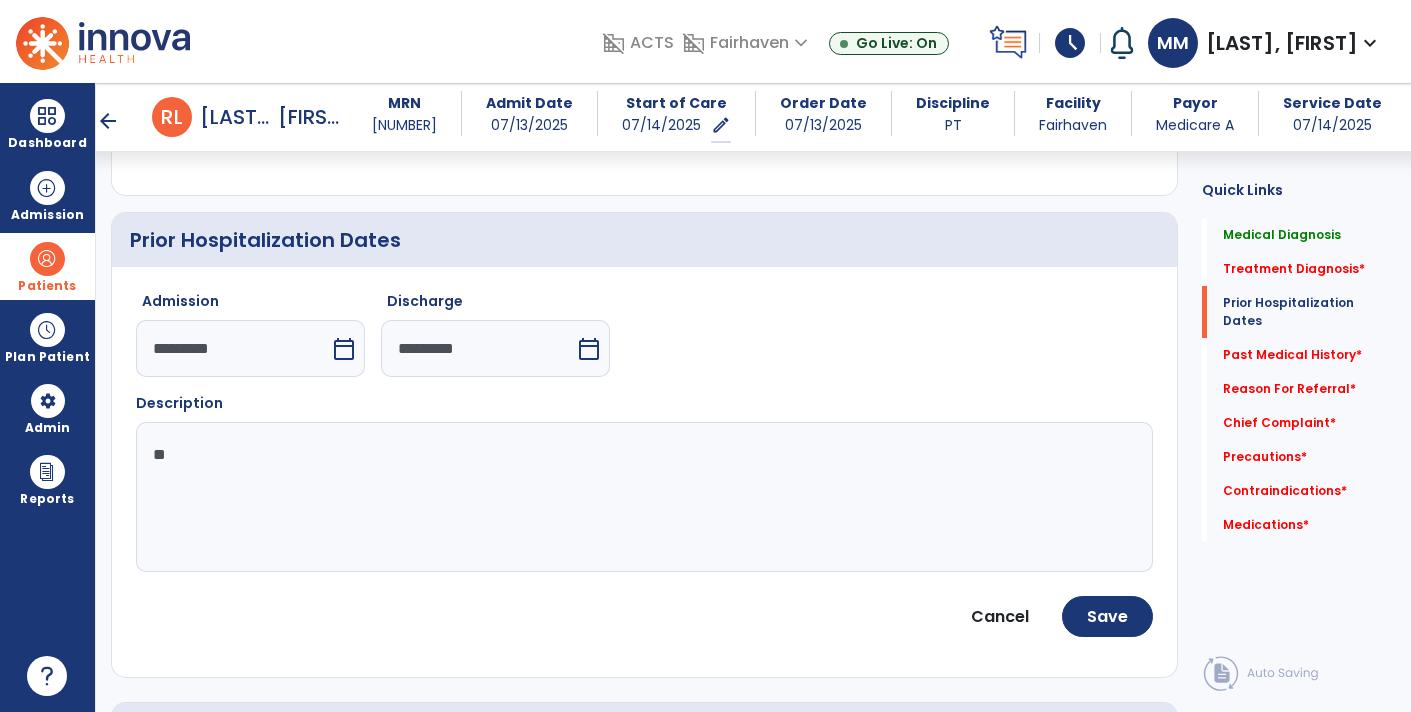 type on "*" 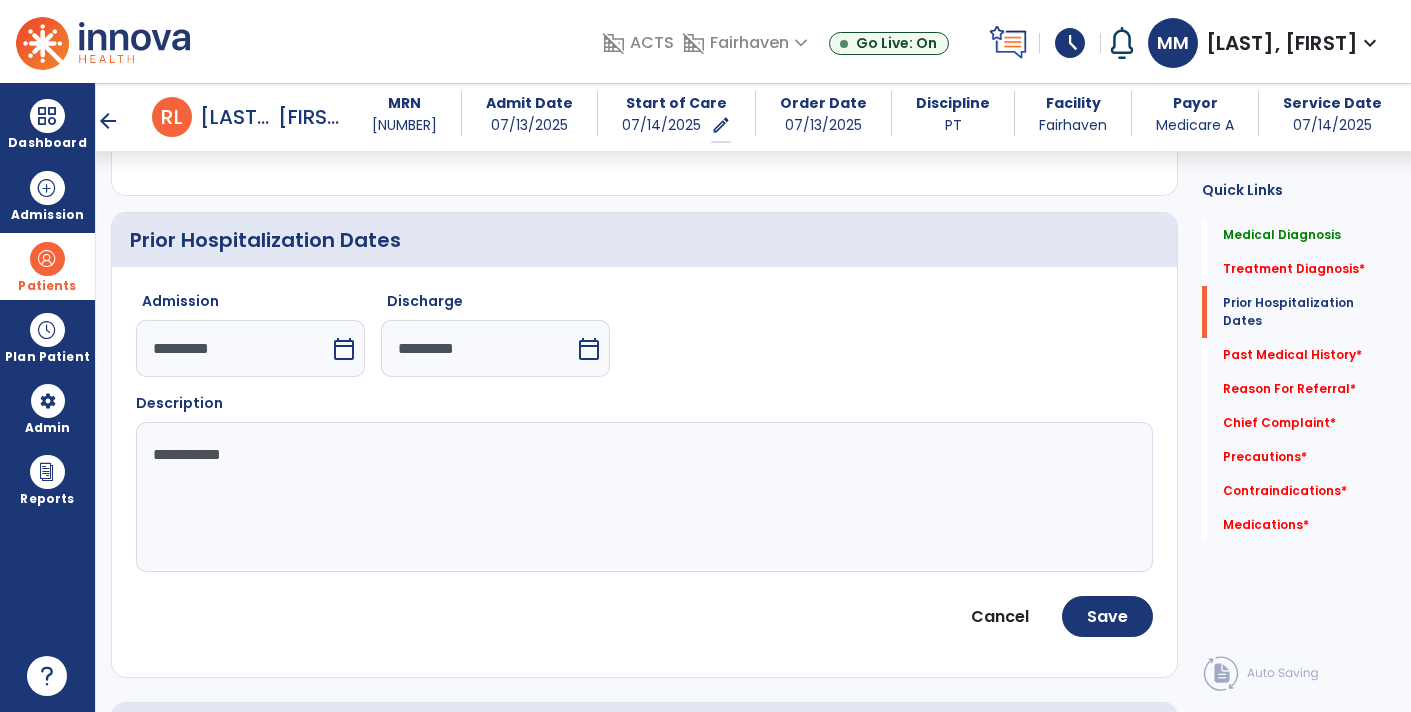 click on "**********" 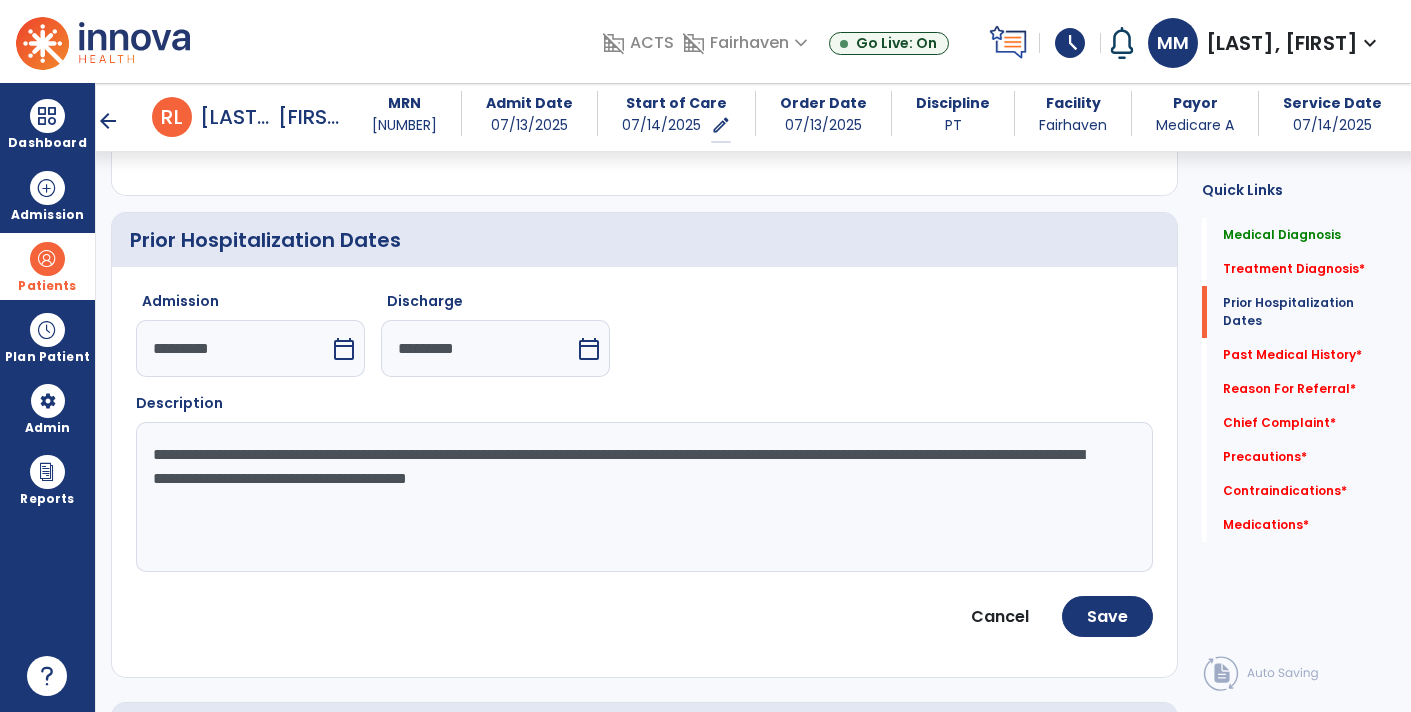 click on "**********" 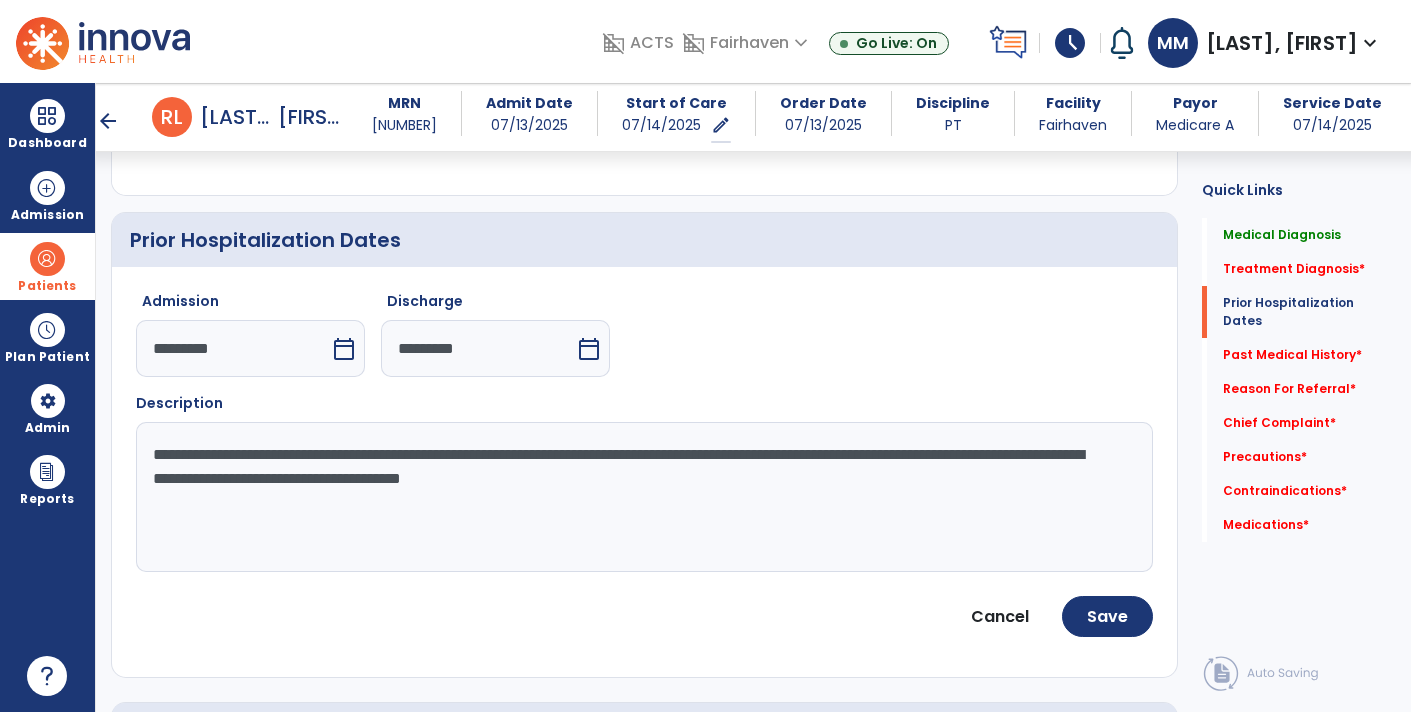 click on "**********" 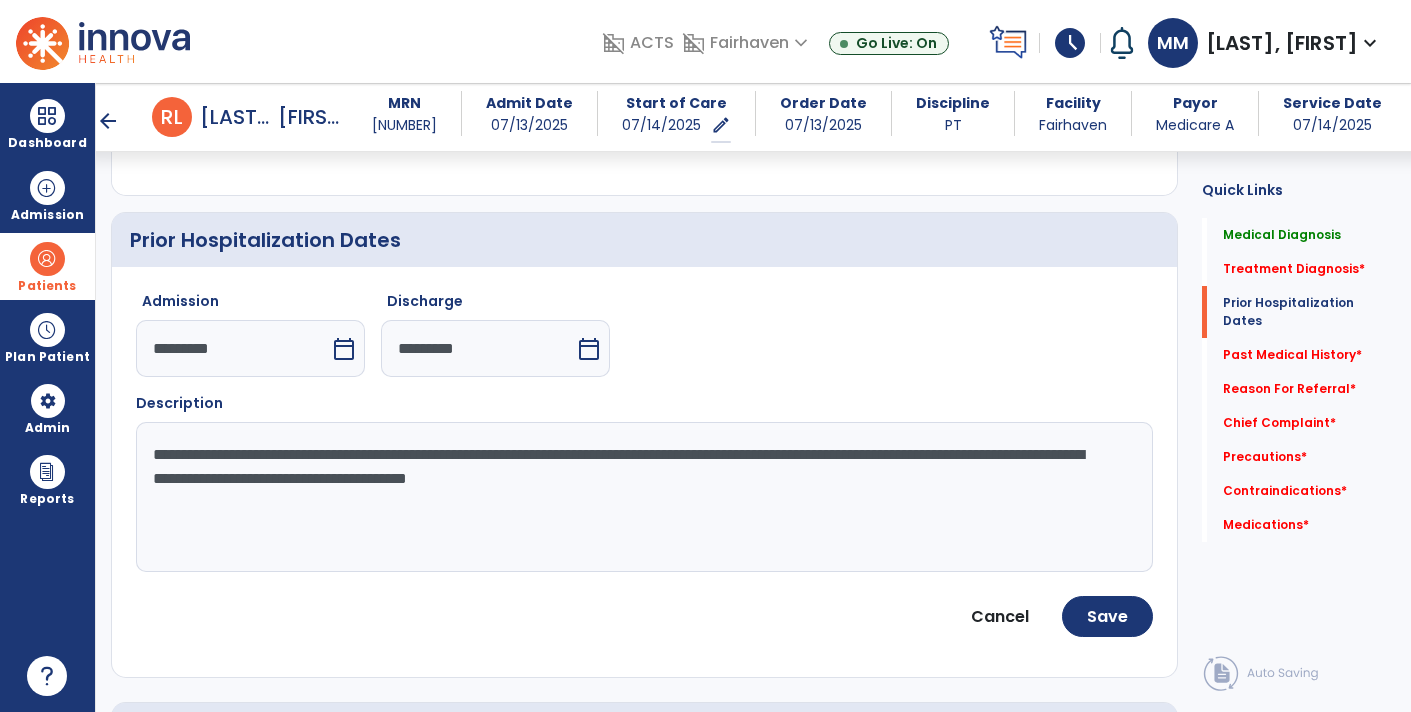 click on "**********" 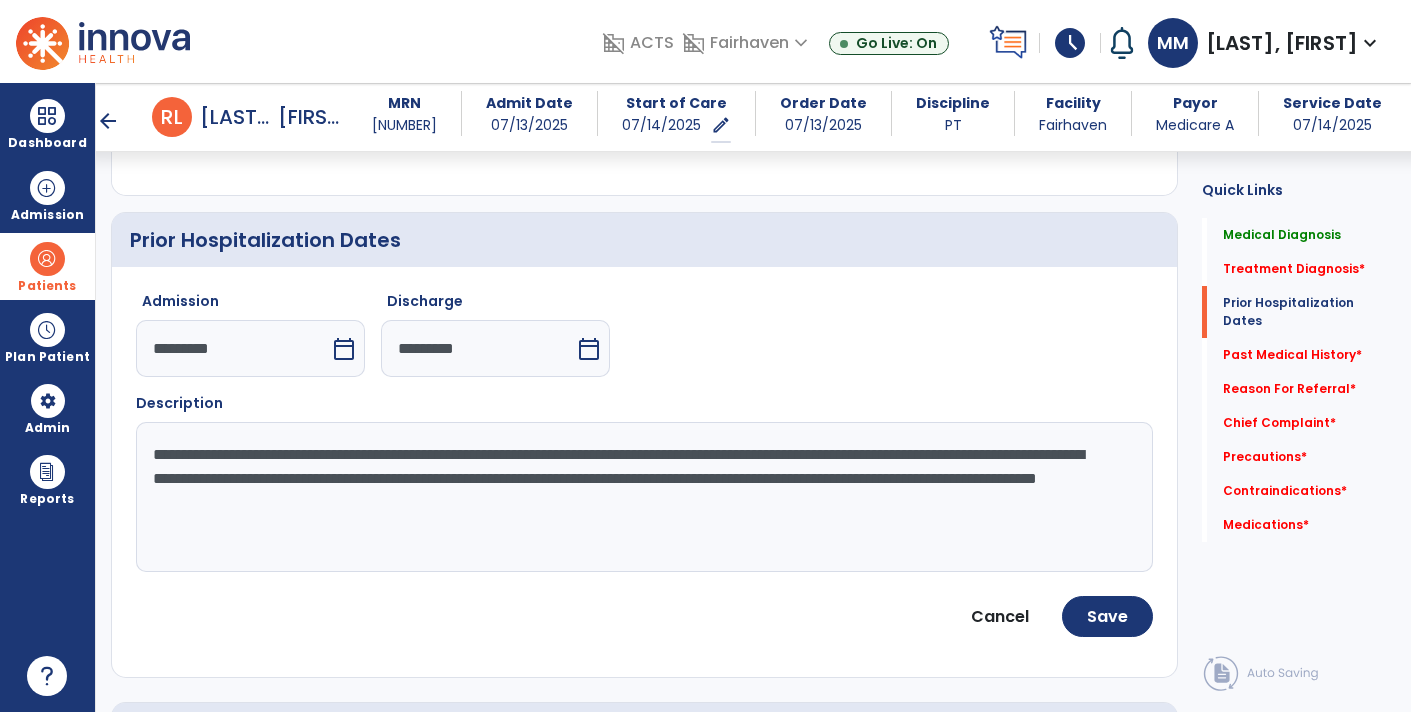 click on "**********" 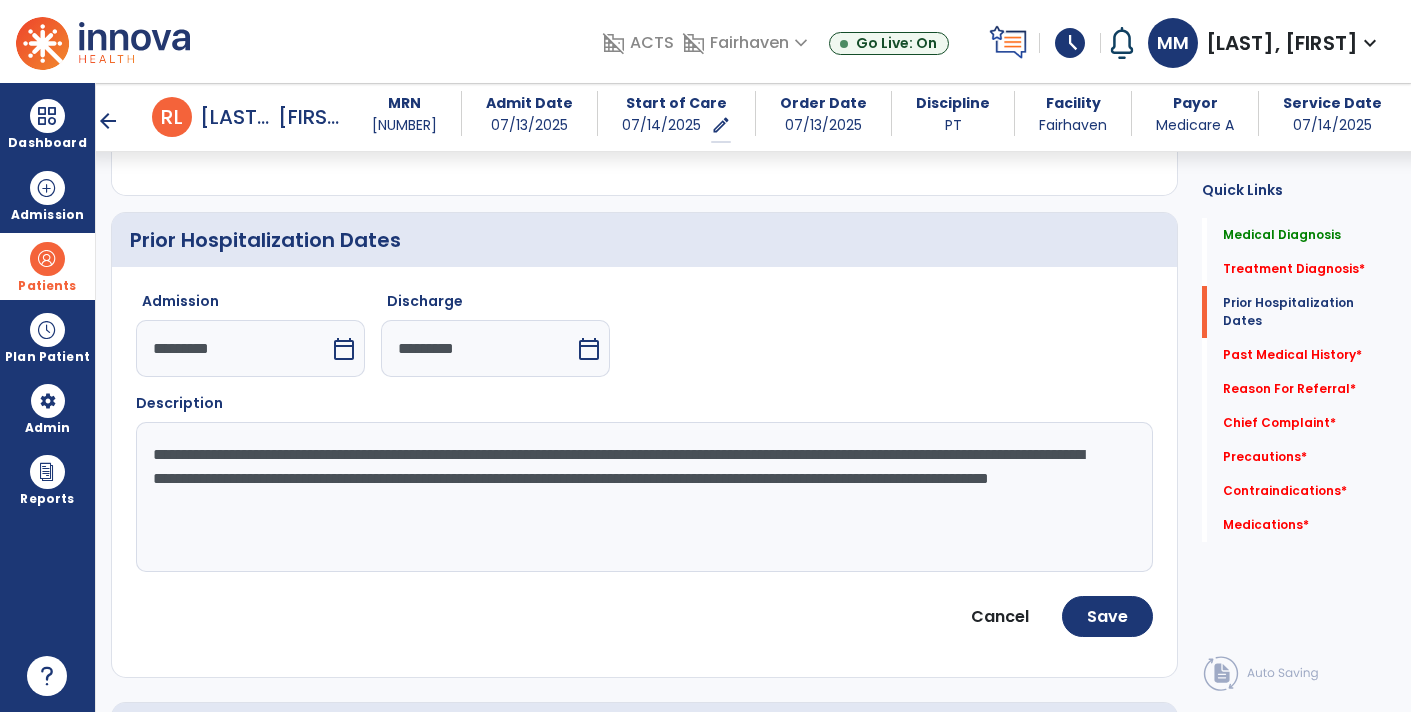 click on "**********" 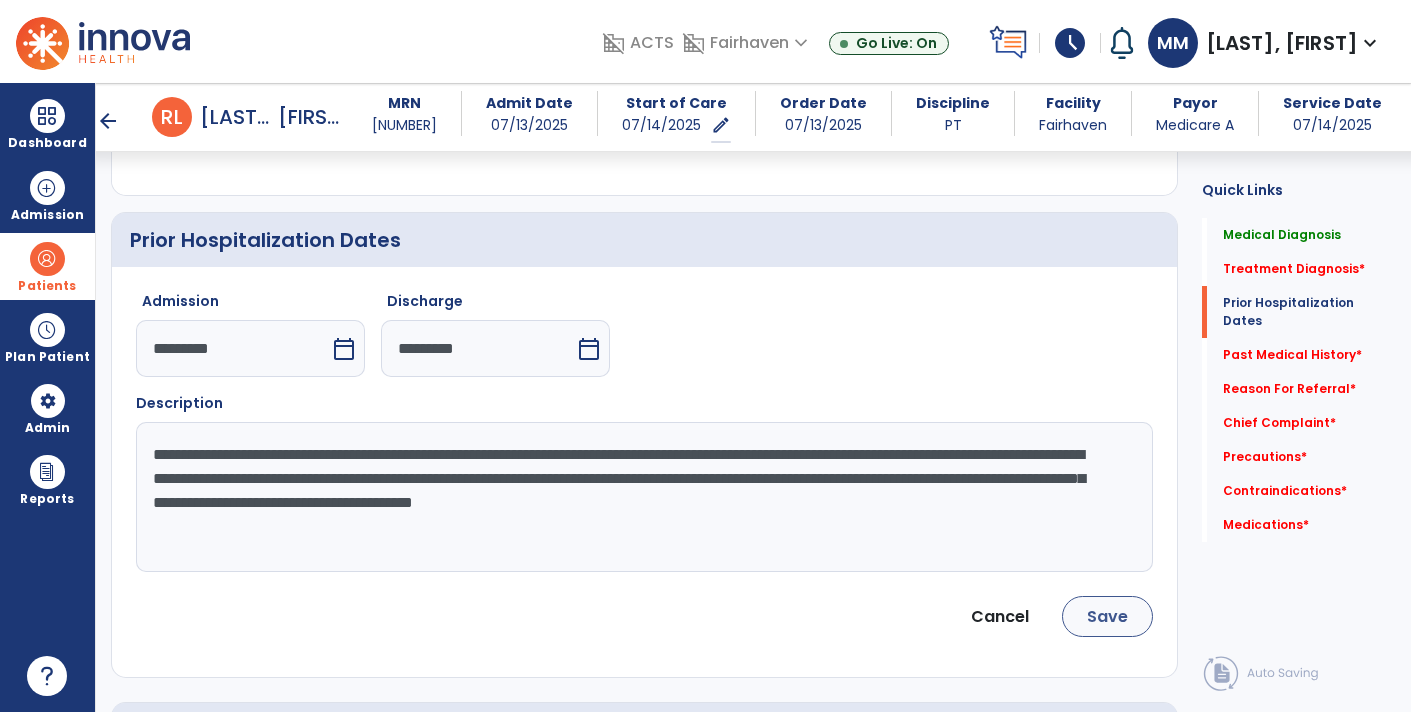 type on "**********" 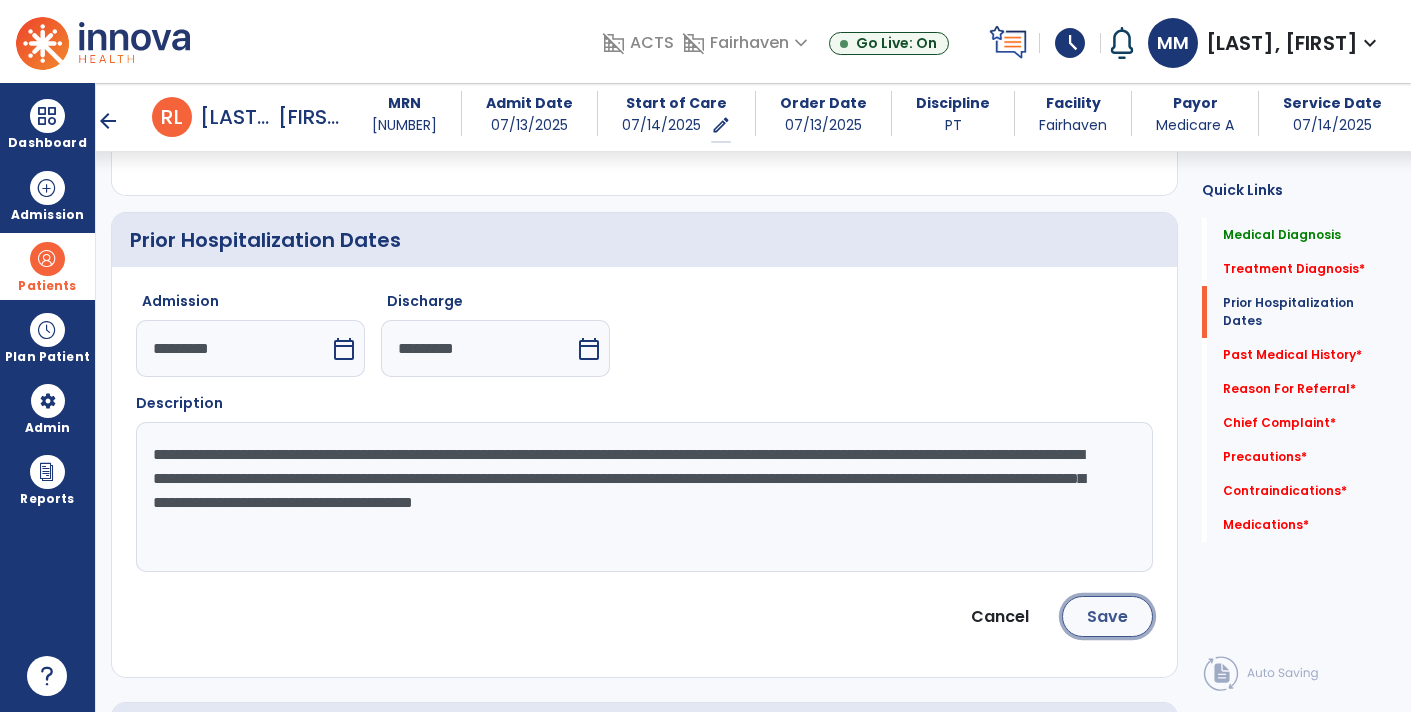 click on "Save" 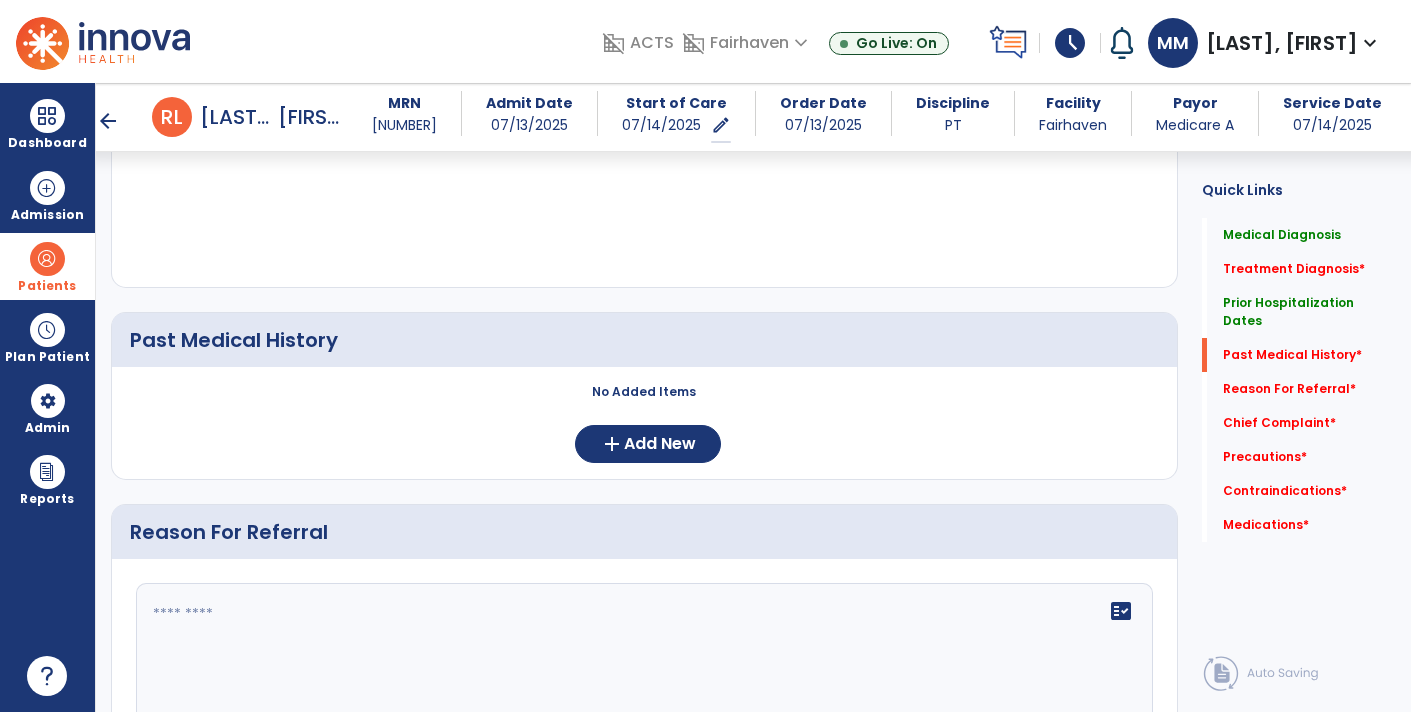 scroll, scrollTop: 903, scrollLeft: 0, axis: vertical 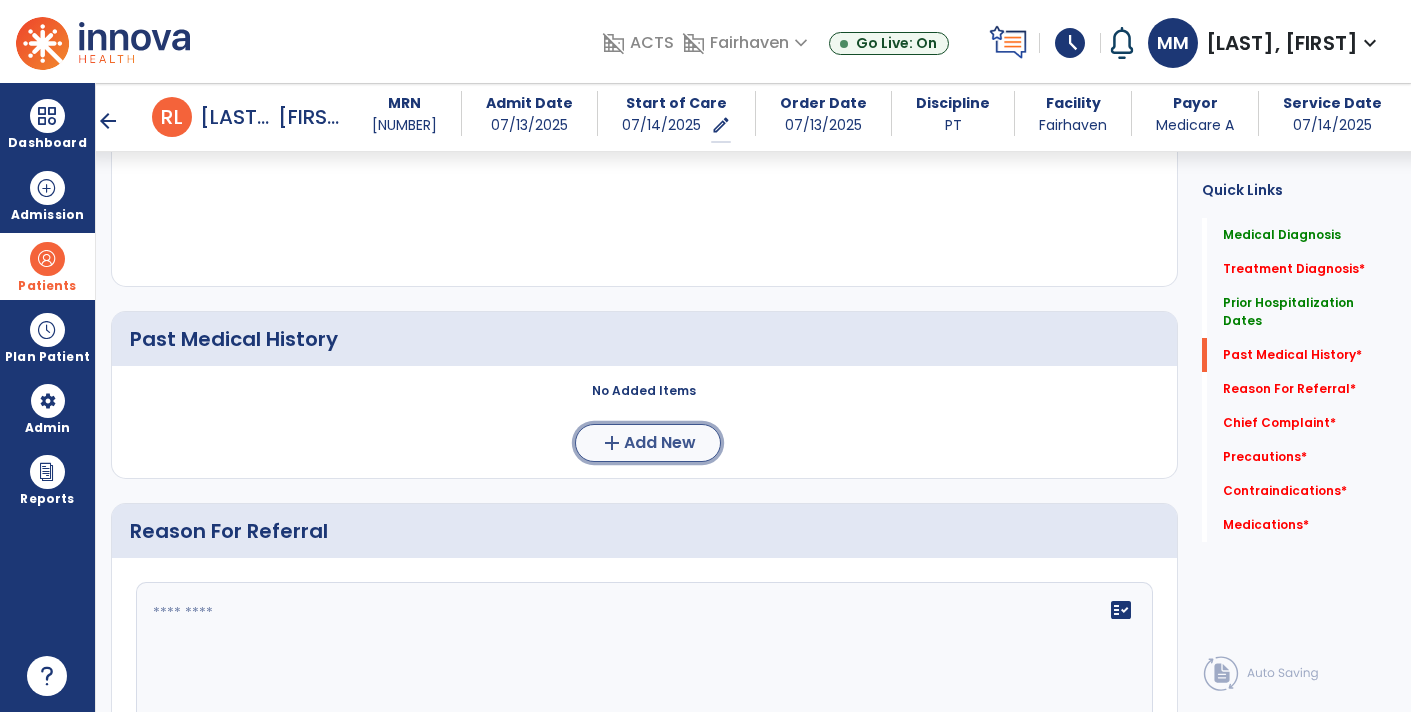 click on "add" 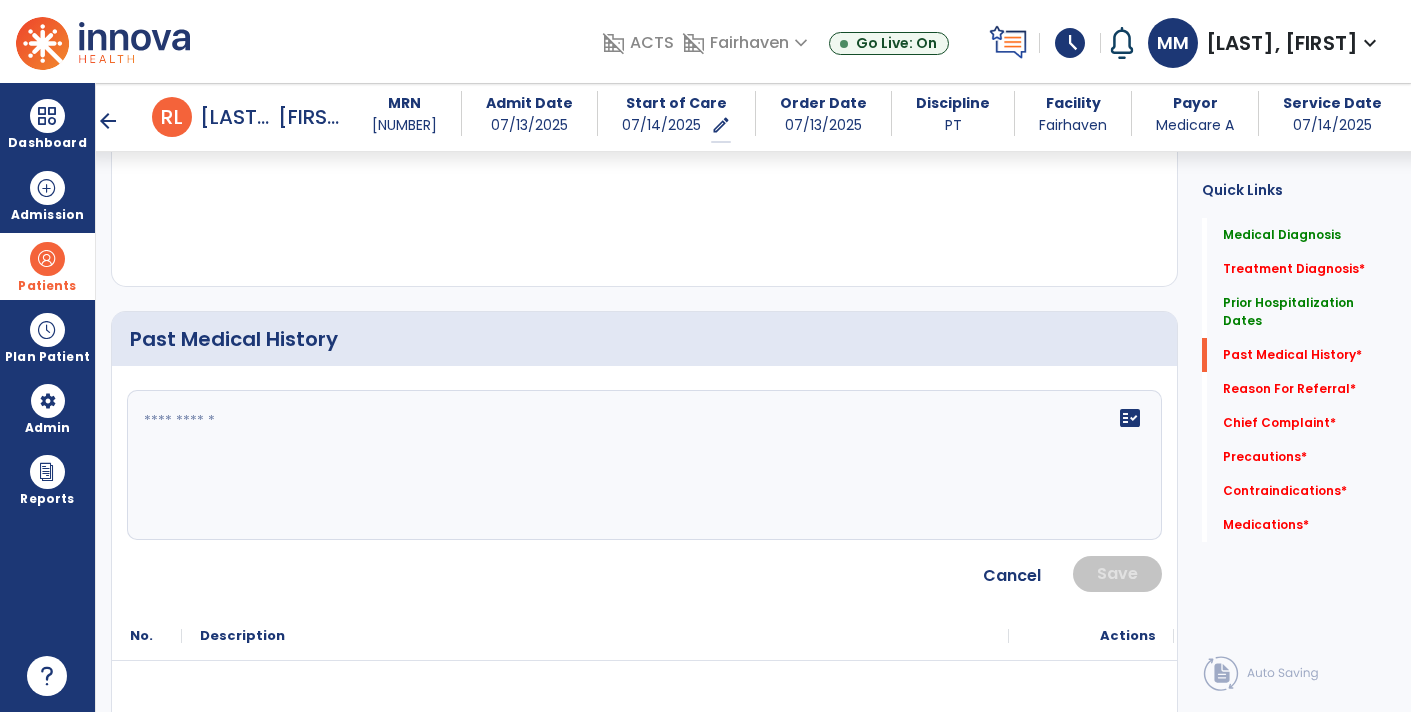 click 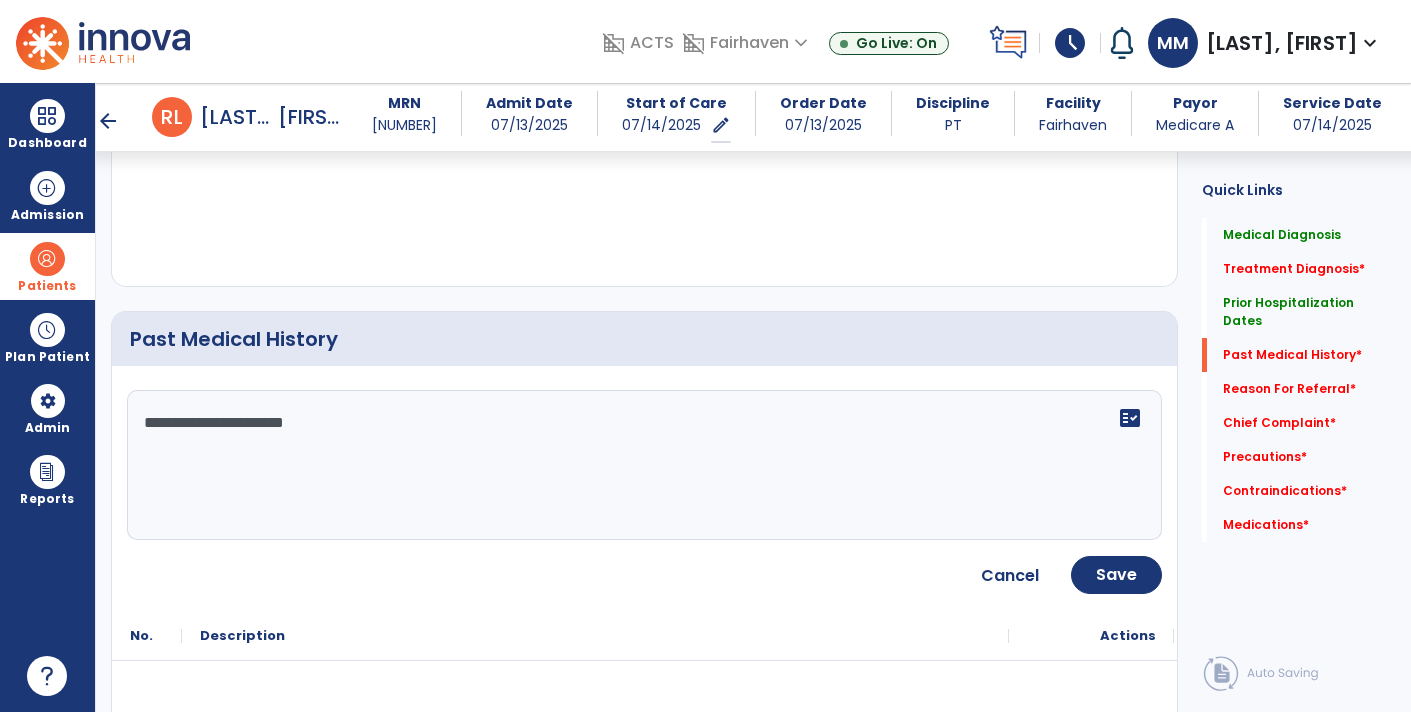 type on "**********" 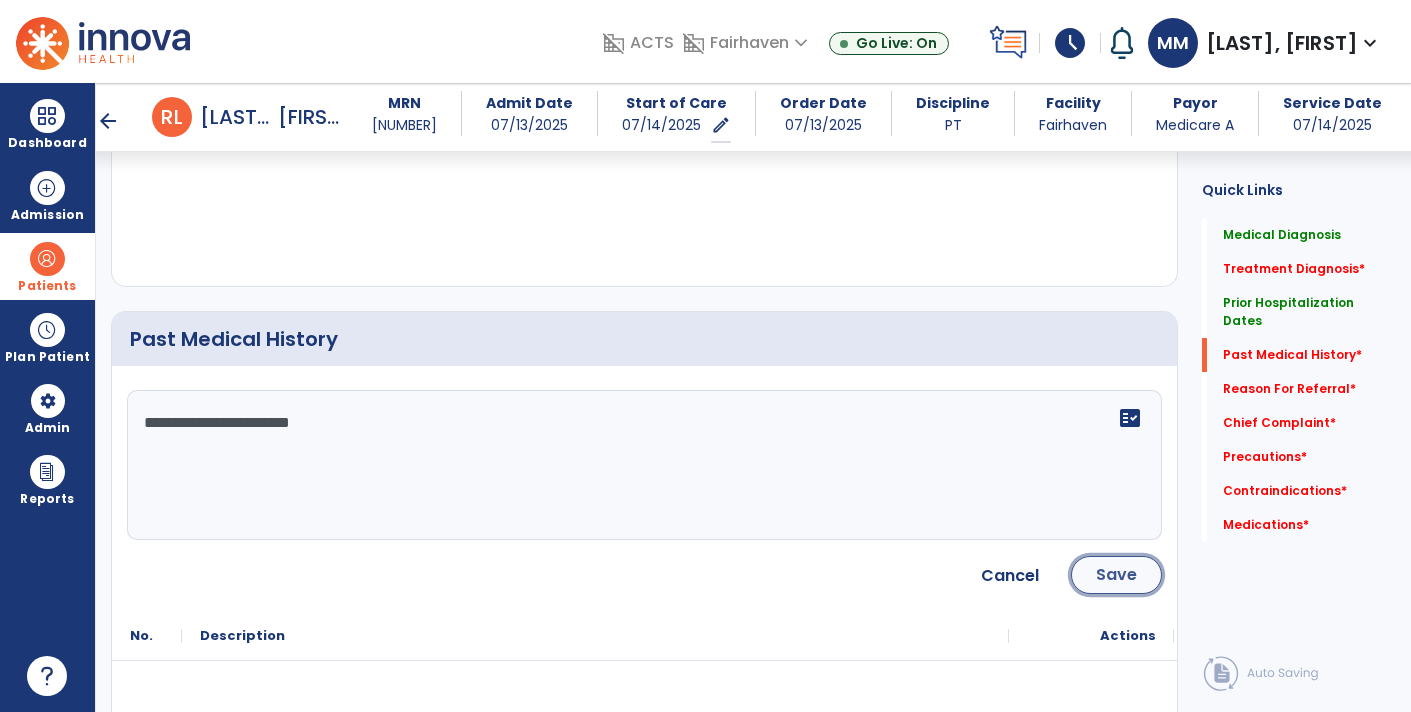 click on "Save" 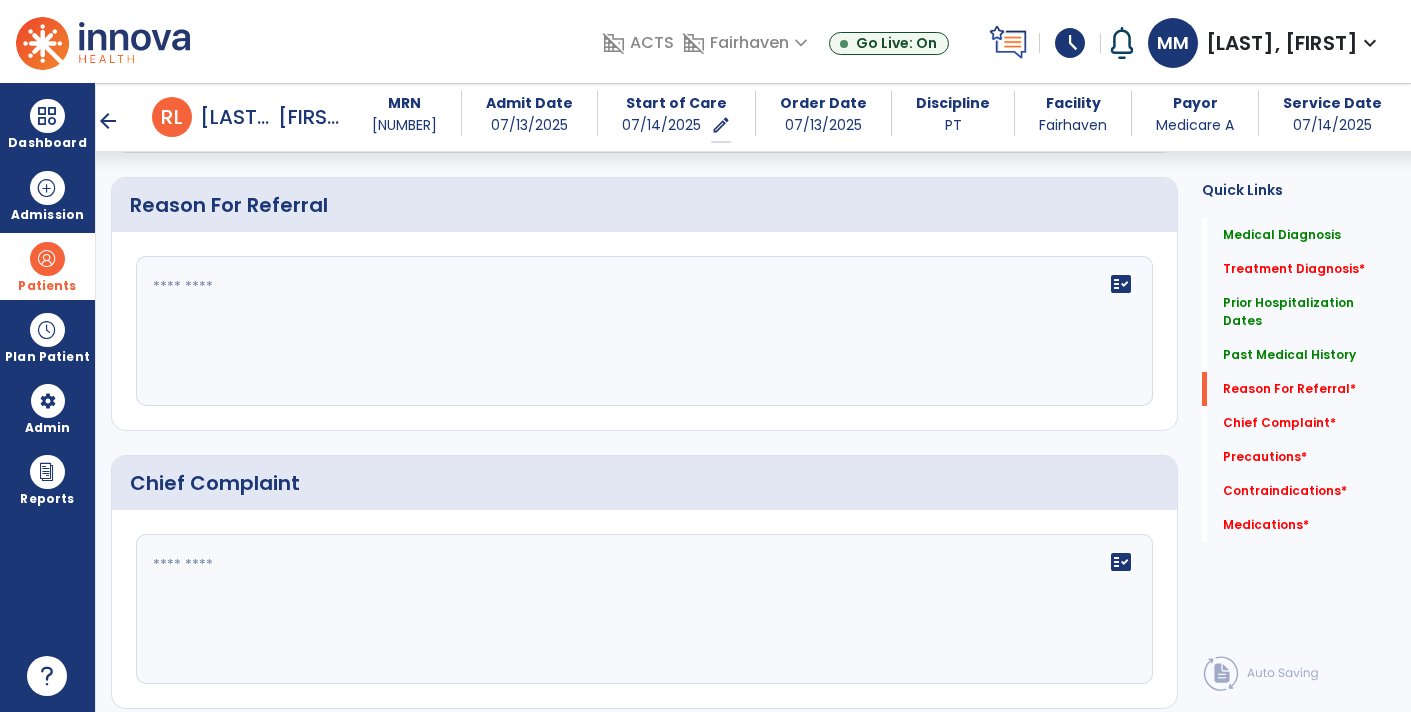 scroll, scrollTop: 1336, scrollLeft: 0, axis: vertical 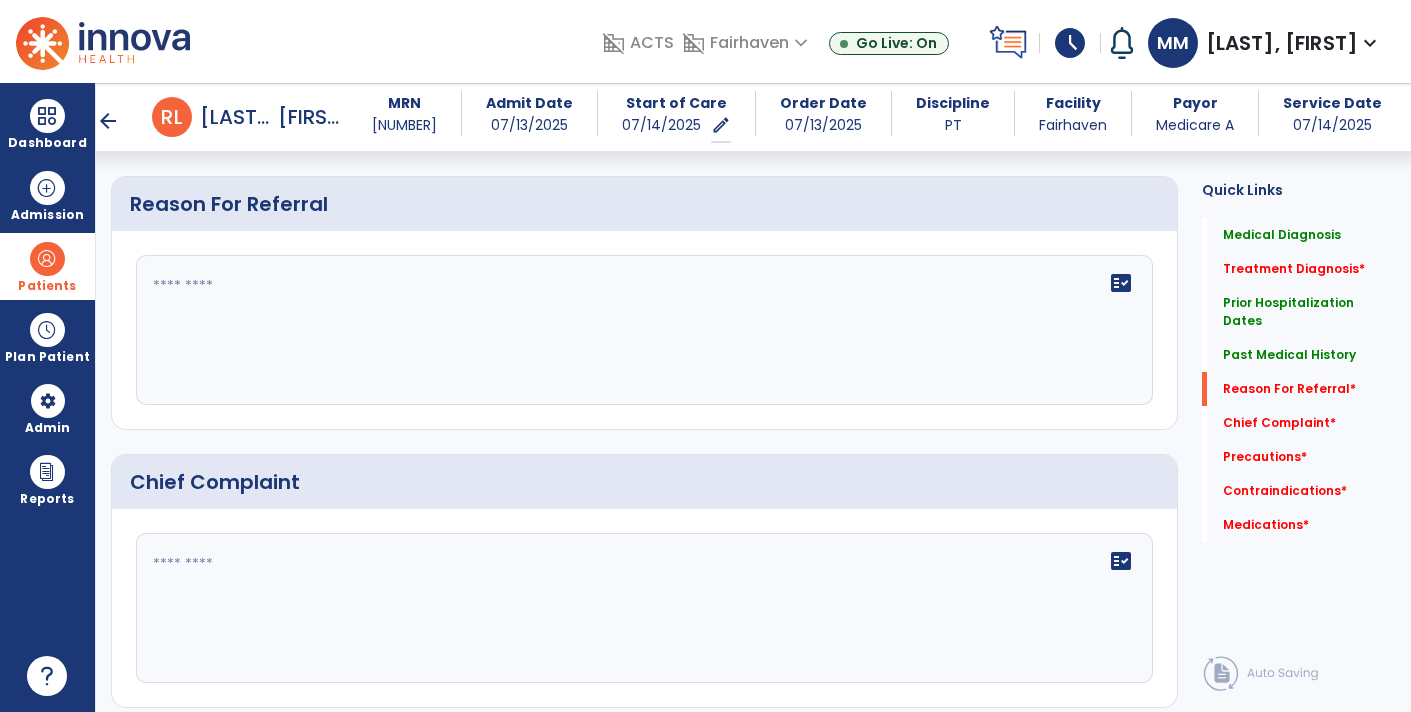 click 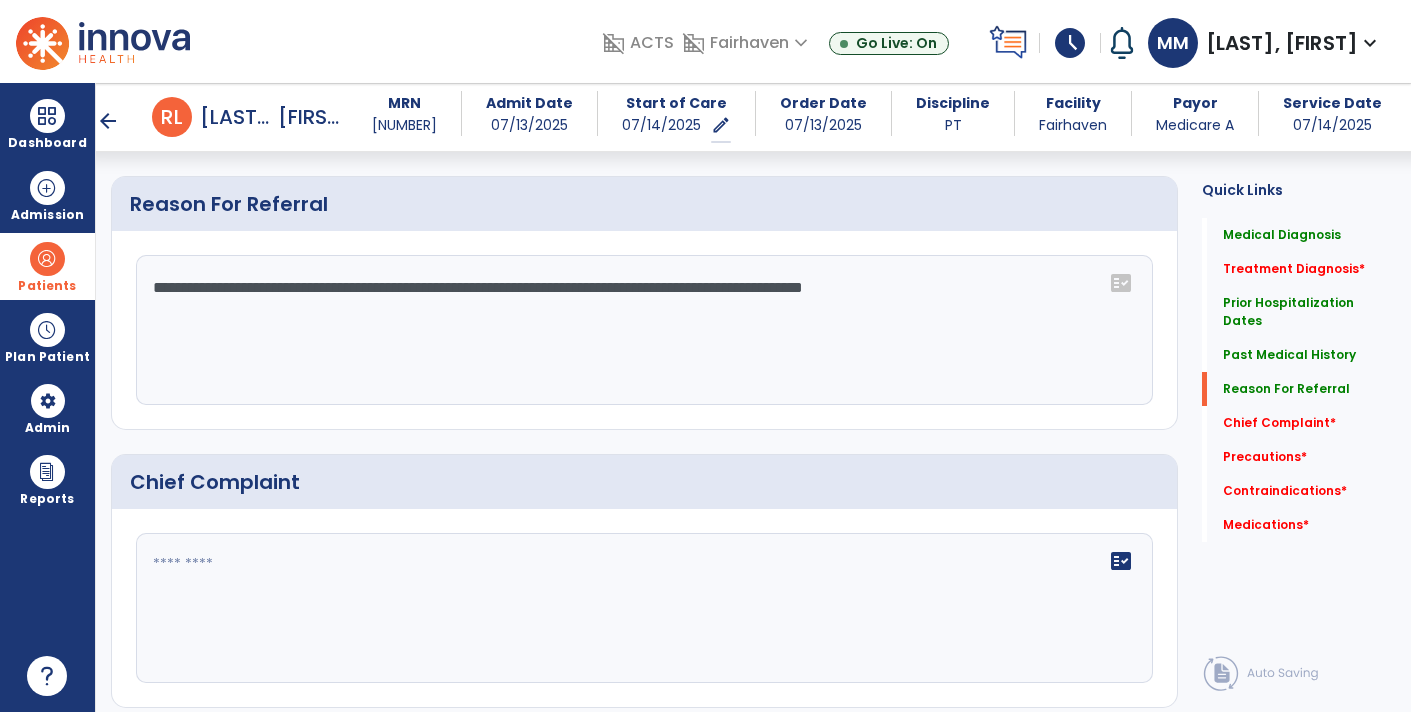 click on "**********" 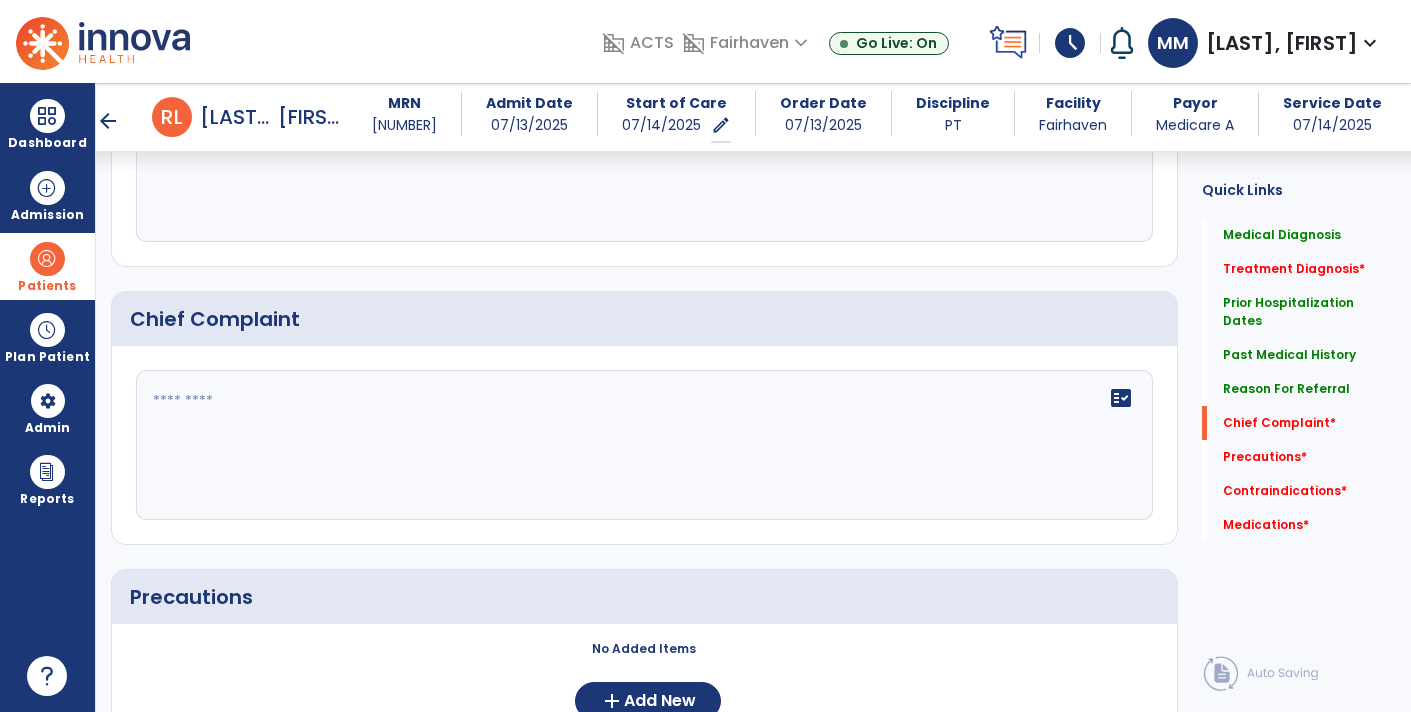 scroll, scrollTop: 1504, scrollLeft: 0, axis: vertical 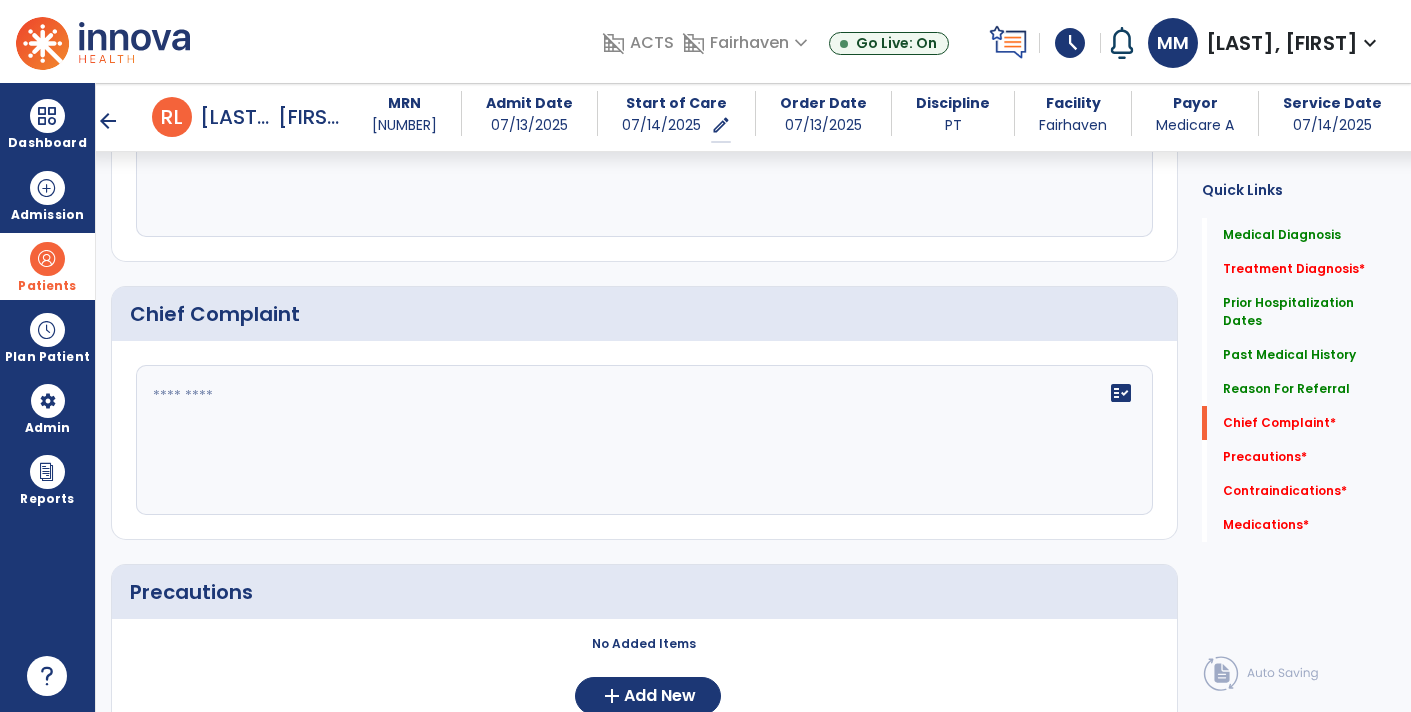 type on "**********" 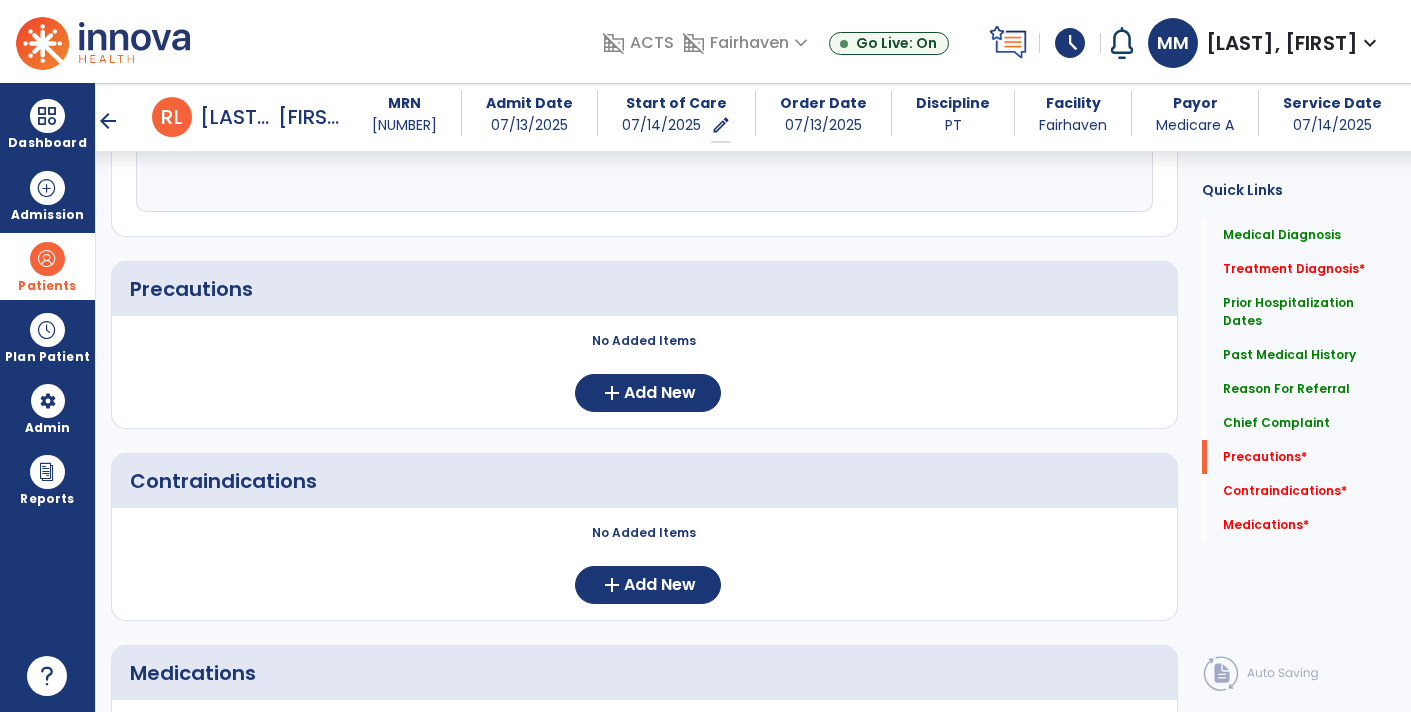 scroll, scrollTop: 1810, scrollLeft: 0, axis: vertical 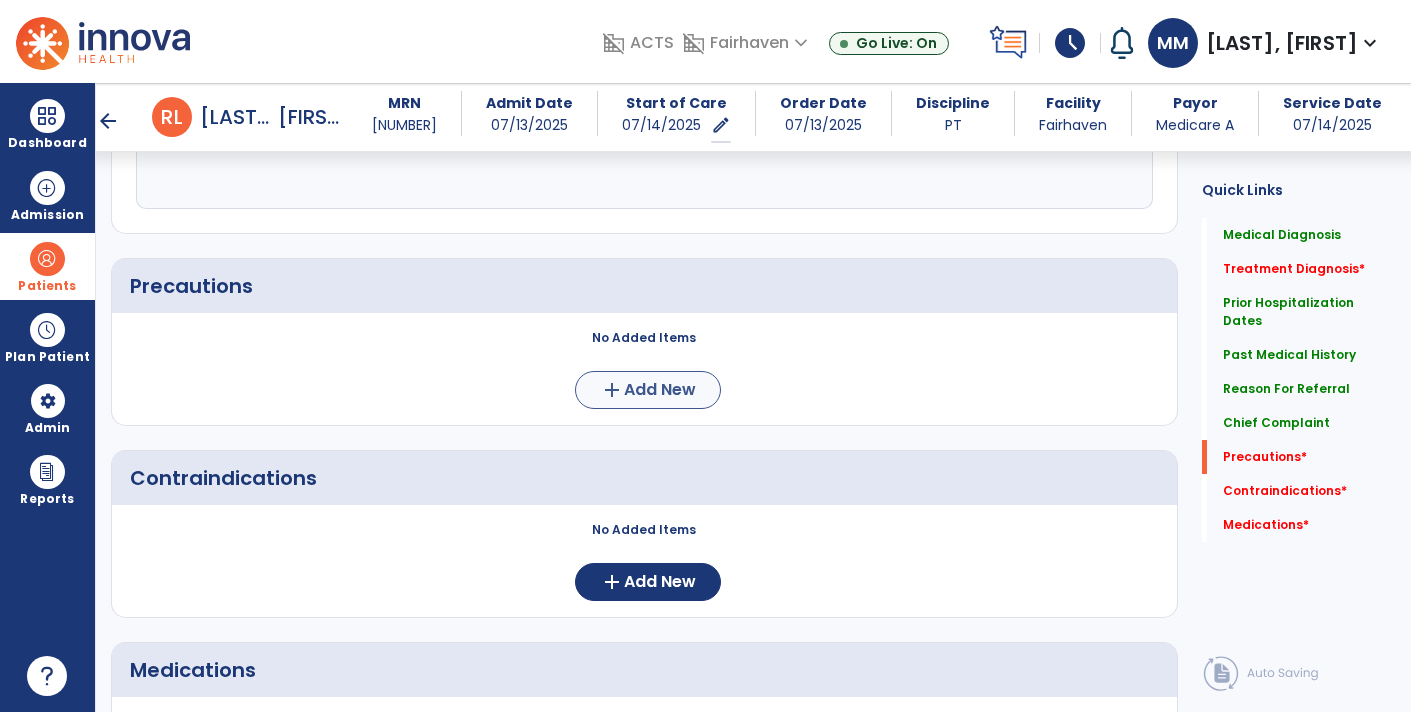 type on "**********" 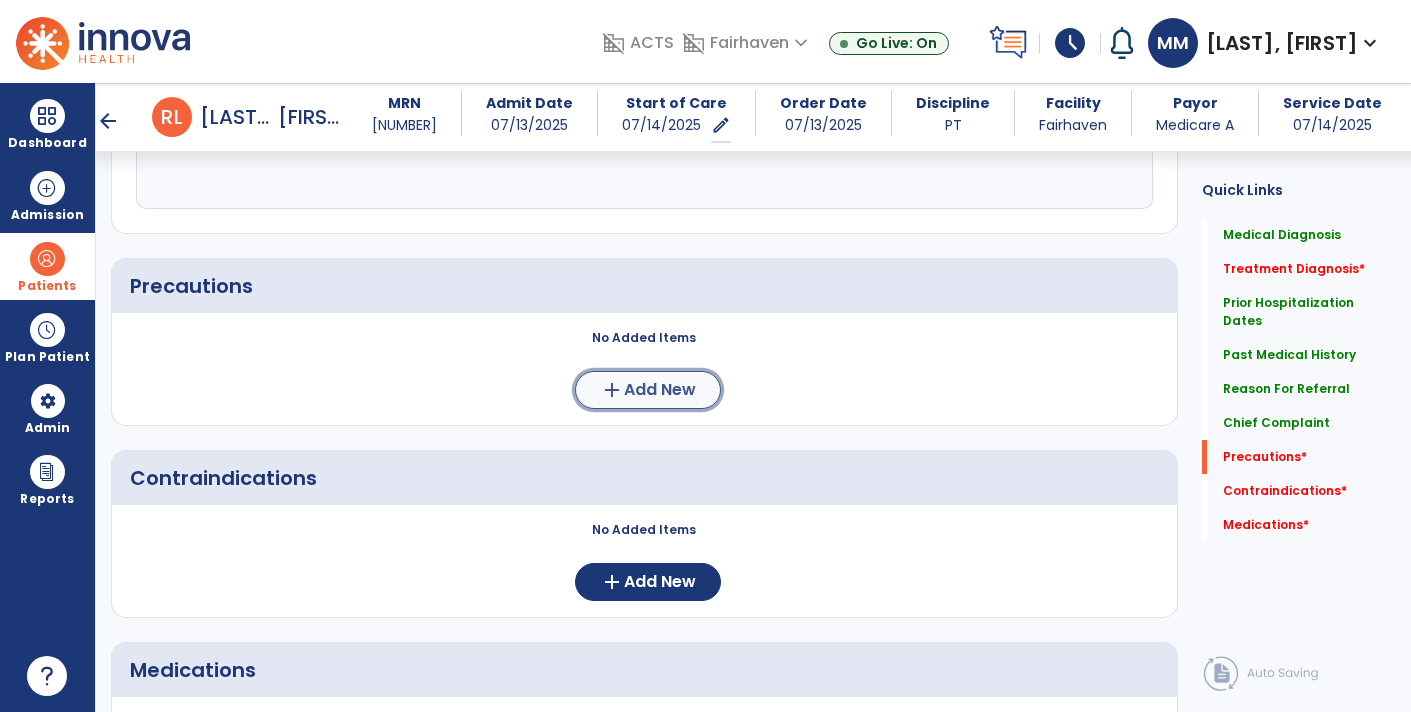 click on "add" 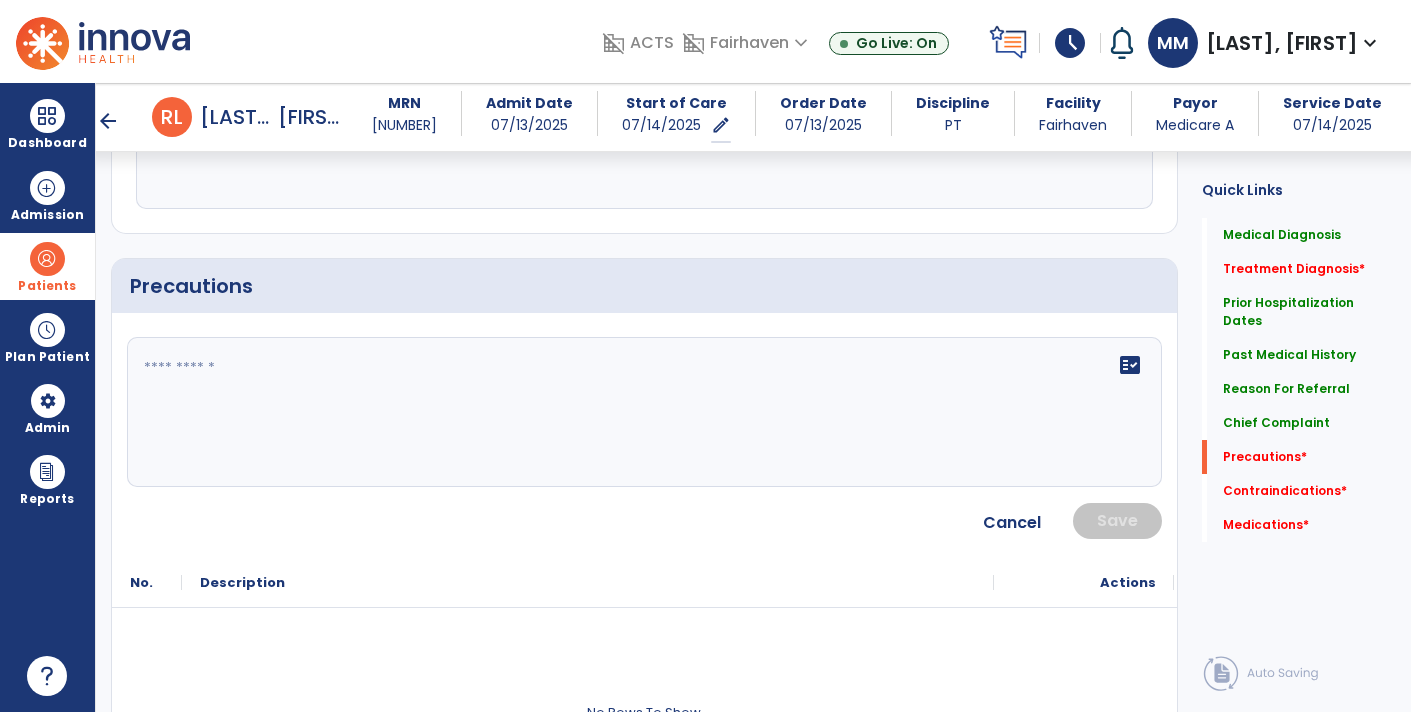 click 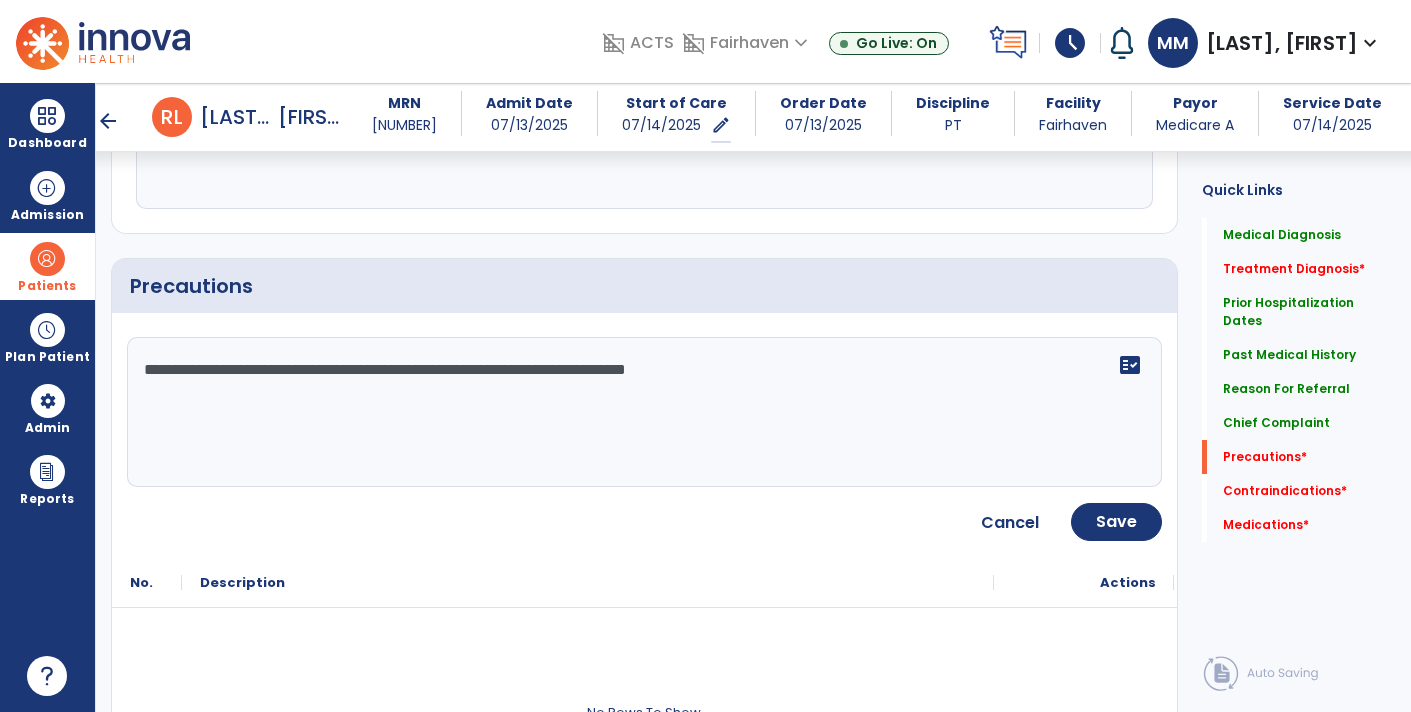 click on "**********" 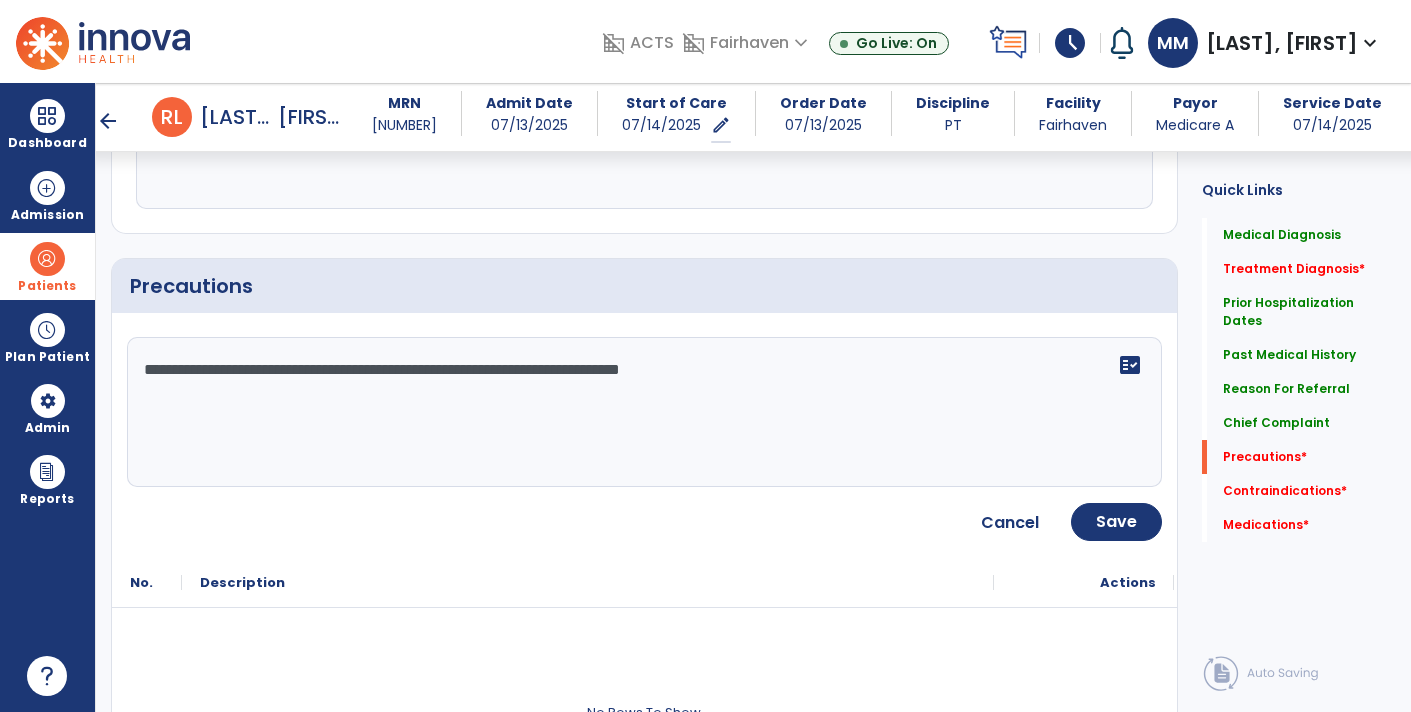 click on "**********" 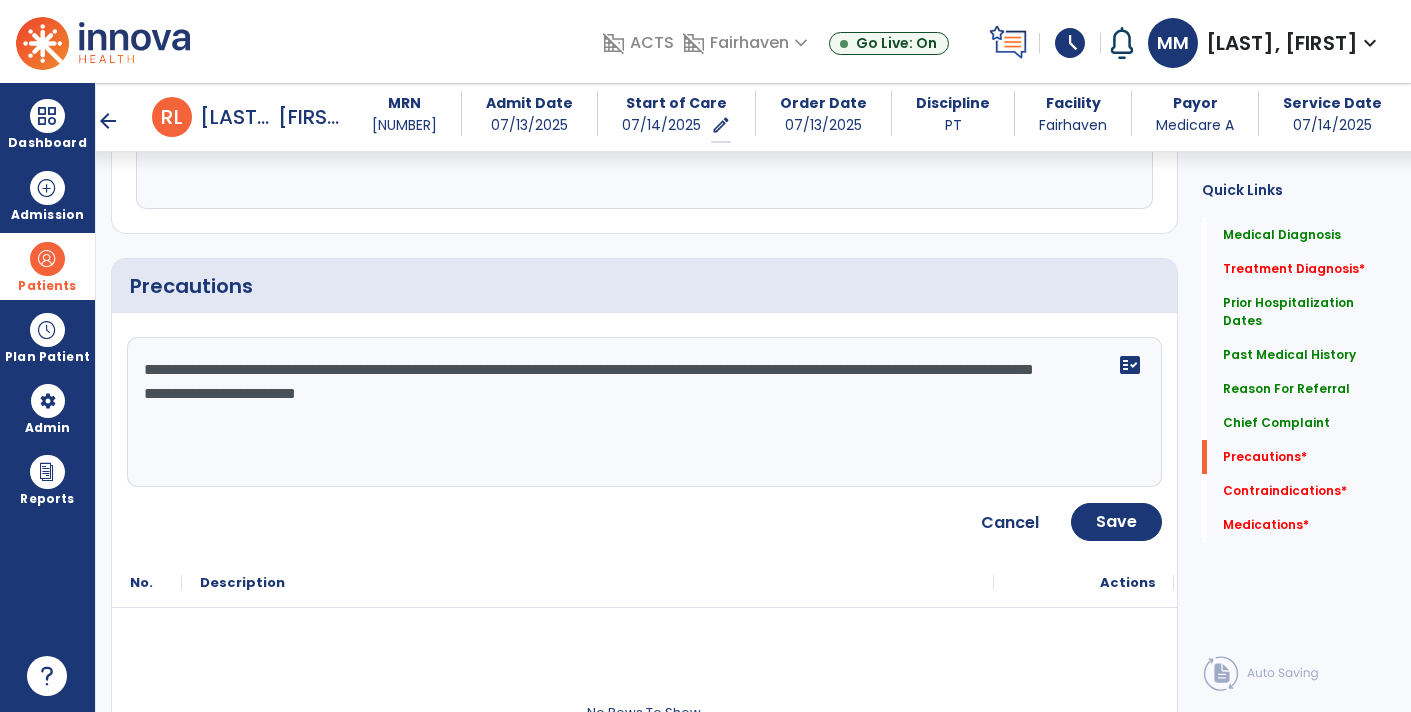 type on "**********" 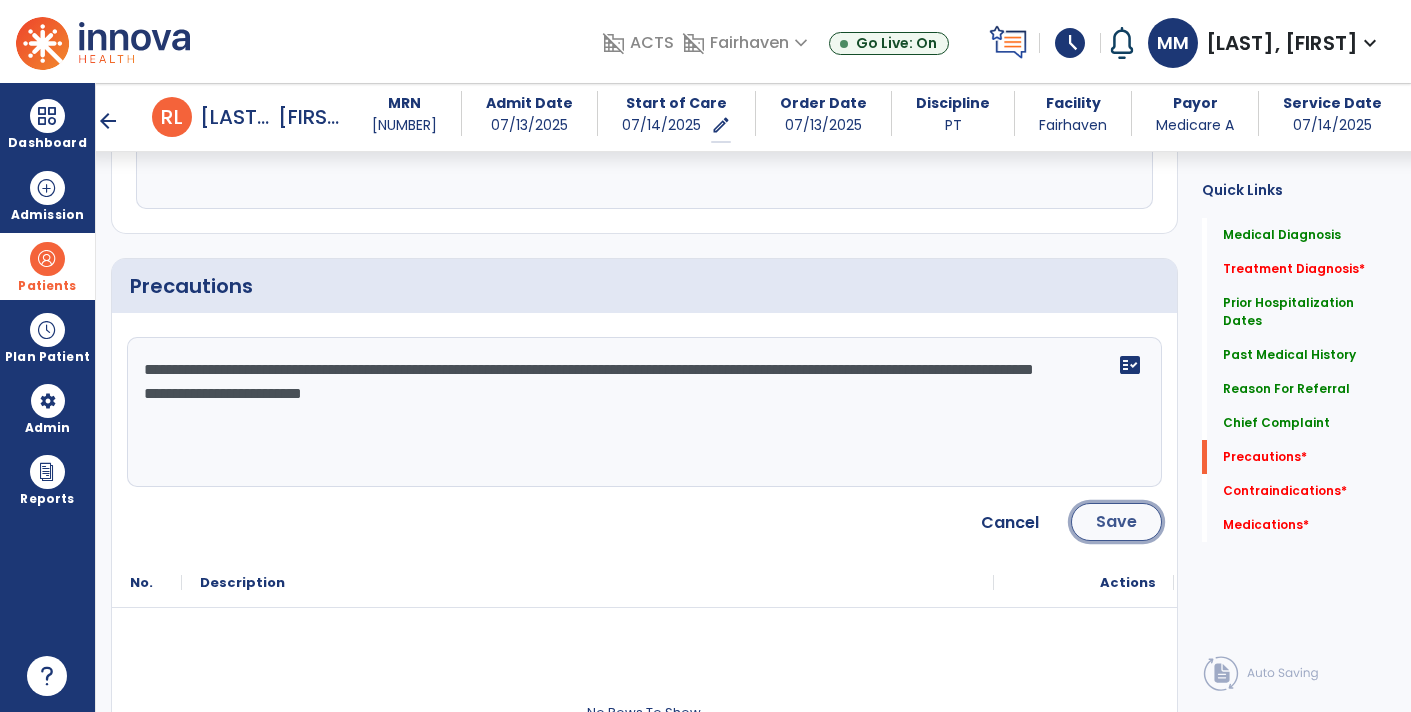 click on "Save" 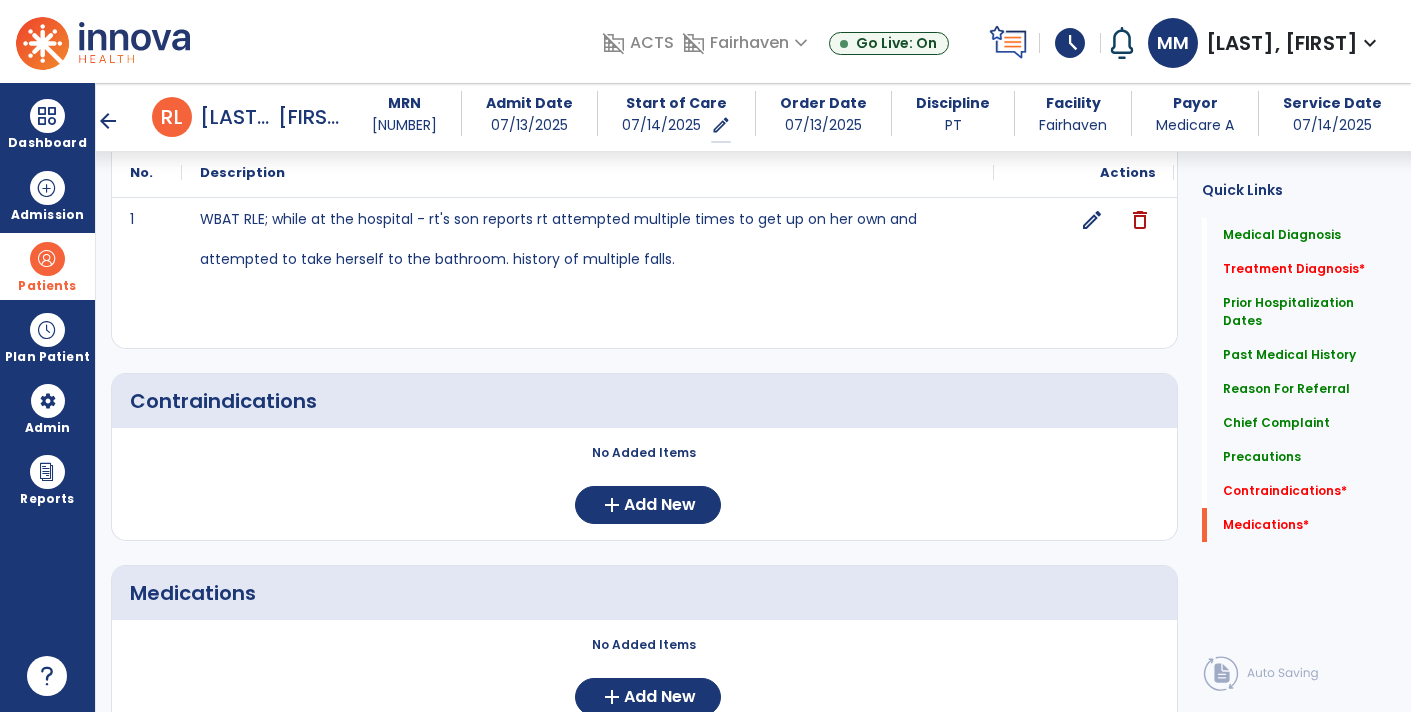 scroll, scrollTop: 1998, scrollLeft: 0, axis: vertical 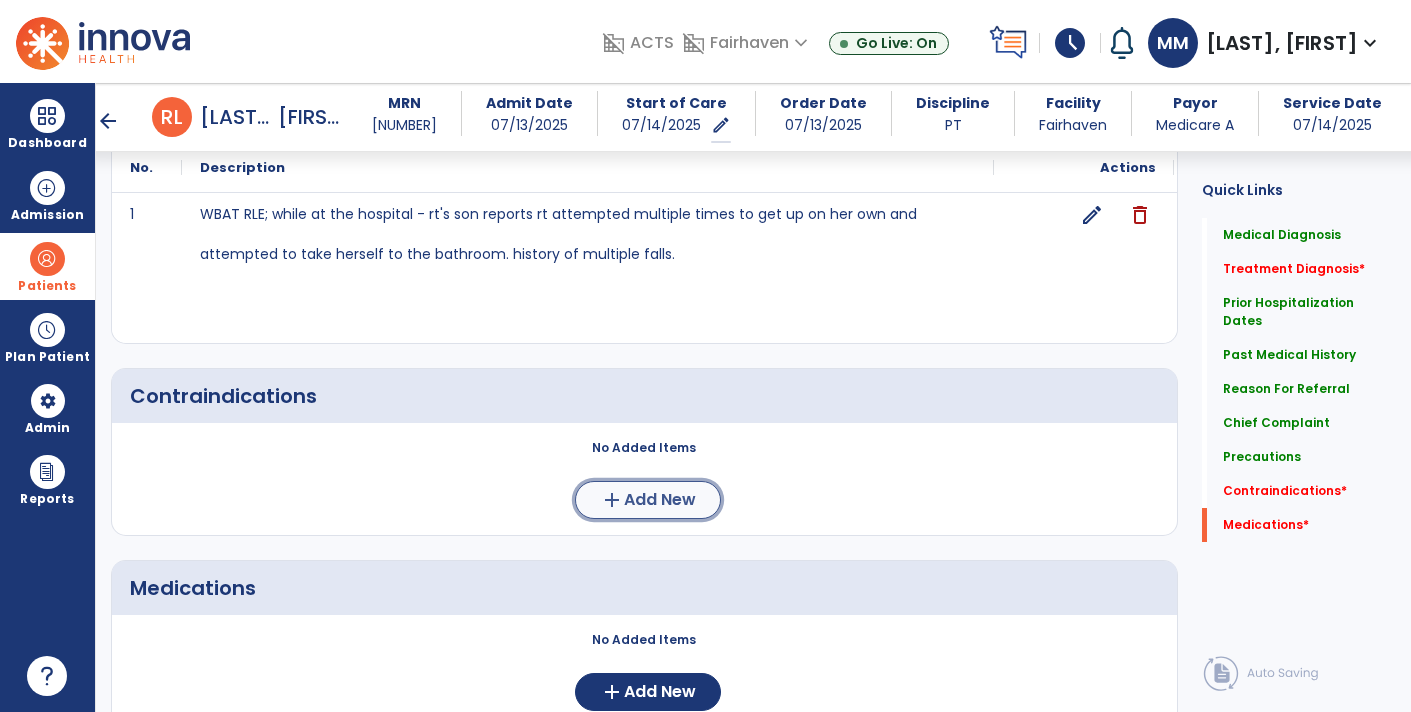 click on "add" 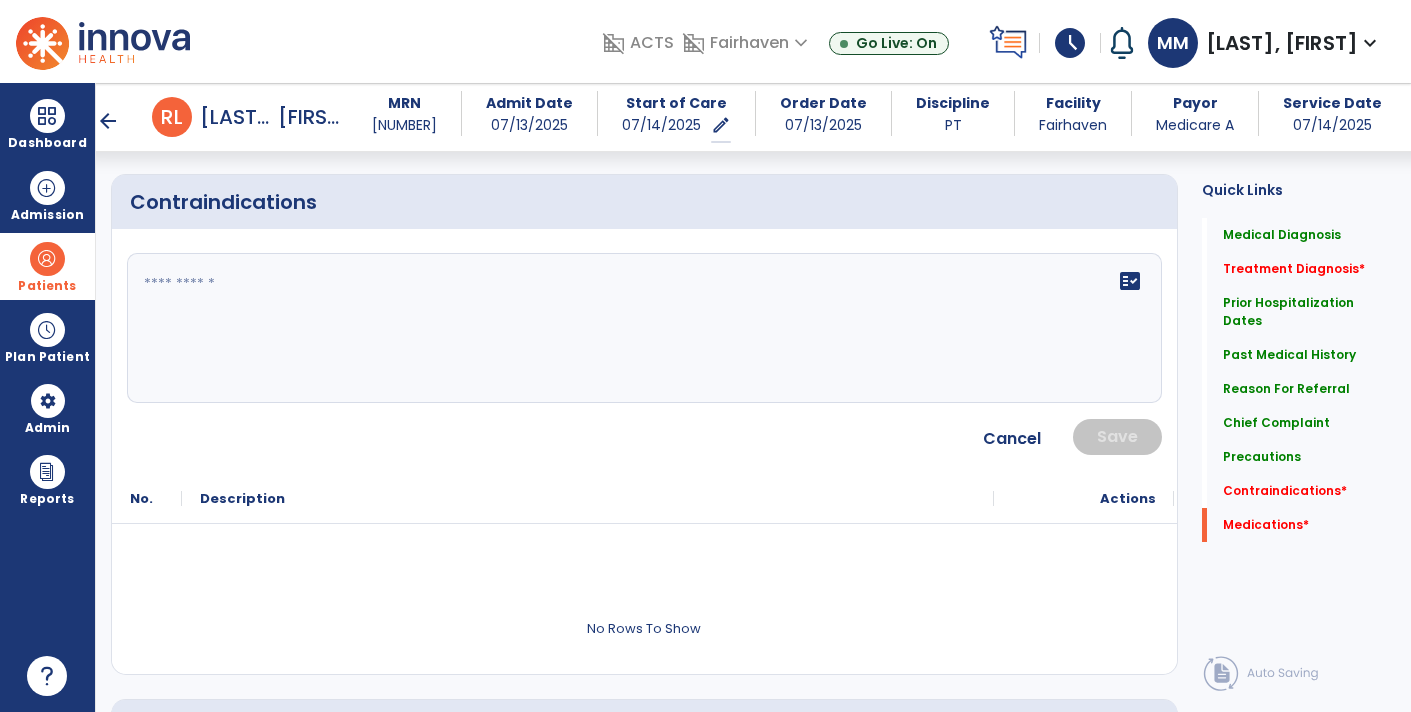 scroll, scrollTop: 2193, scrollLeft: 0, axis: vertical 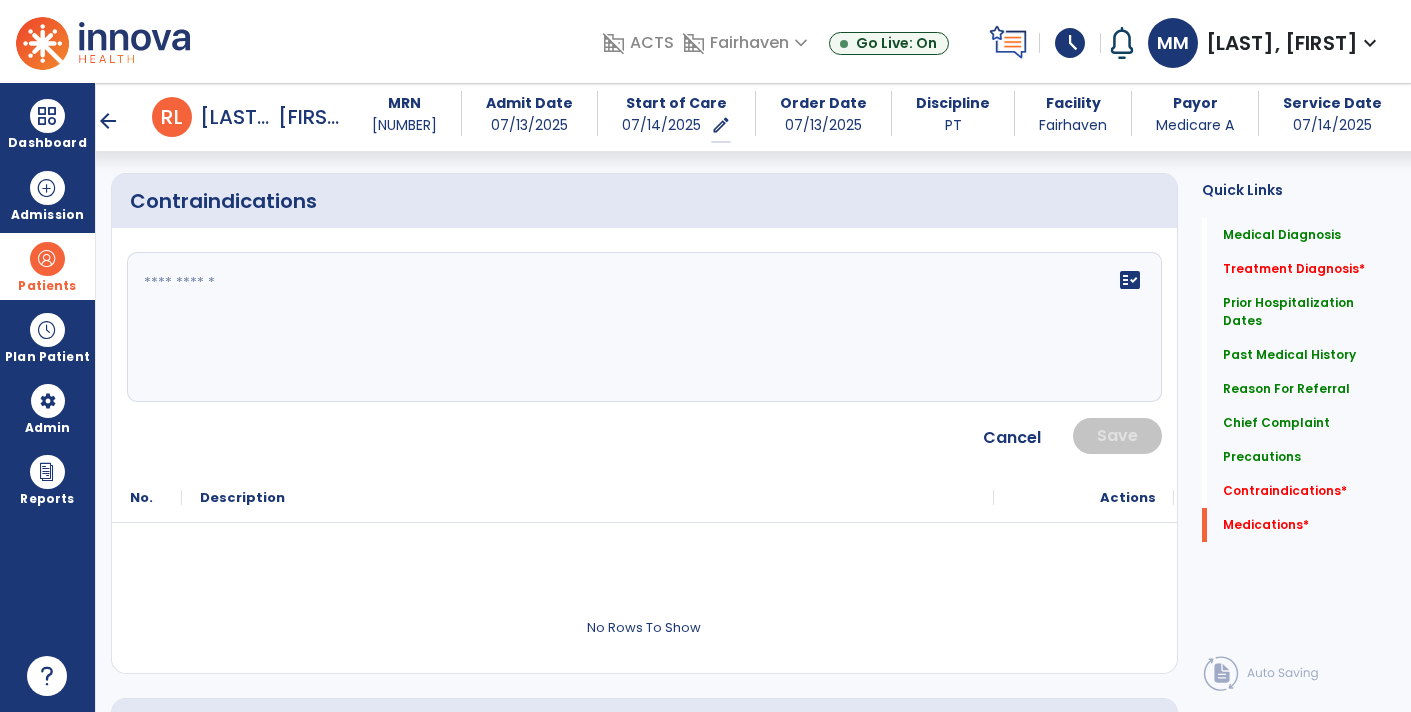 click 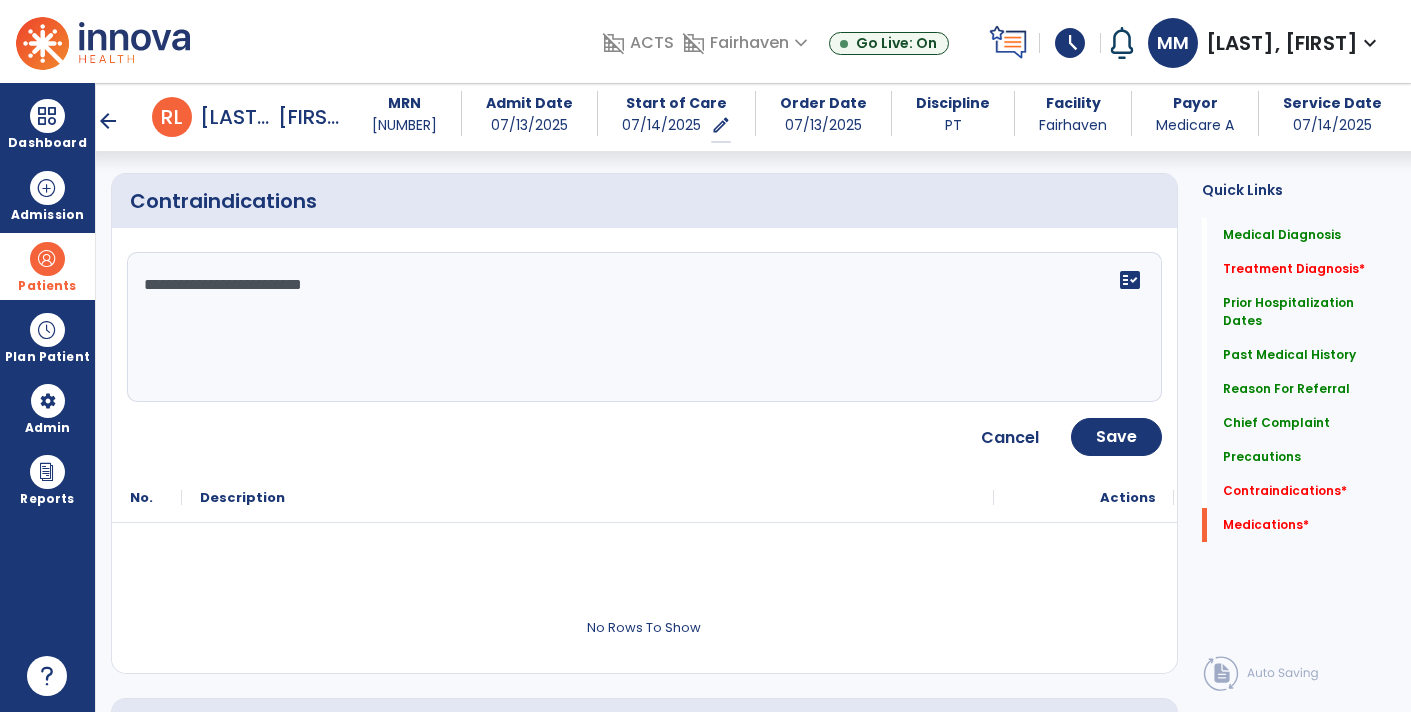 type on "**********" 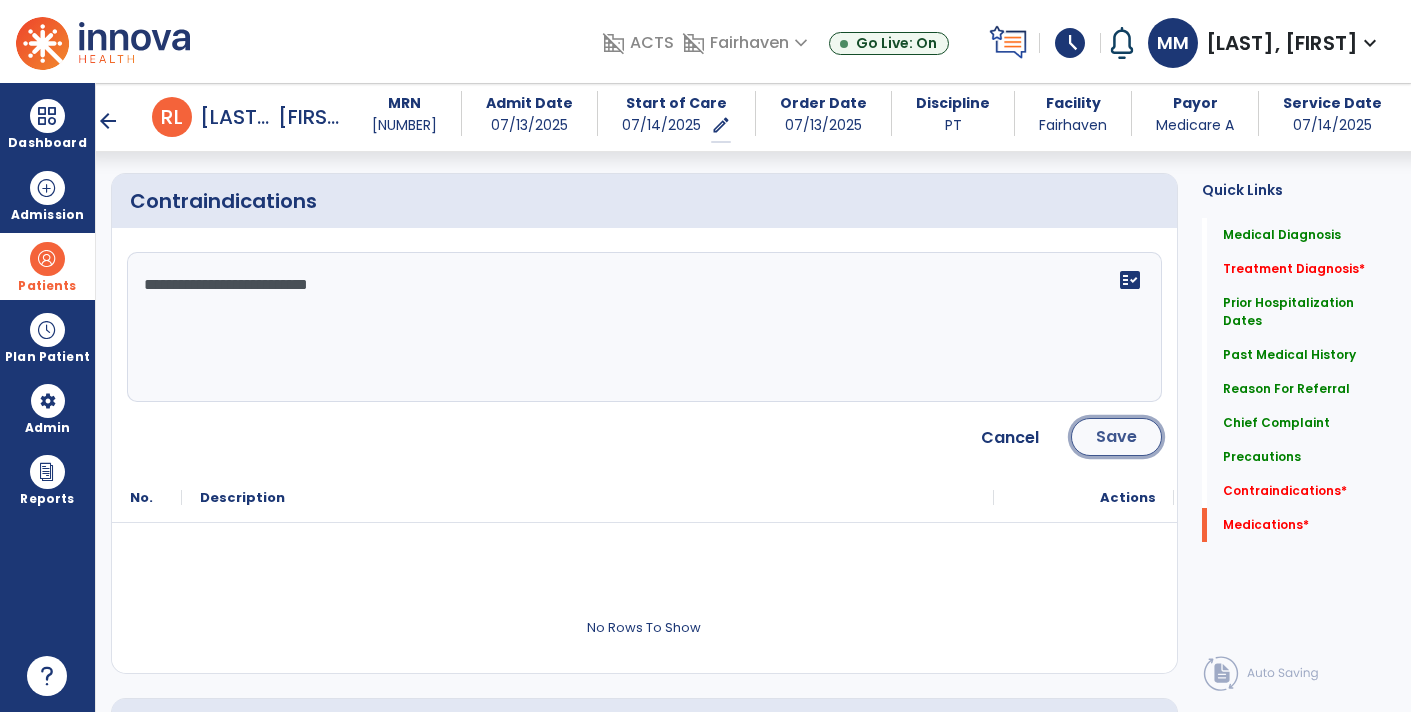 click on "Save" 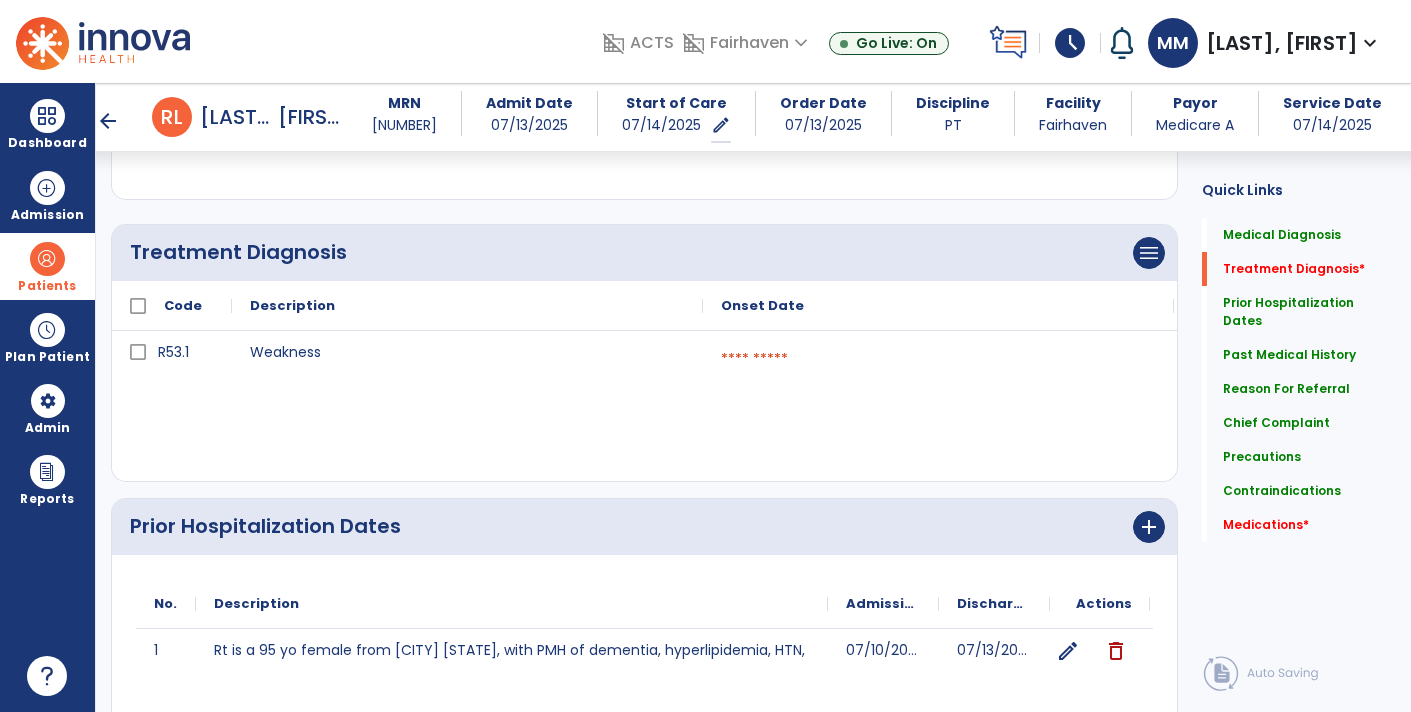 scroll, scrollTop: 388, scrollLeft: 0, axis: vertical 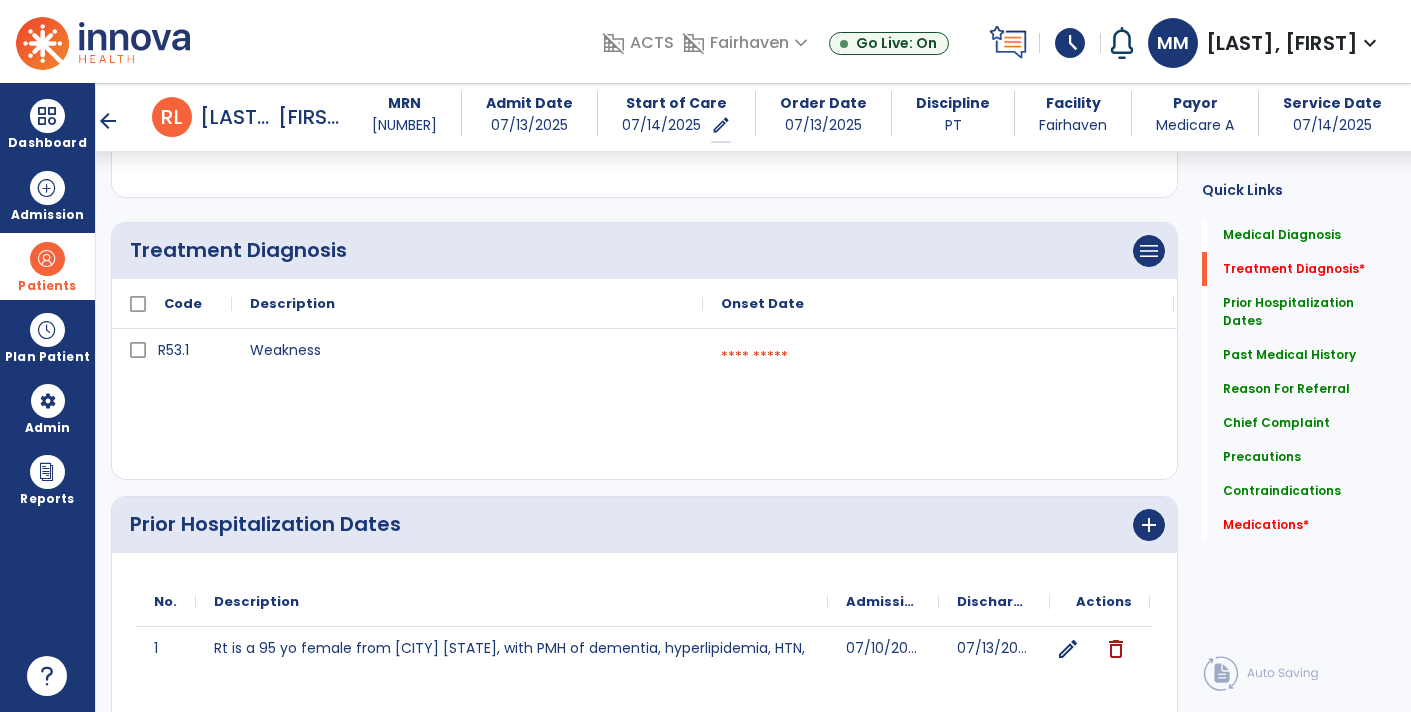click at bounding box center (938, 357) 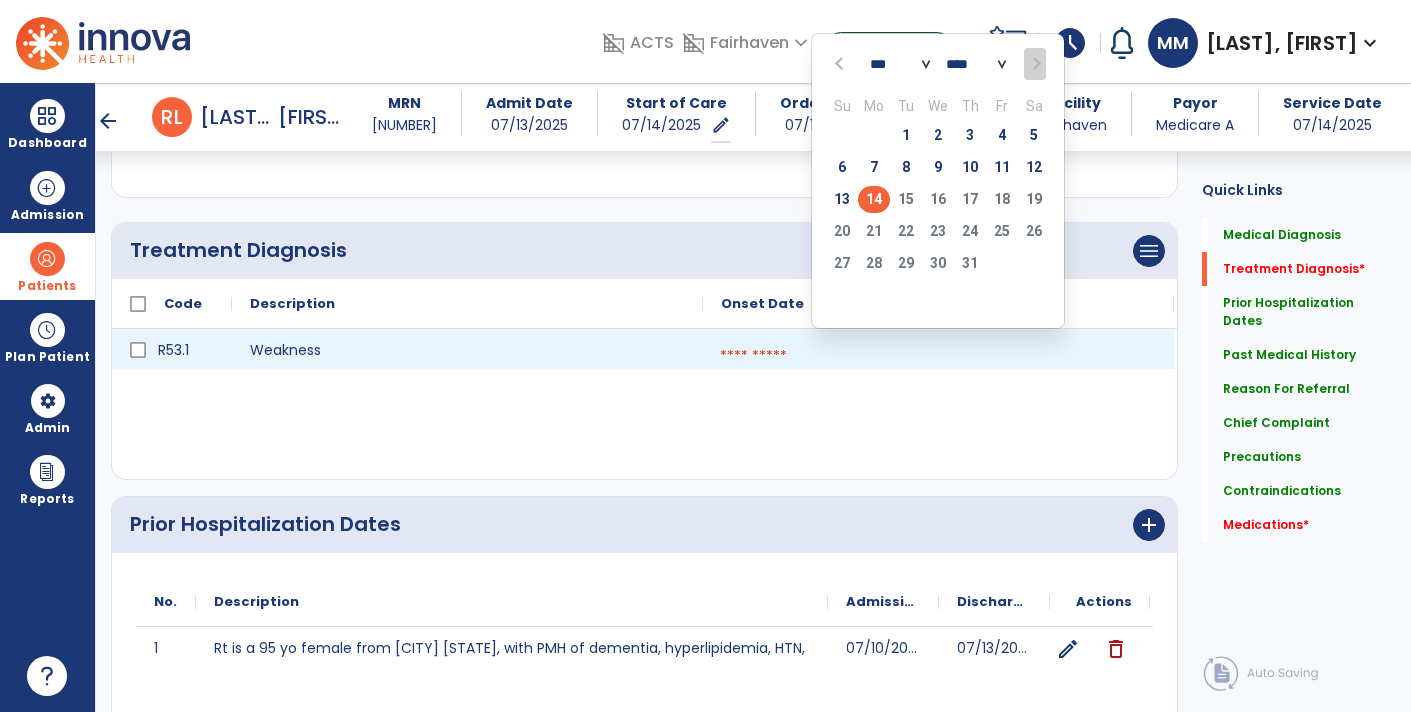 click on "14" 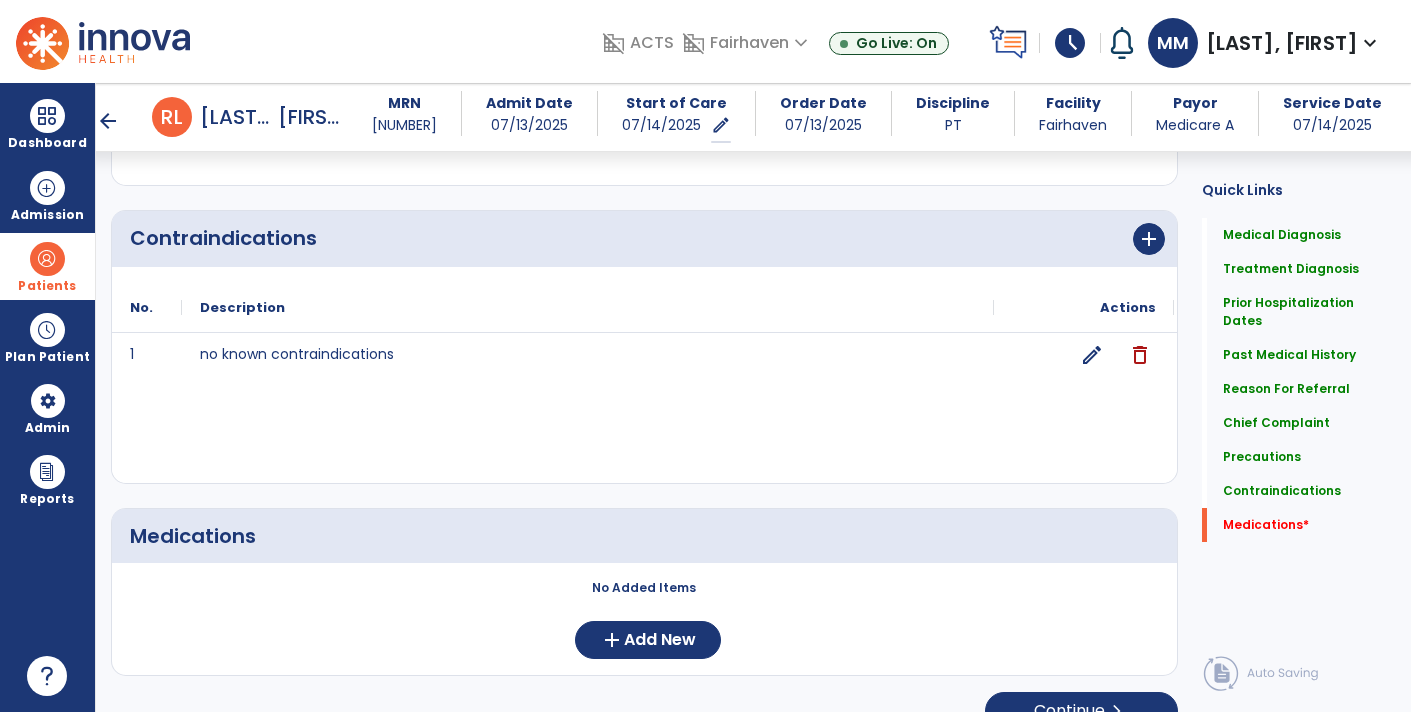 scroll, scrollTop: 2183, scrollLeft: 0, axis: vertical 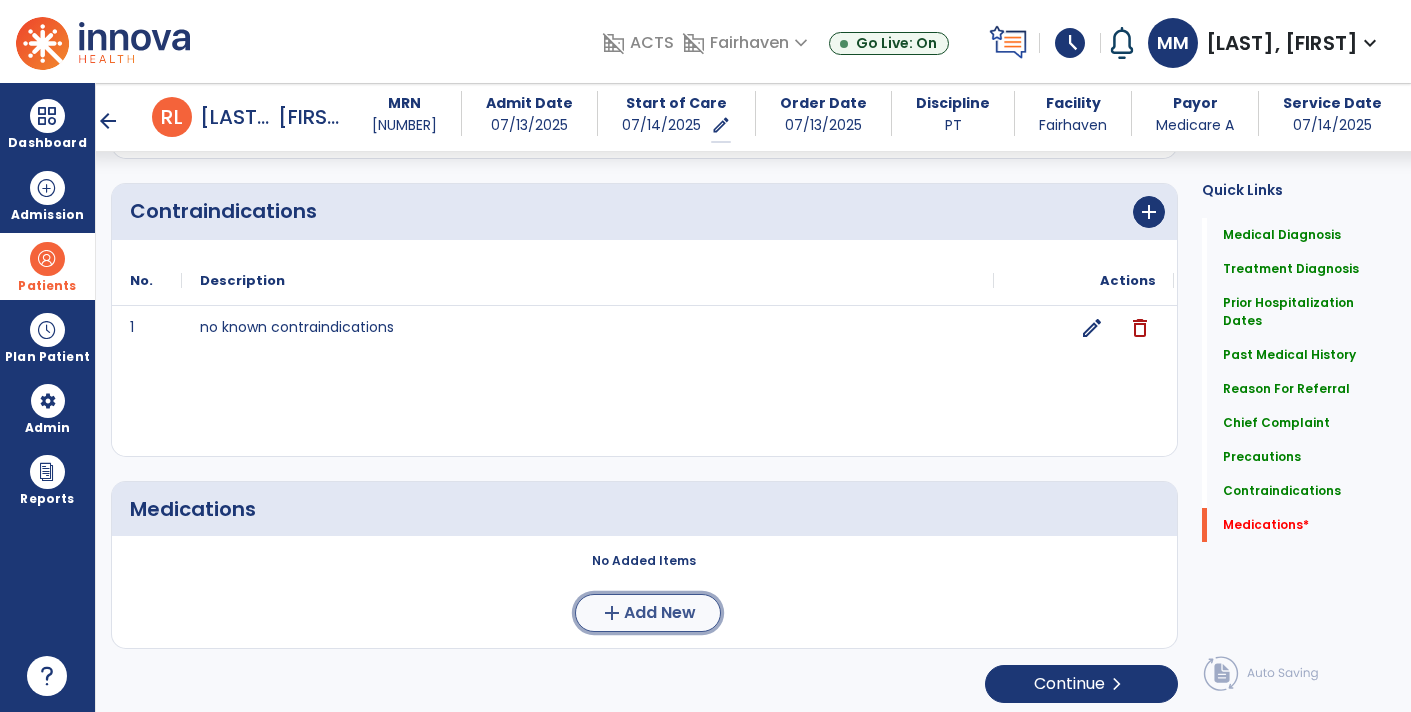 click on "add" 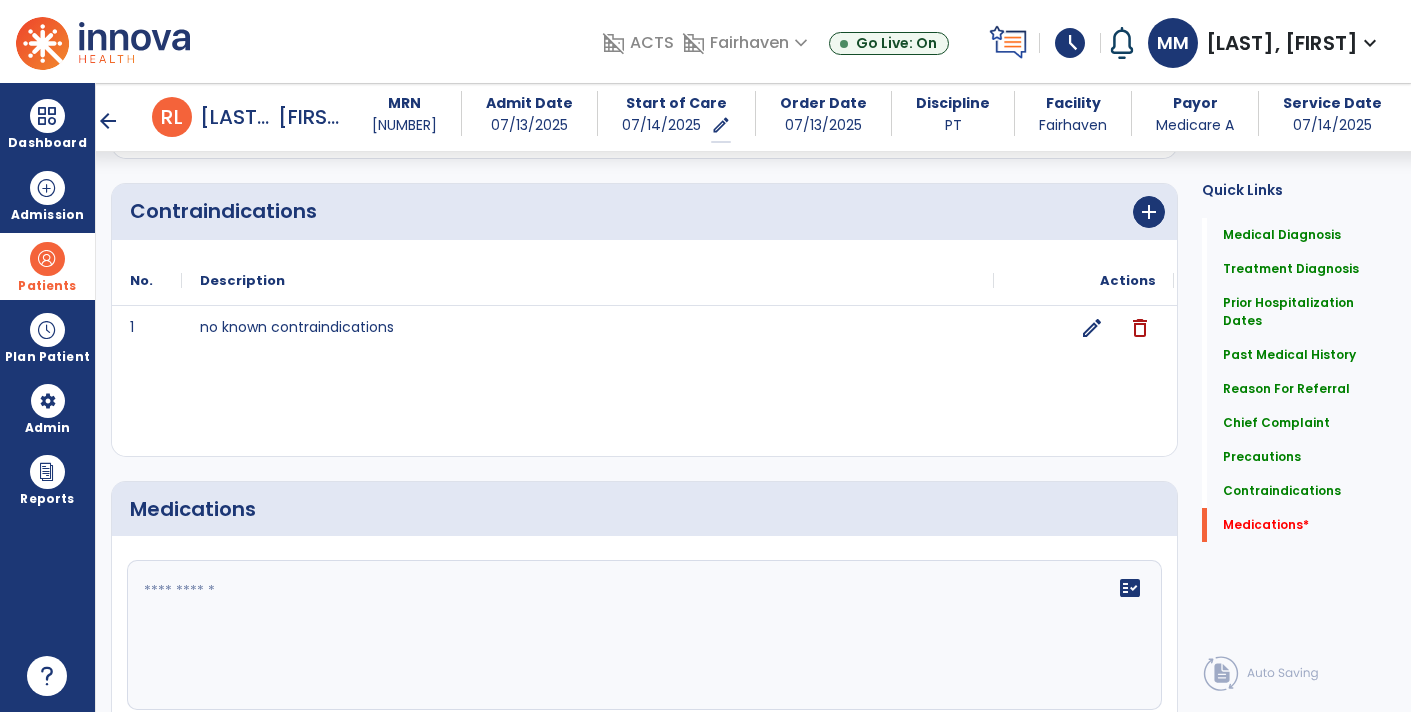 click 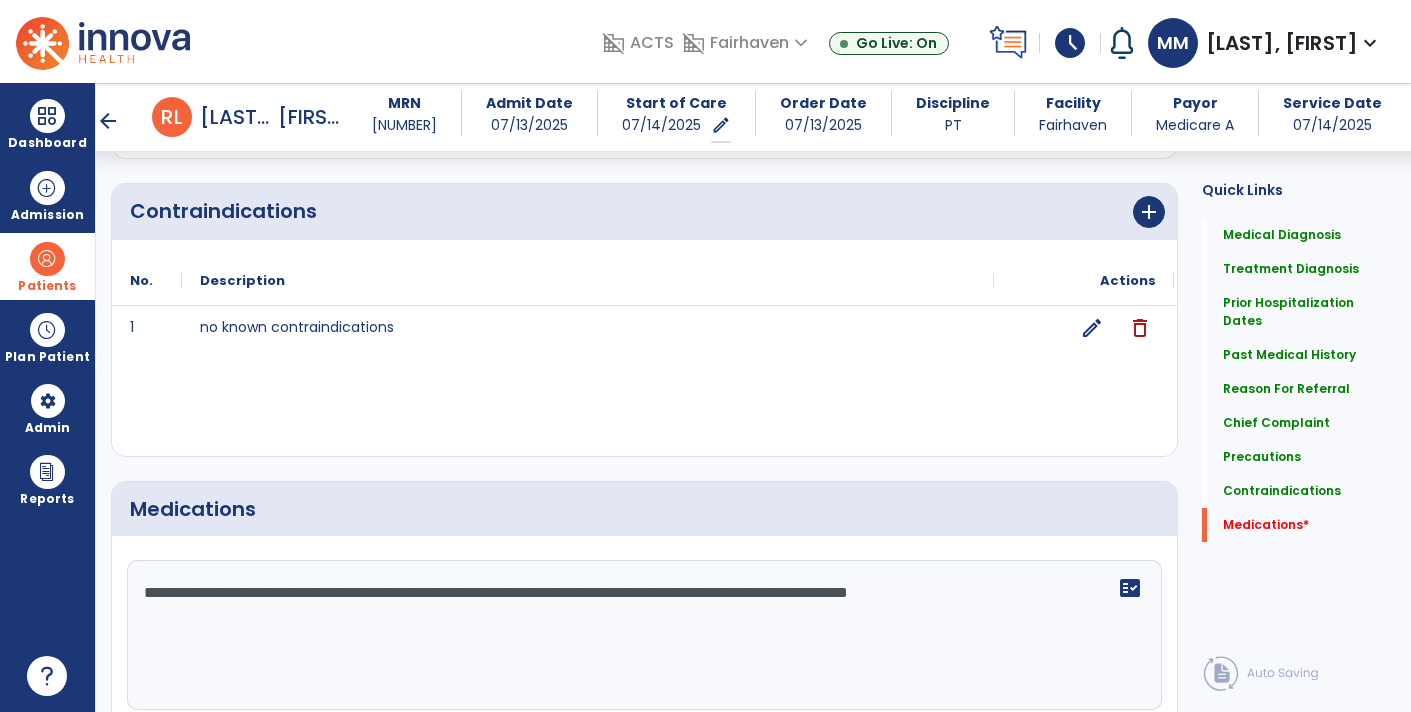 click on "**********" 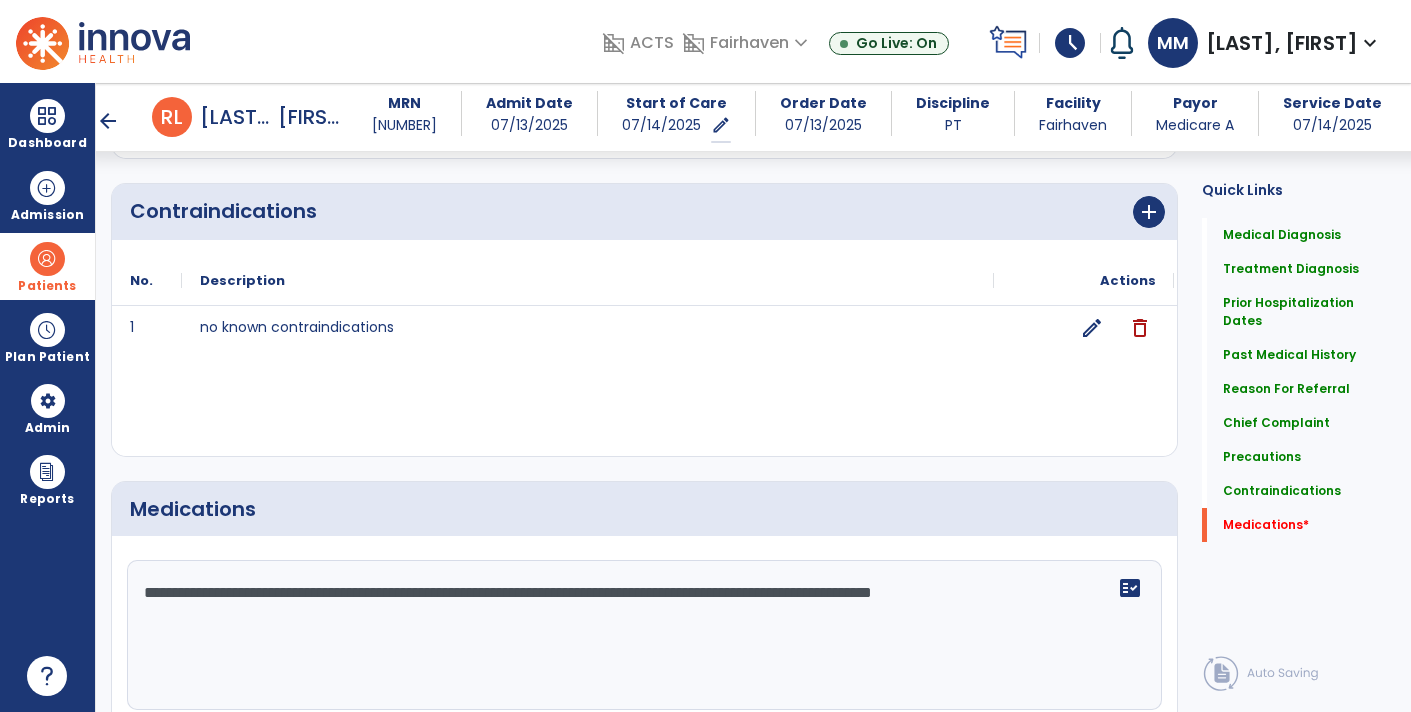 type on "**********" 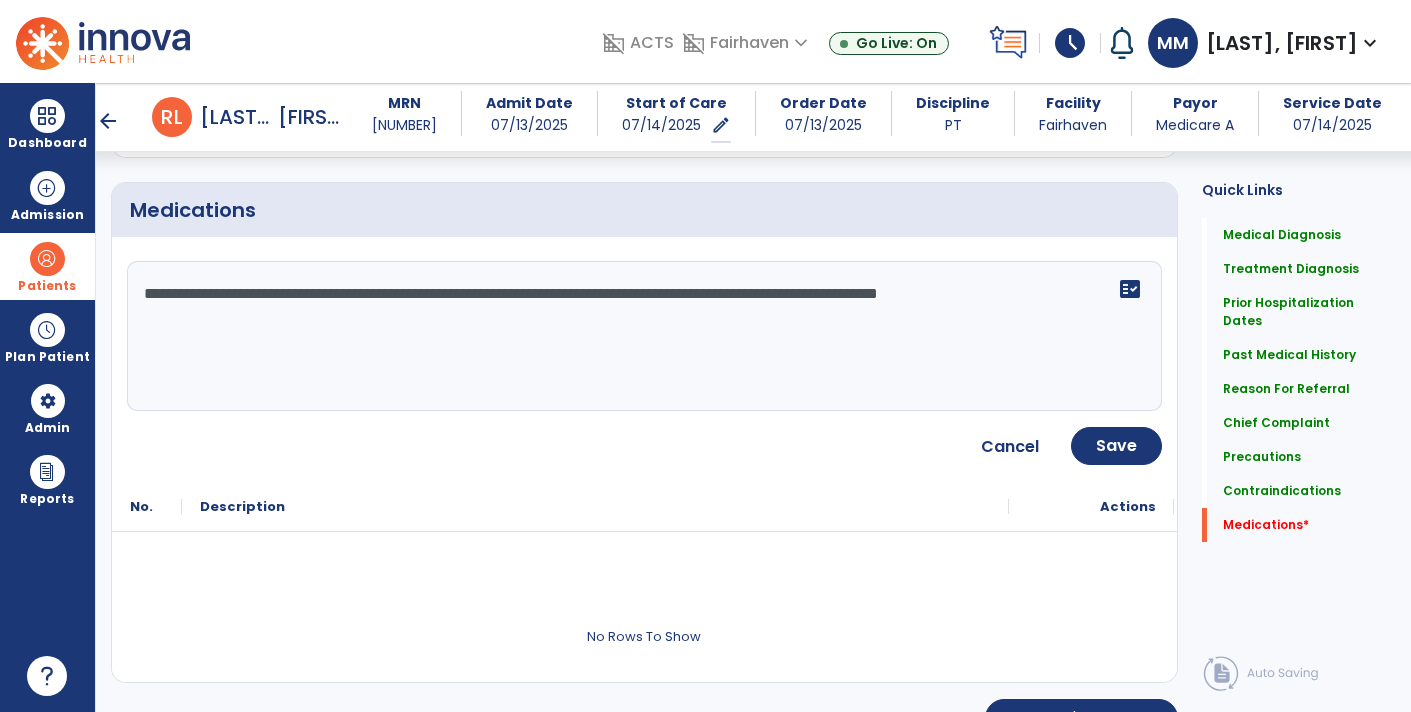 scroll, scrollTop: 2516, scrollLeft: 0, axis: vertical 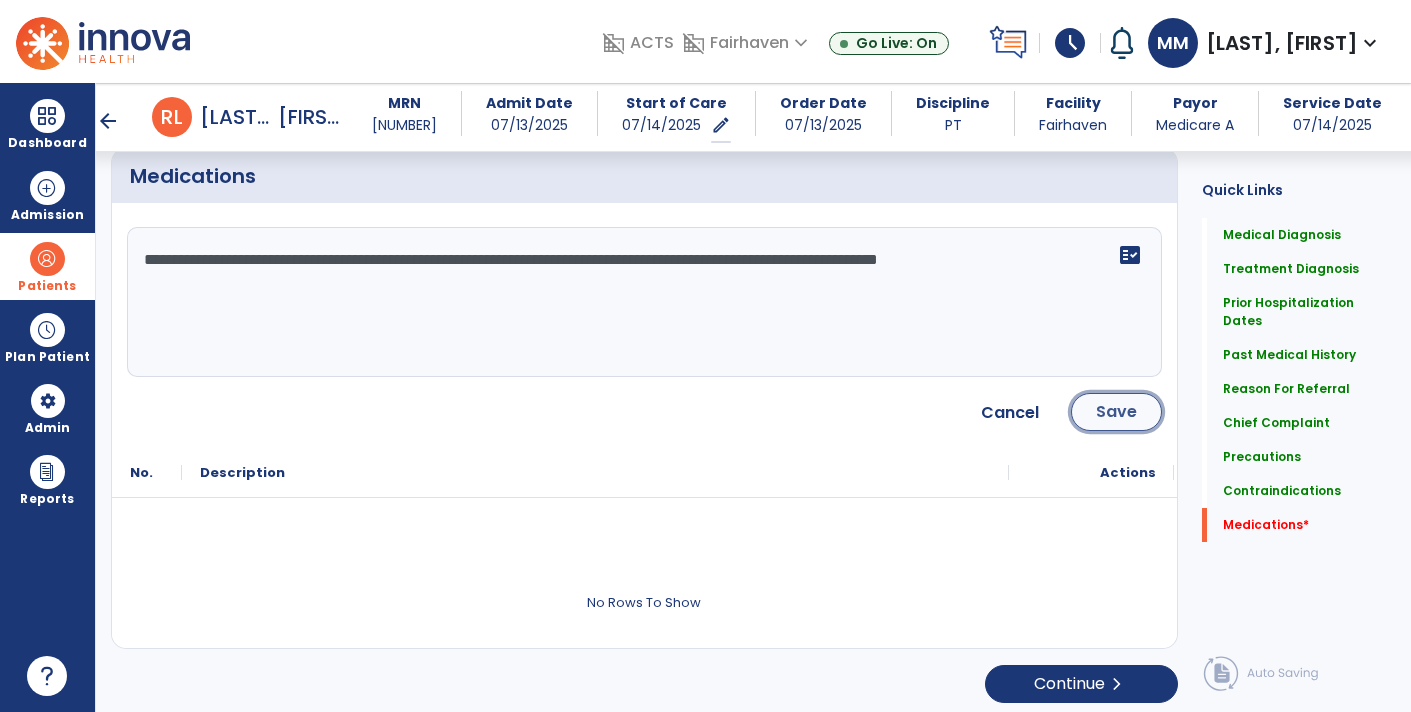 click on "Save" 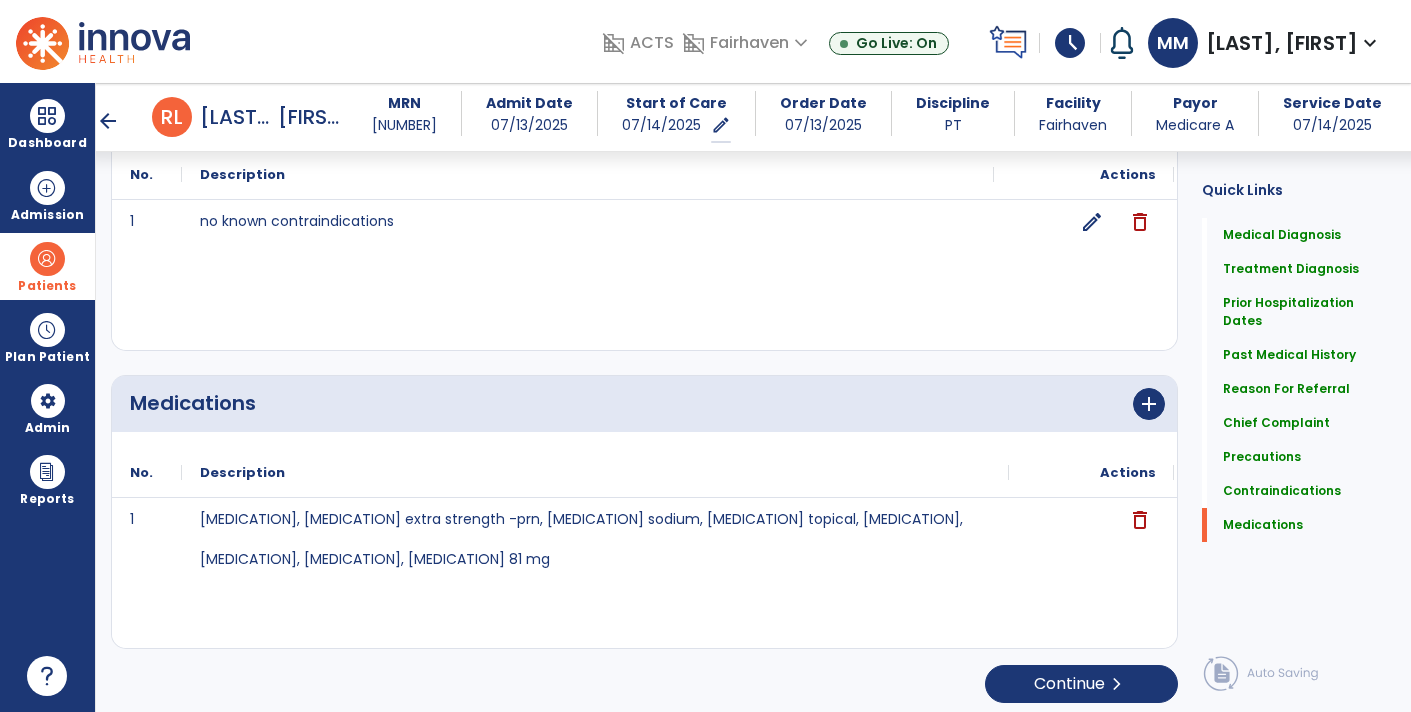 scroll, scrollTop: 2289, scrollLeft: 0, axis: vertical 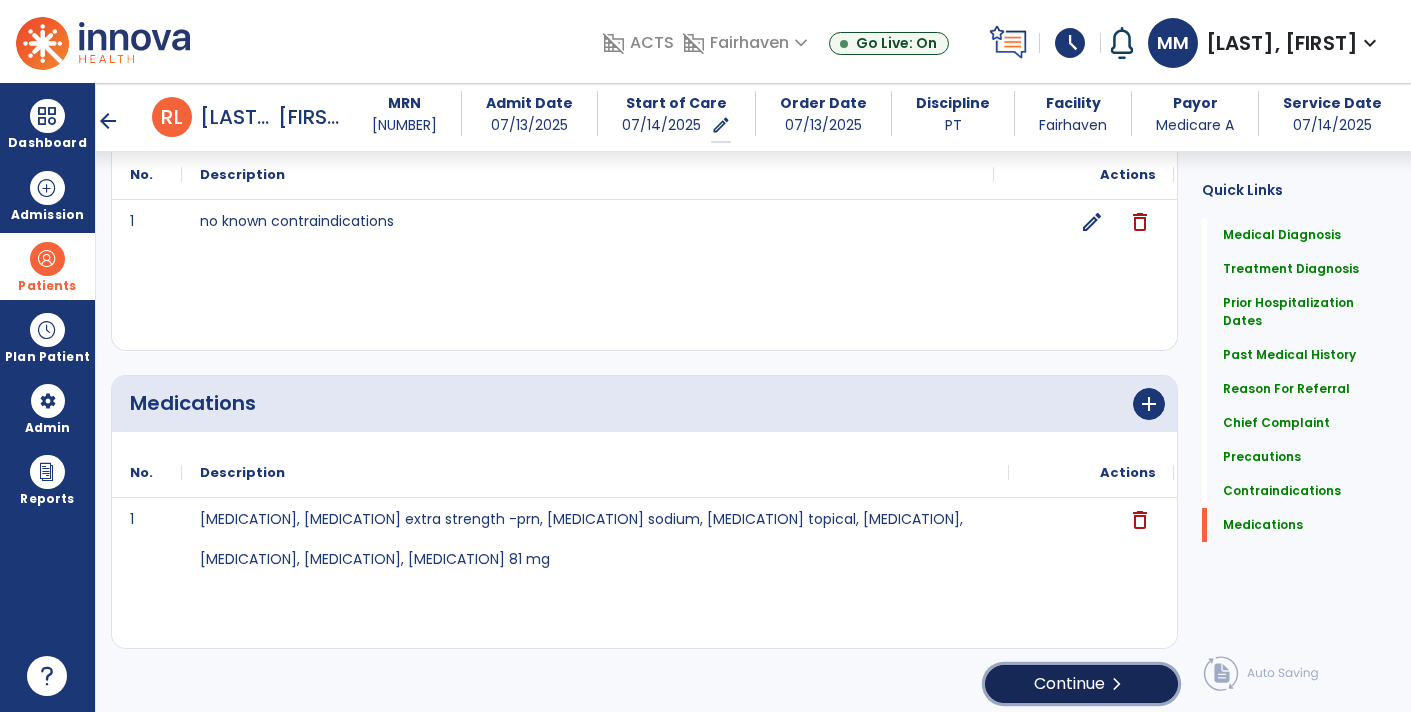 click on "Continue  chevron_right" 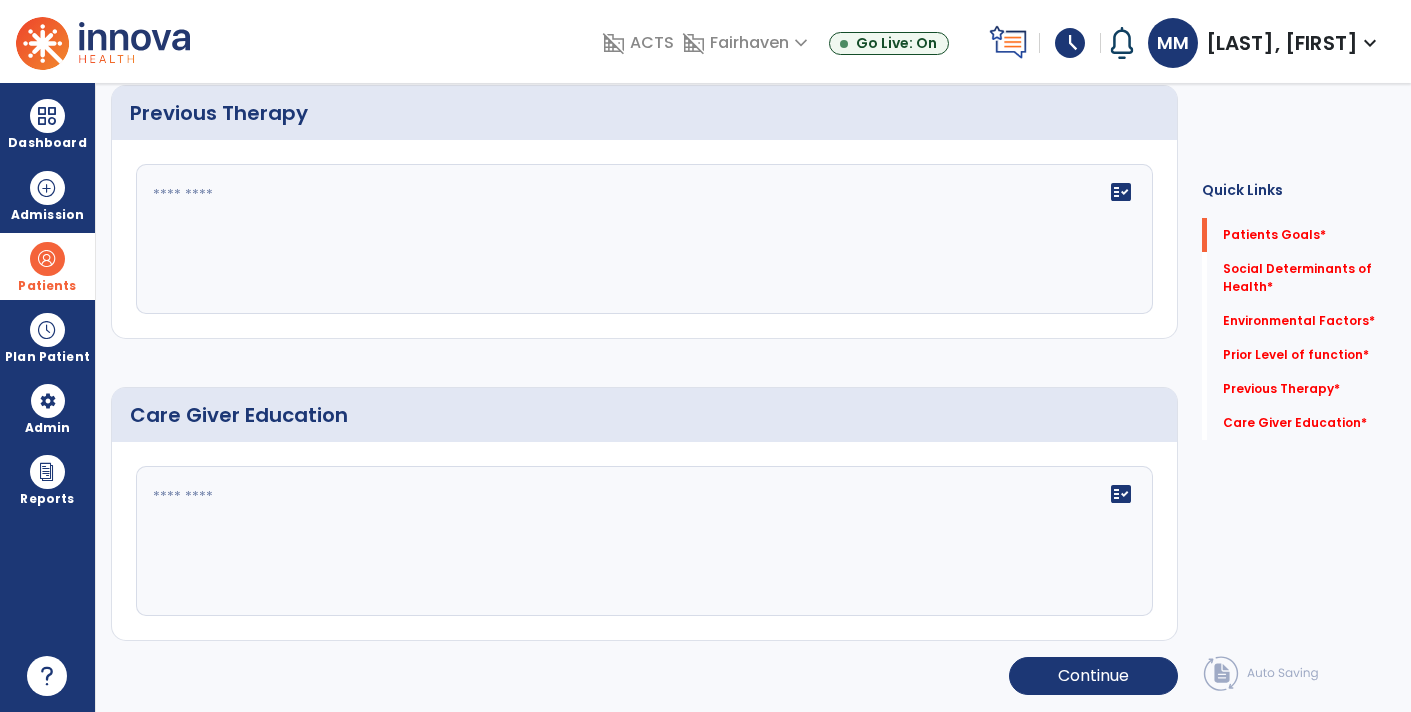scroll, scrollTop: 0, scrollLeft: 0, axis: both 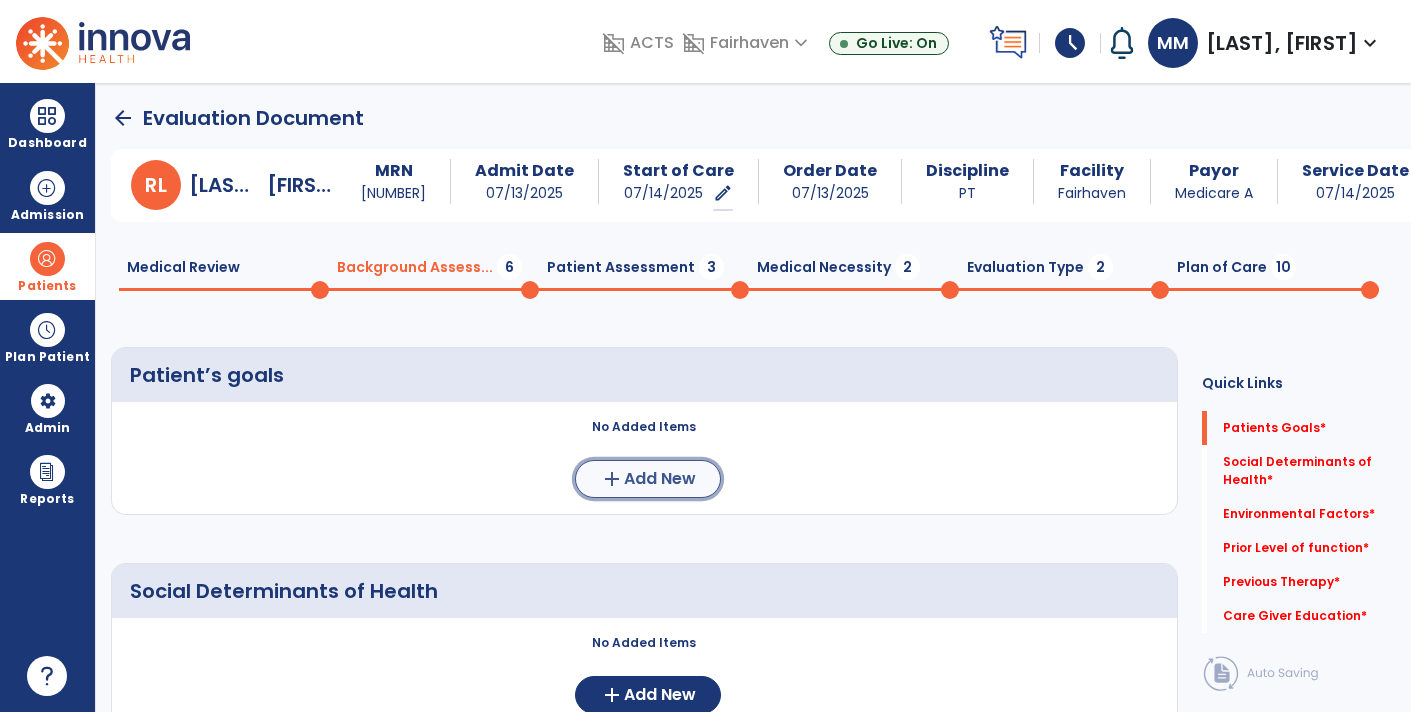 click on "add  Add New" 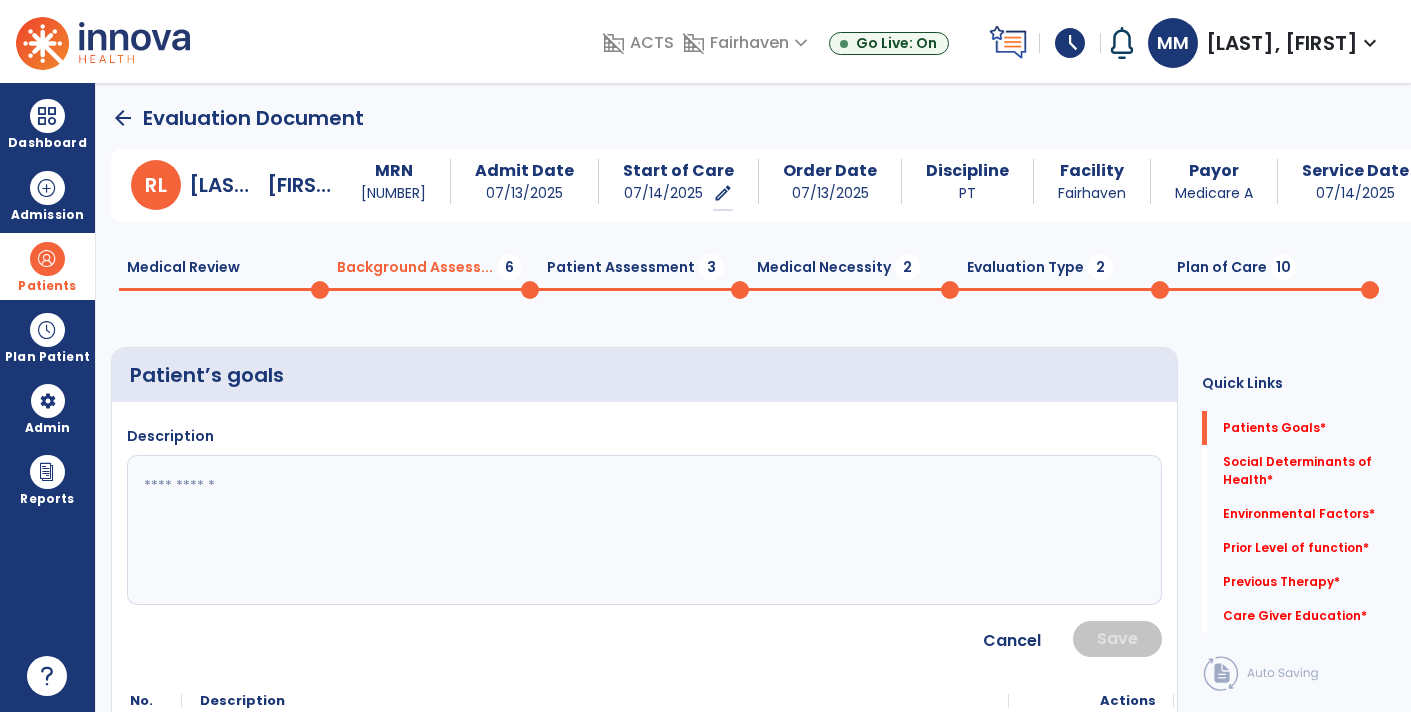 click 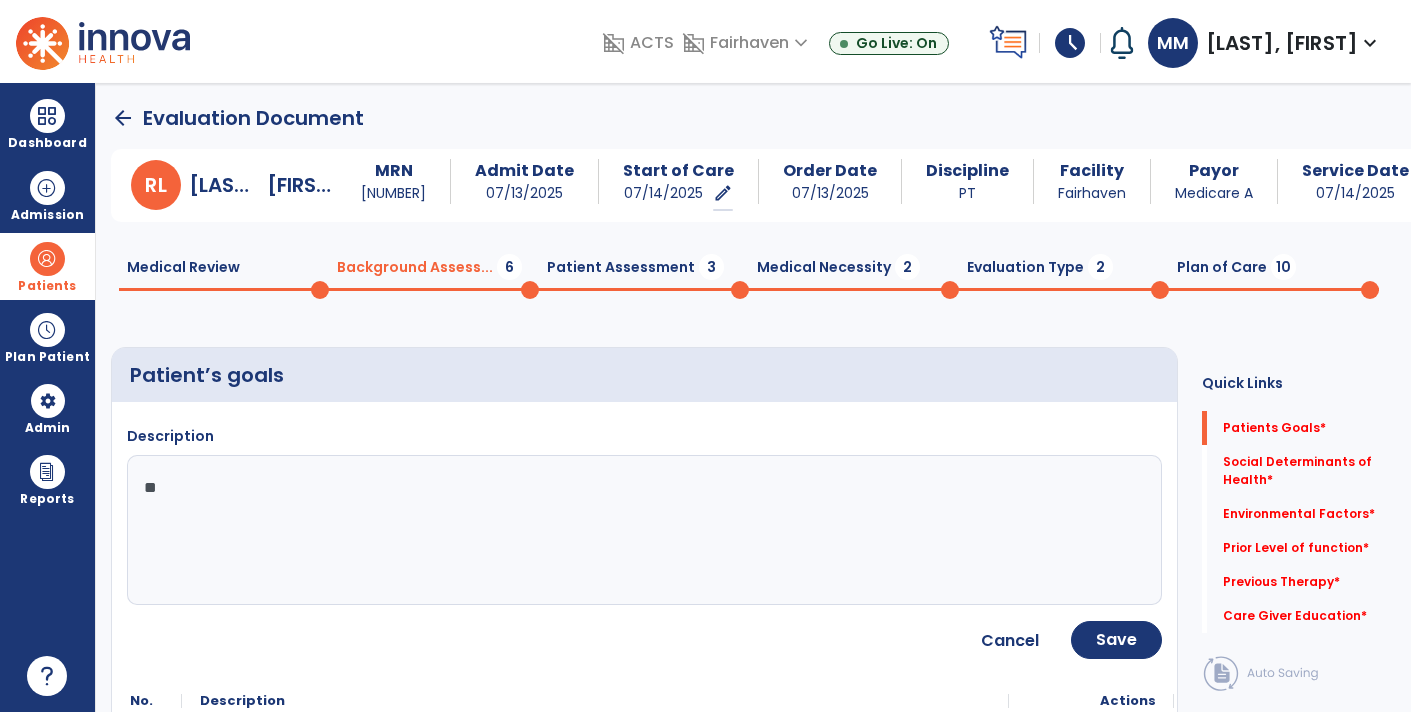 type on "*" 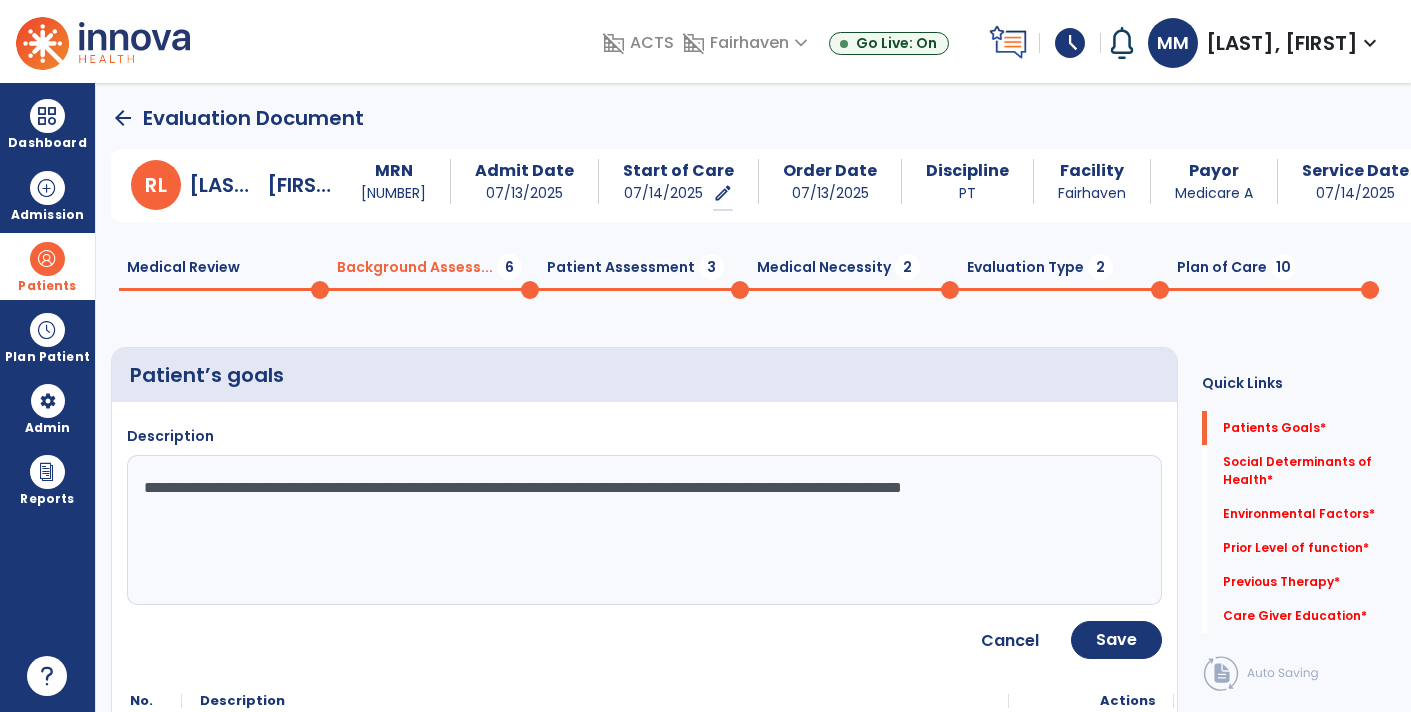 type on "**********" 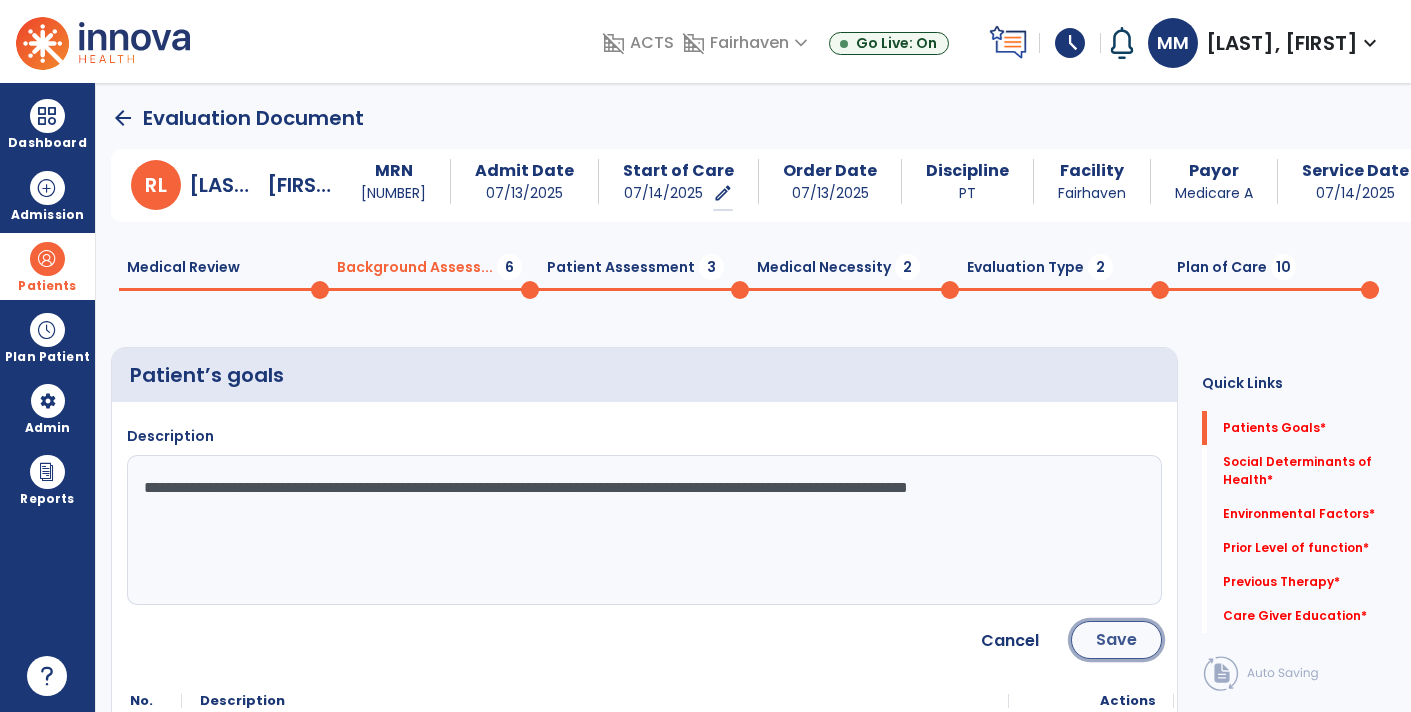 click on "Save" 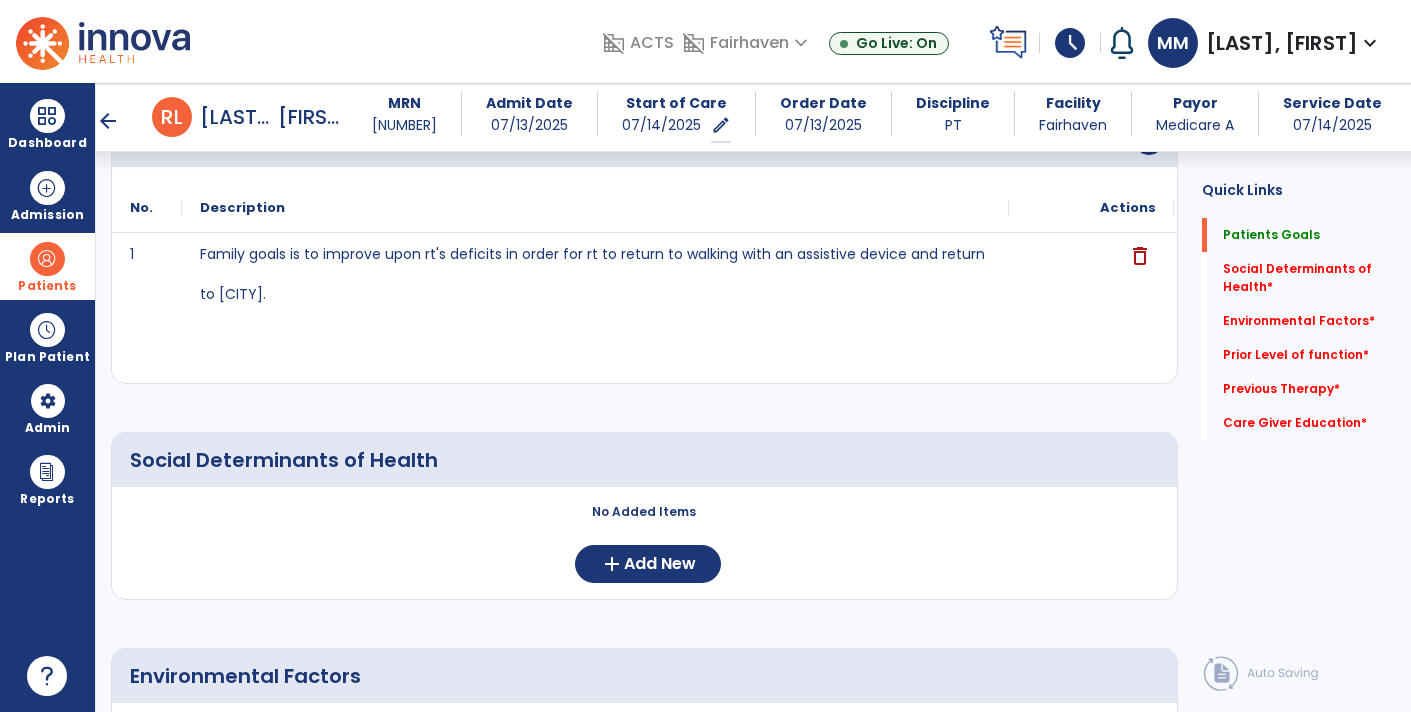 scroll, scrollTop: 218, scrollLeft: 0, axis: vertical 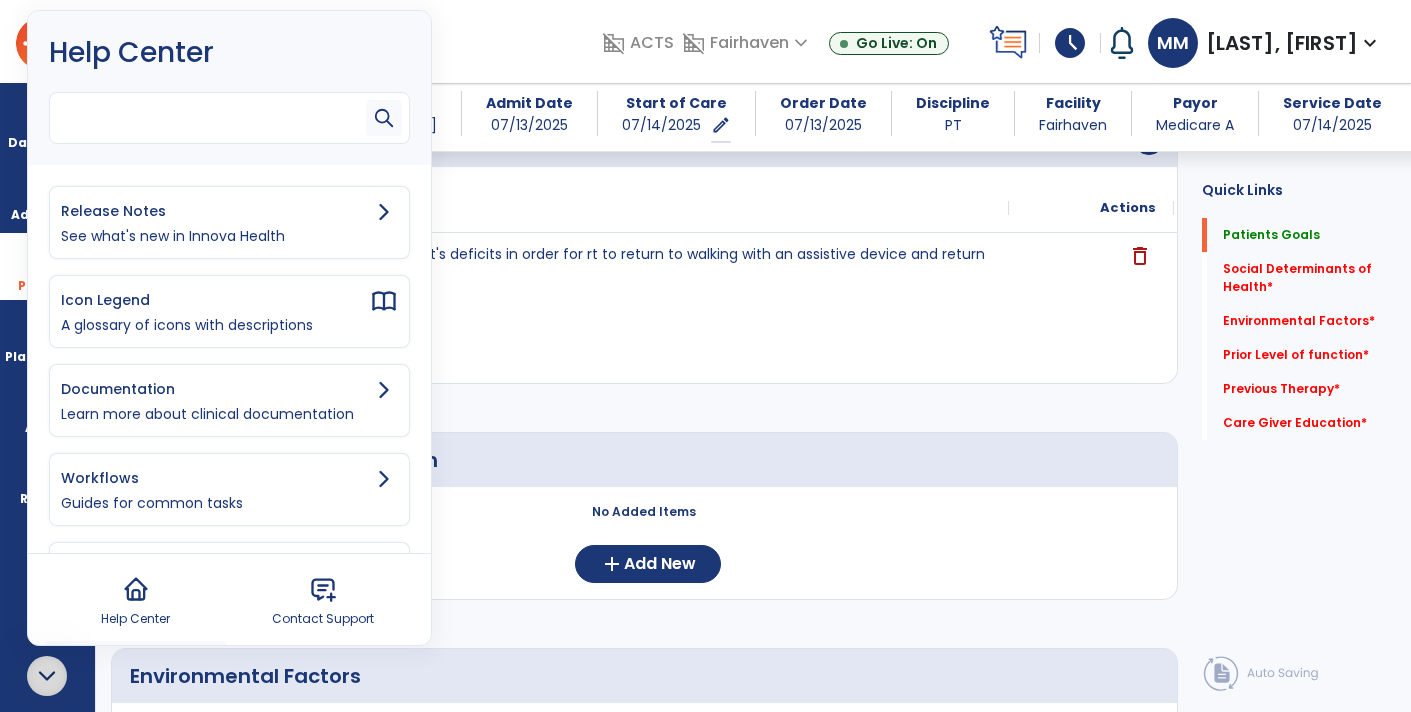 click at bounding box center [212, 112] 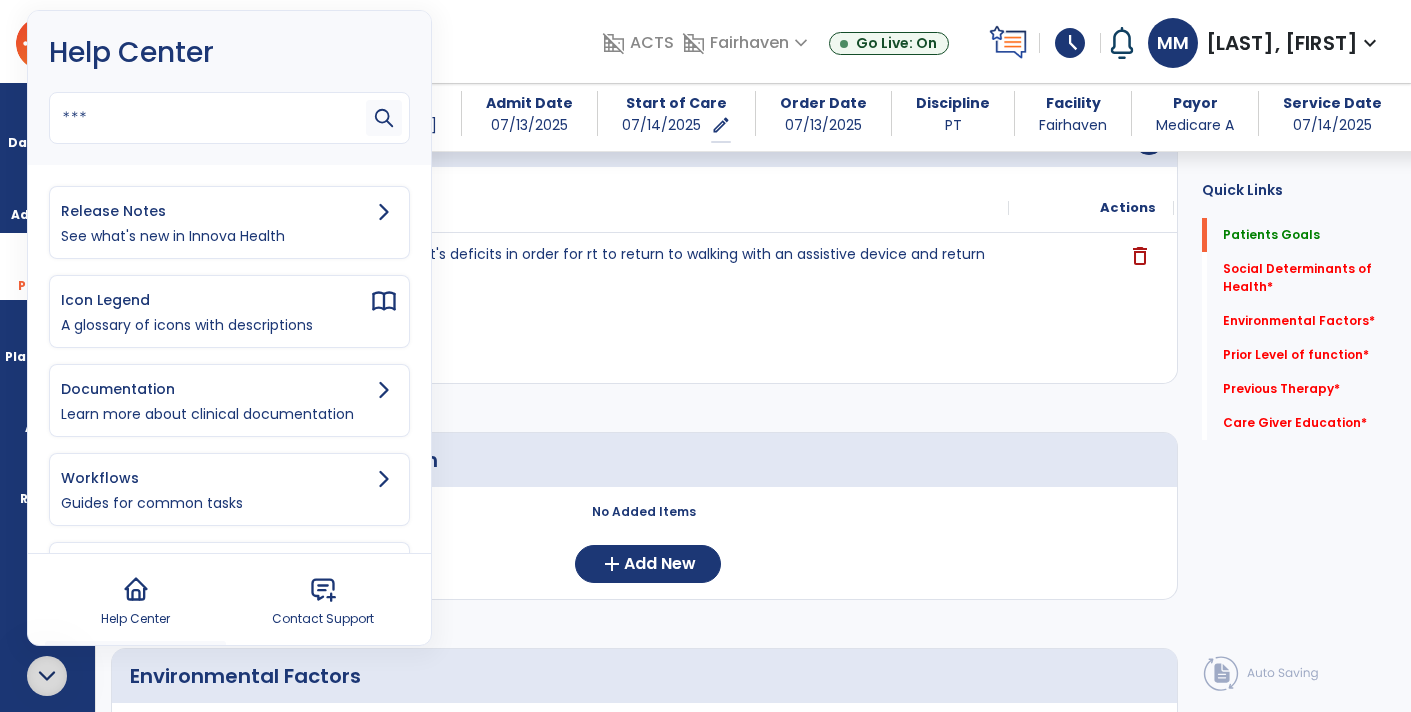 type on "****" 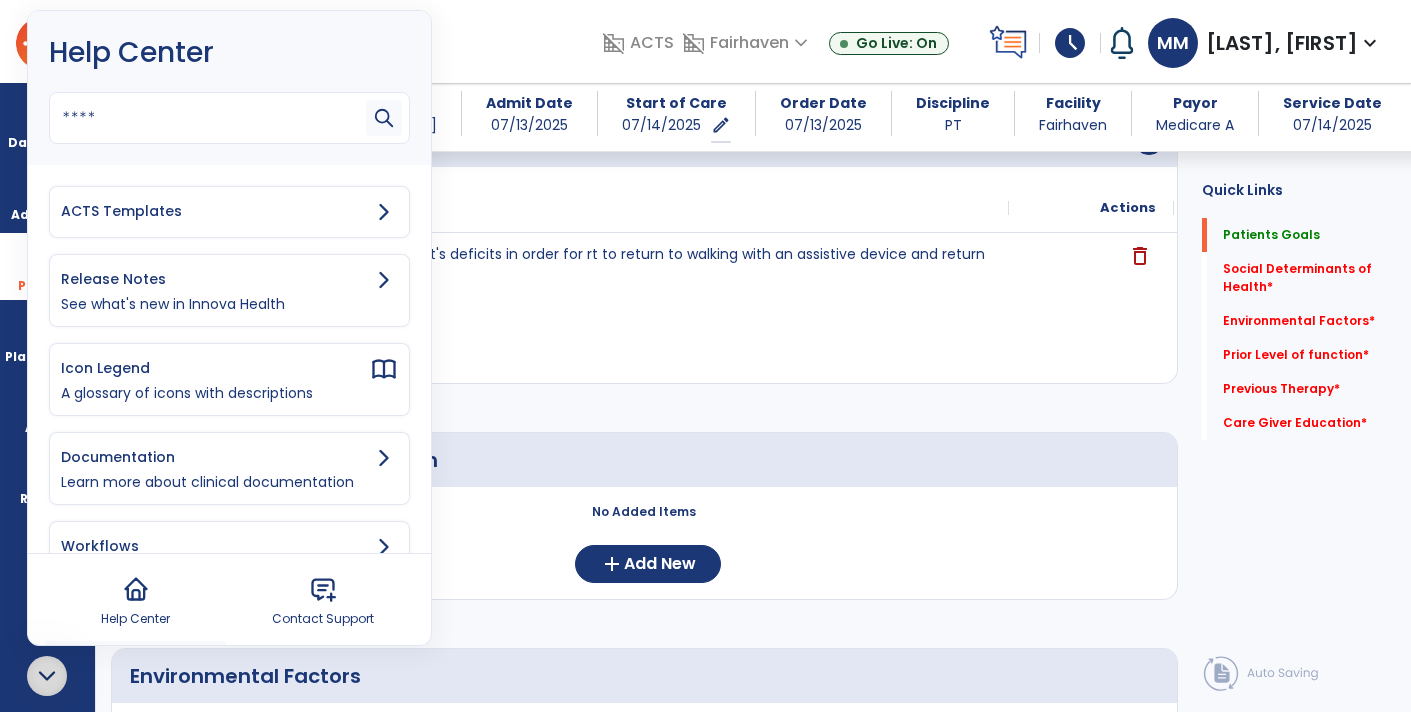 click 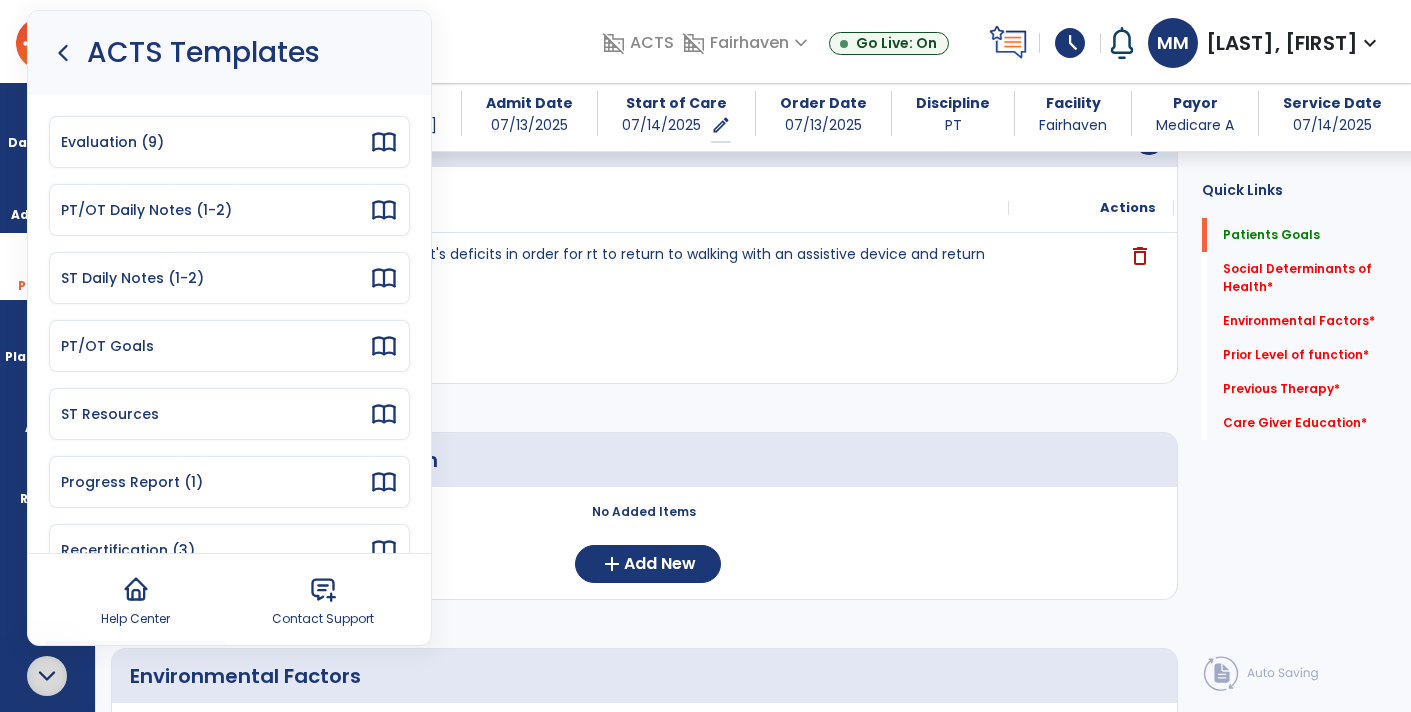 click 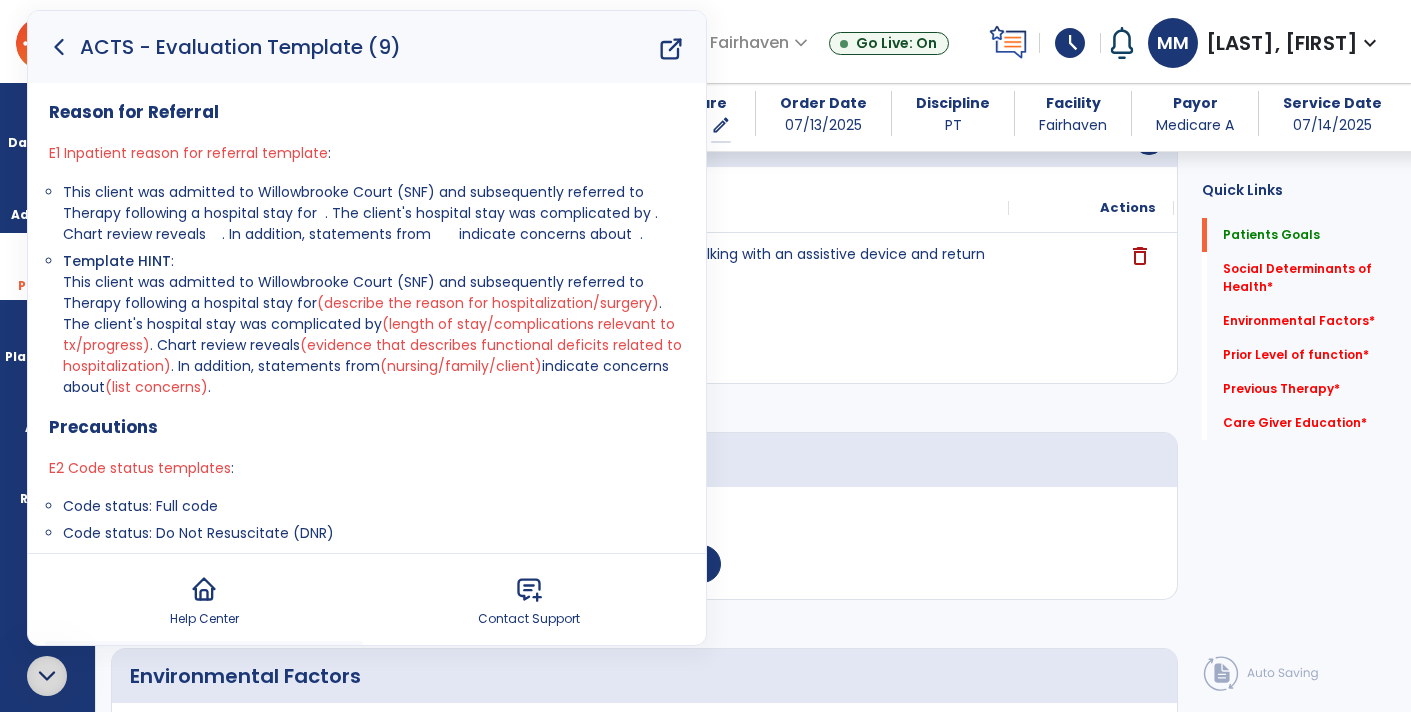 click 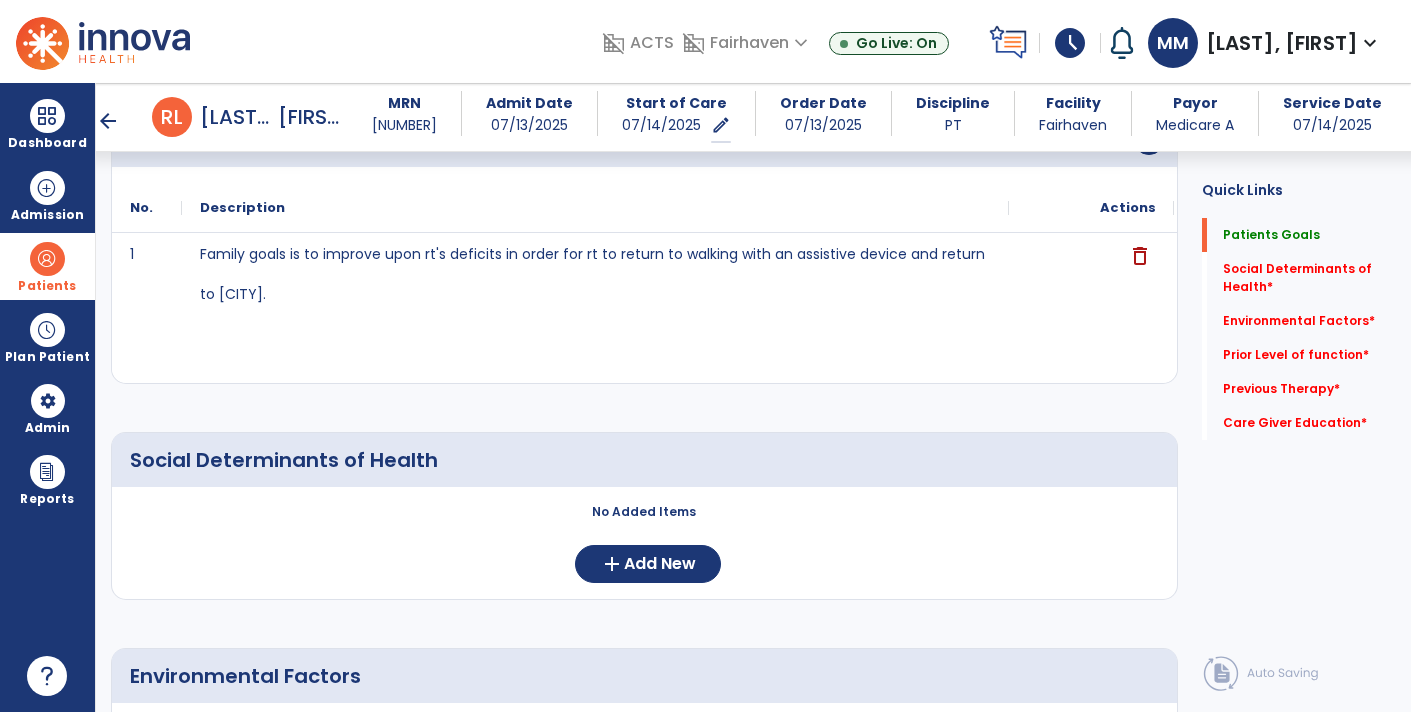 scroll, scrollTop: 0, scrollLeft: 0, axis: both 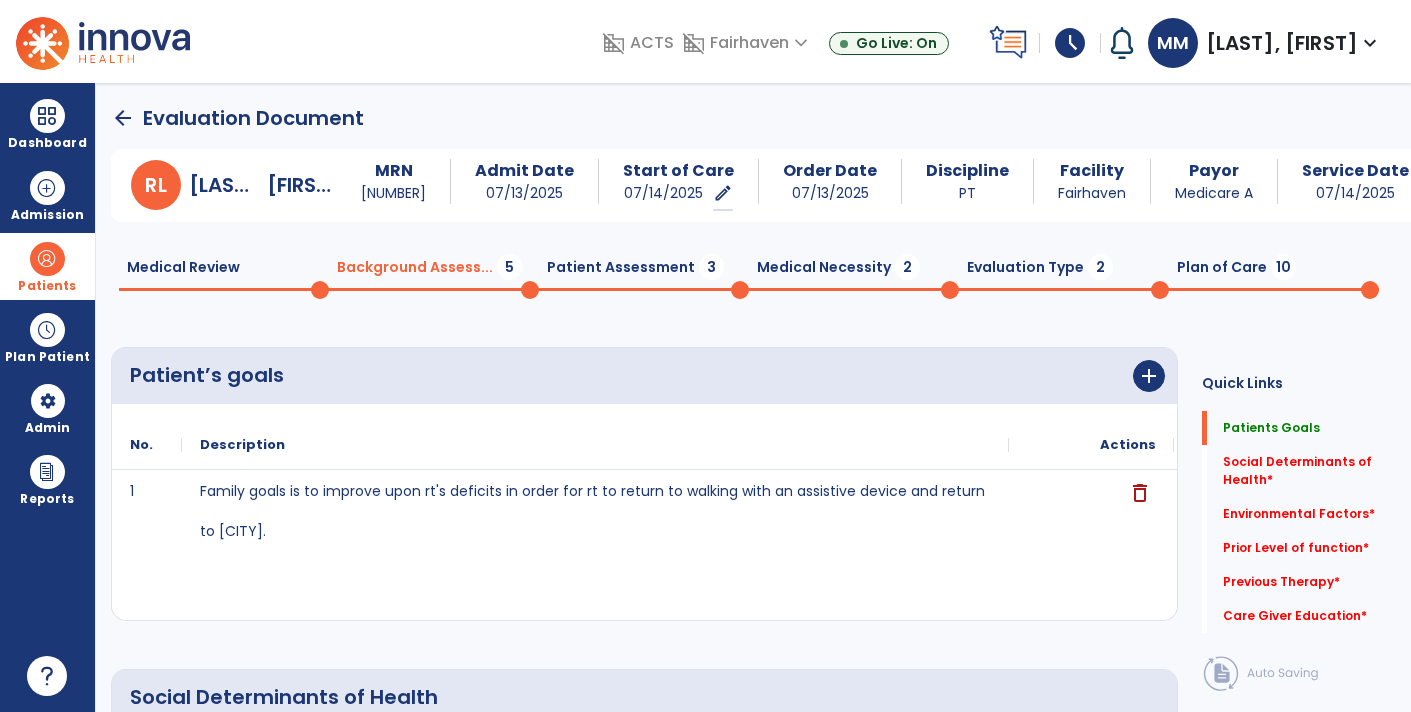 click 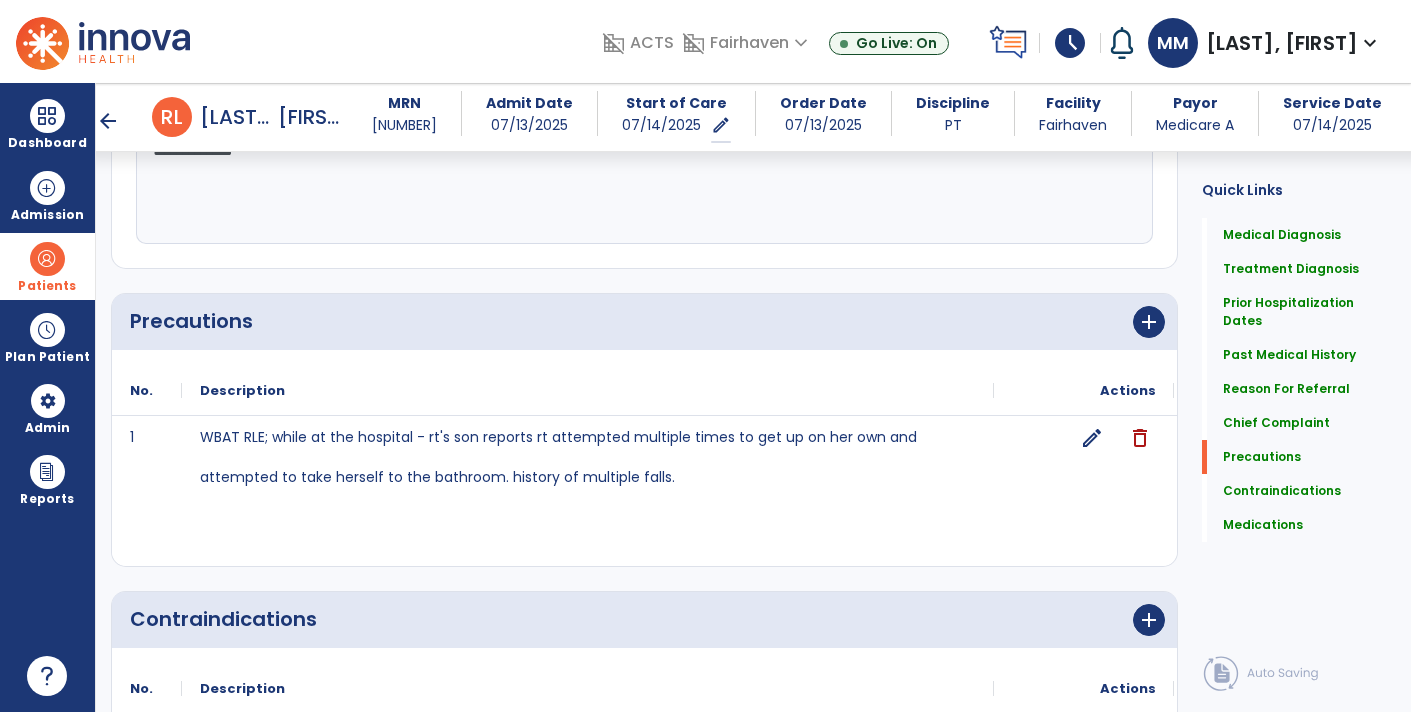 scroll, scrollTop: 1778, scrollLeft: 0, axis: vertical 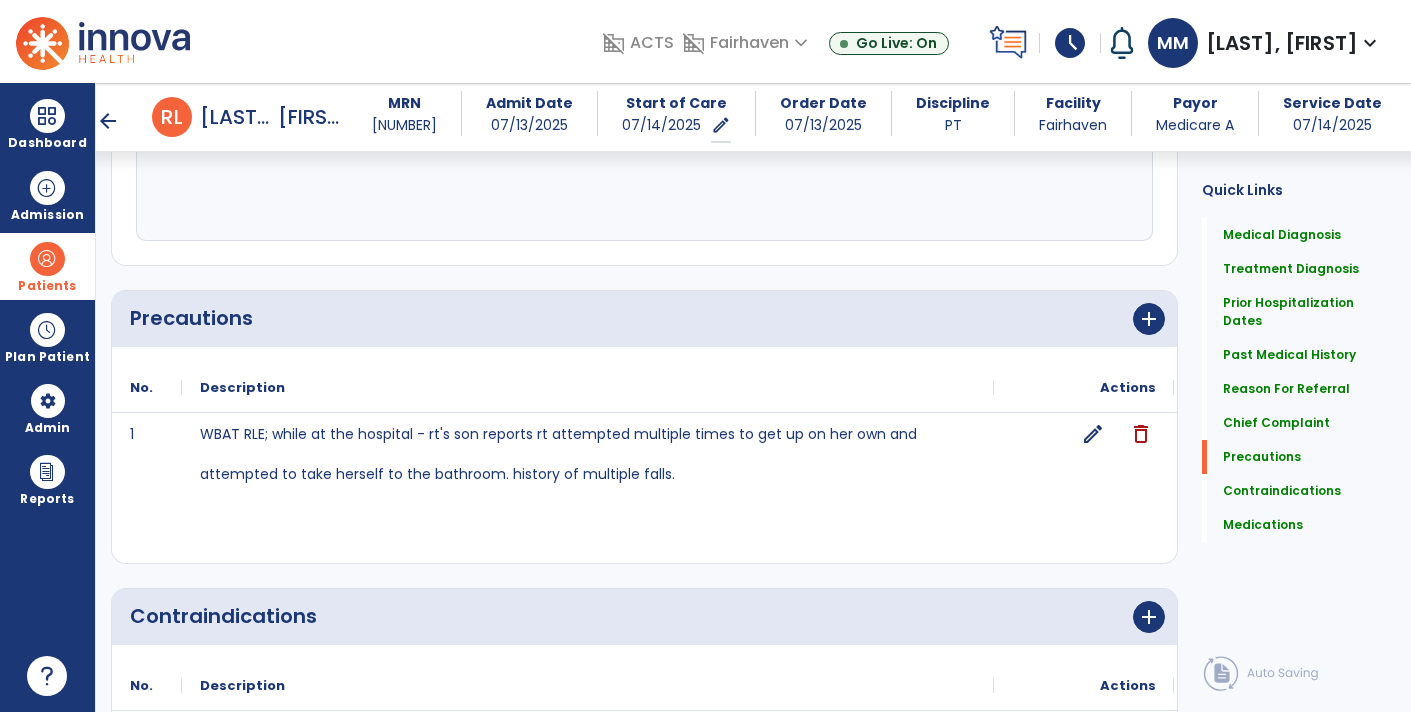 click on "edit" 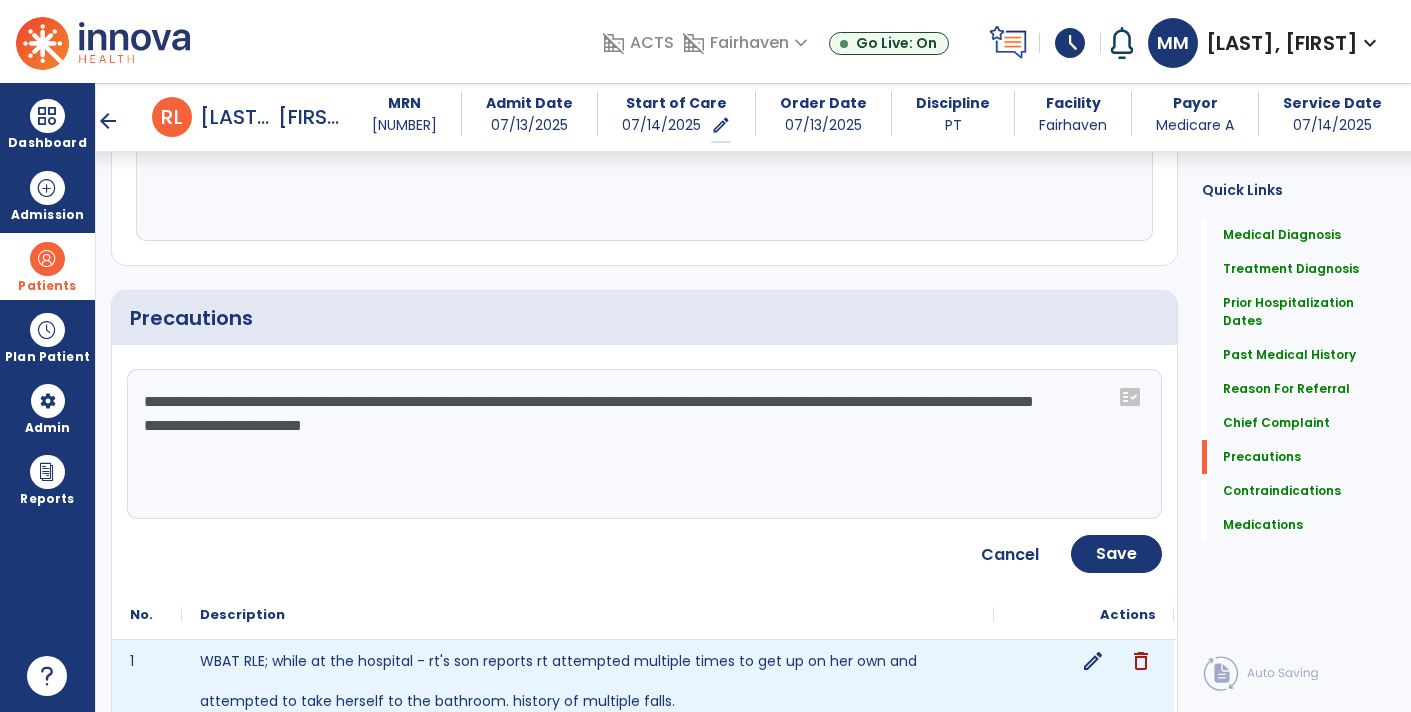 click on "**********" 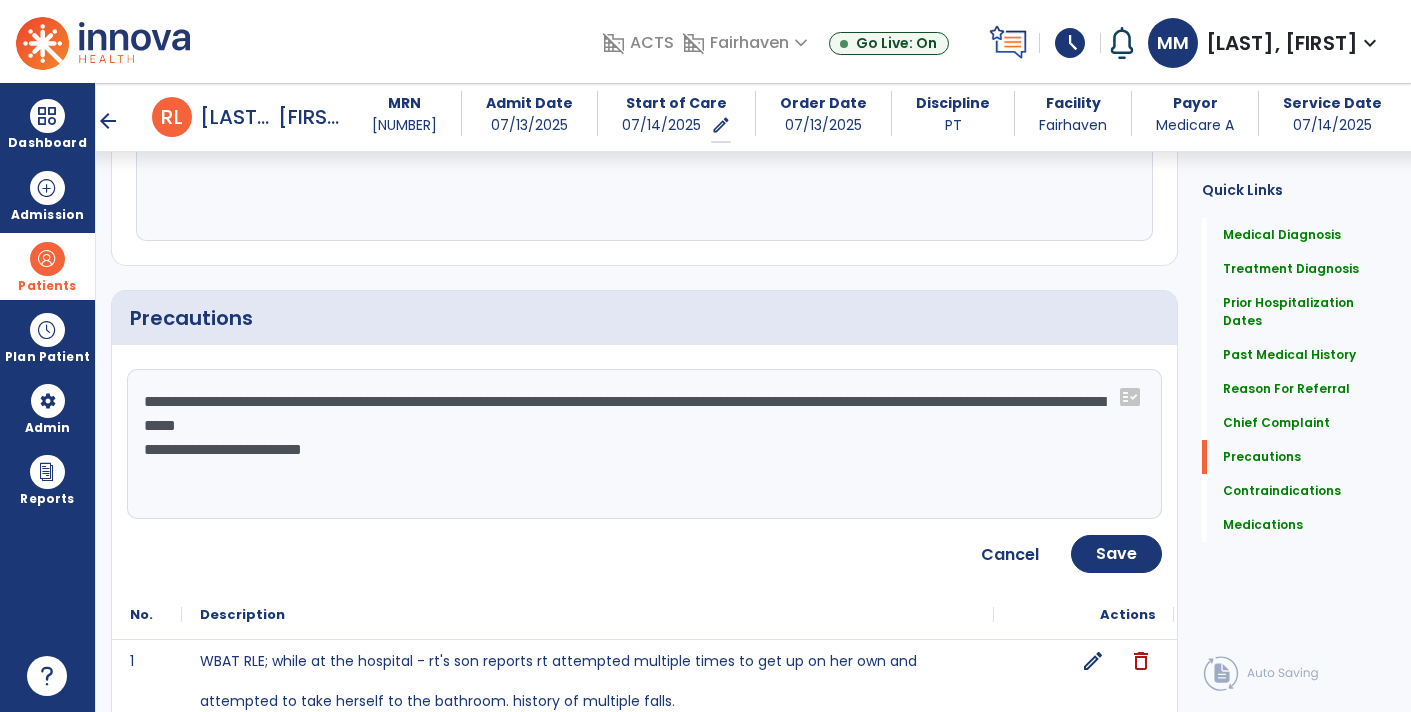 type on "**********" 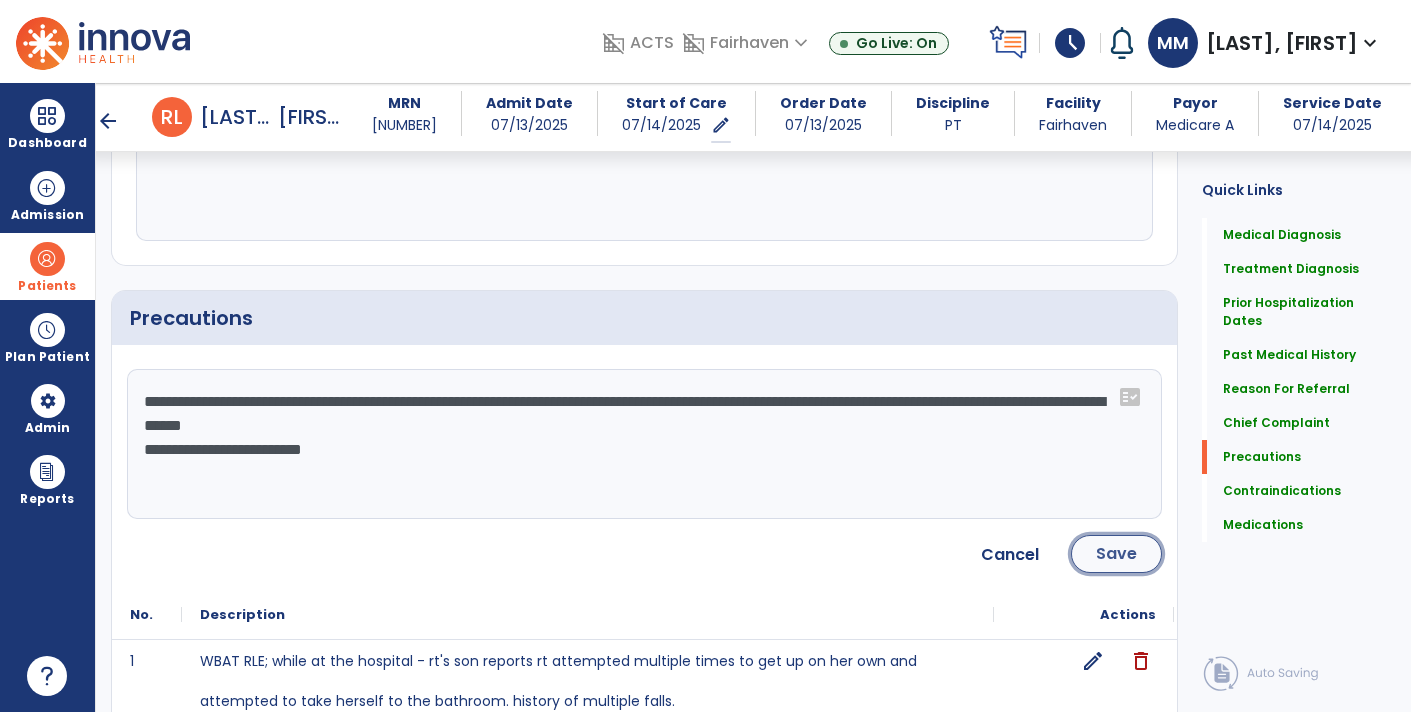 click on "Save" 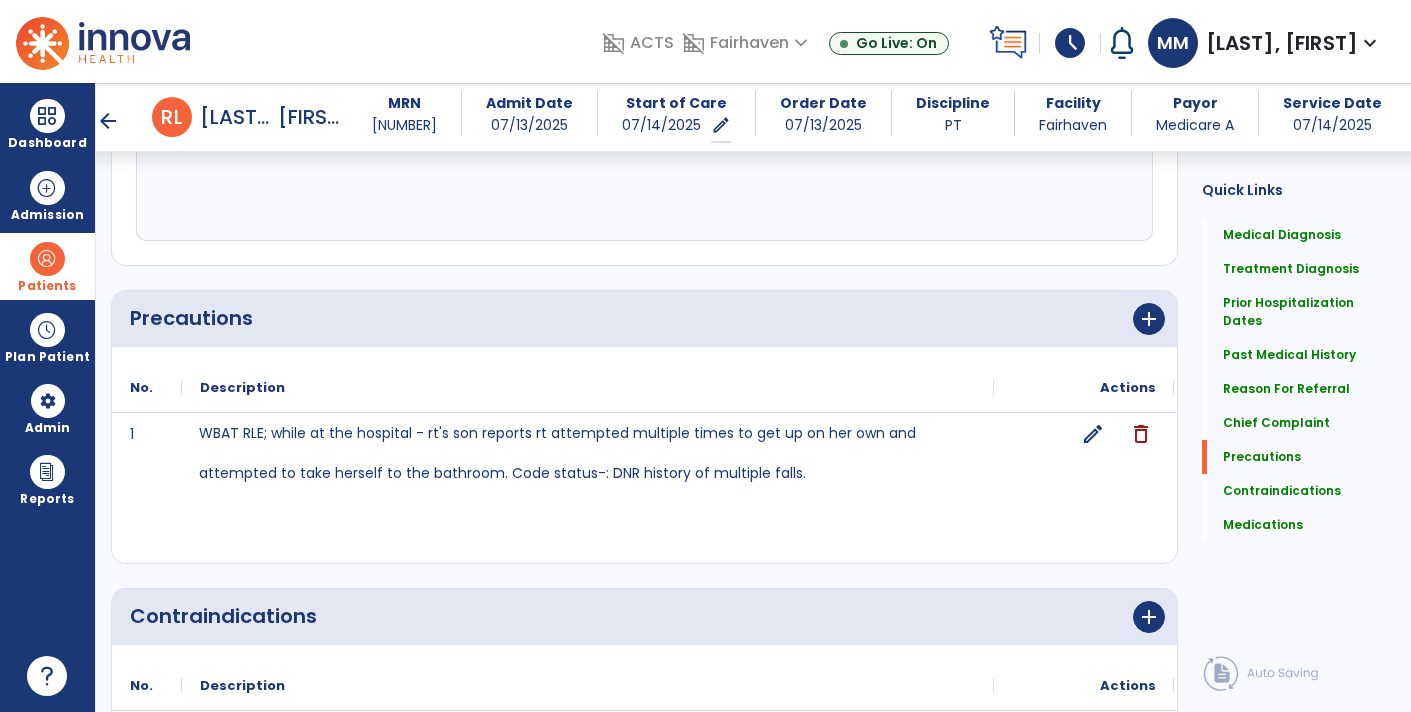 click on "WBAT RLE; while at the hospital - rt's son reports rt attempted multiple times to get up on her own and attempted to take herself to the bathroom.  Code status-:  DNR
history of multiple falls." 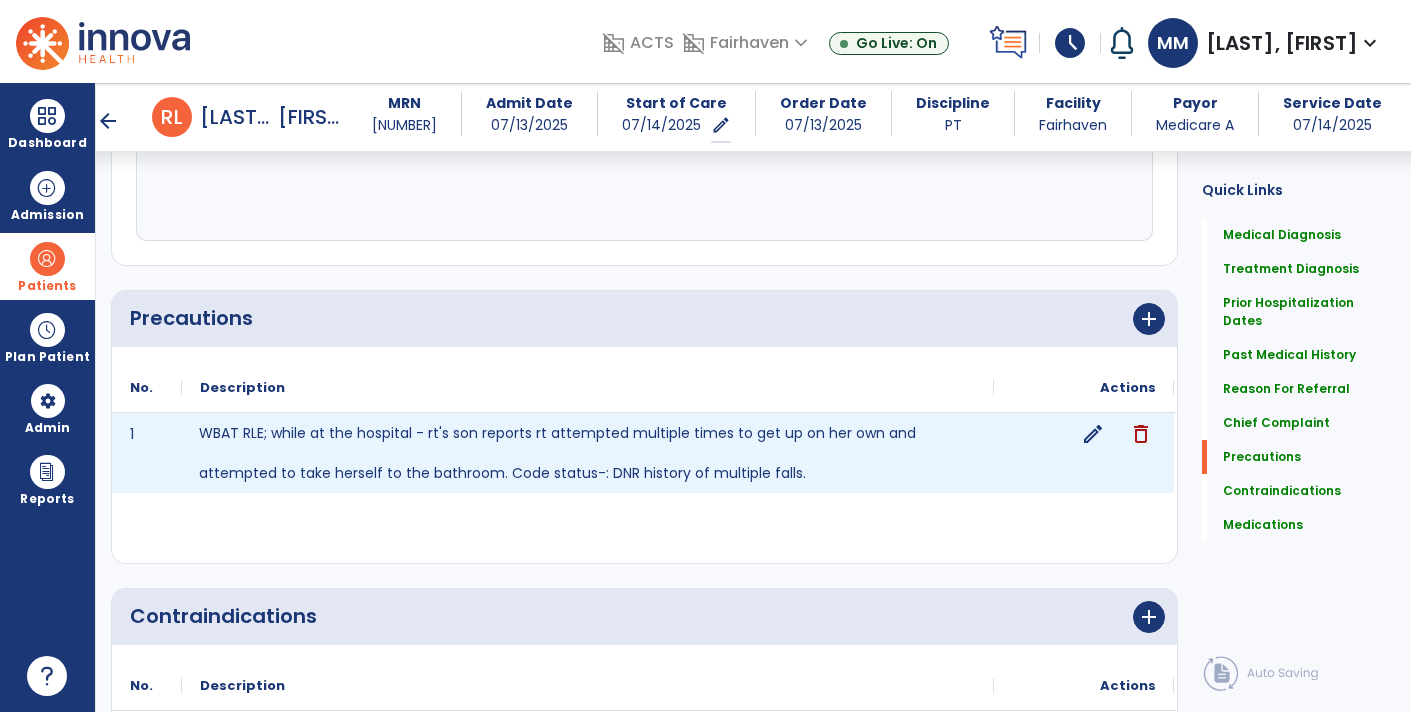 click on "edit" 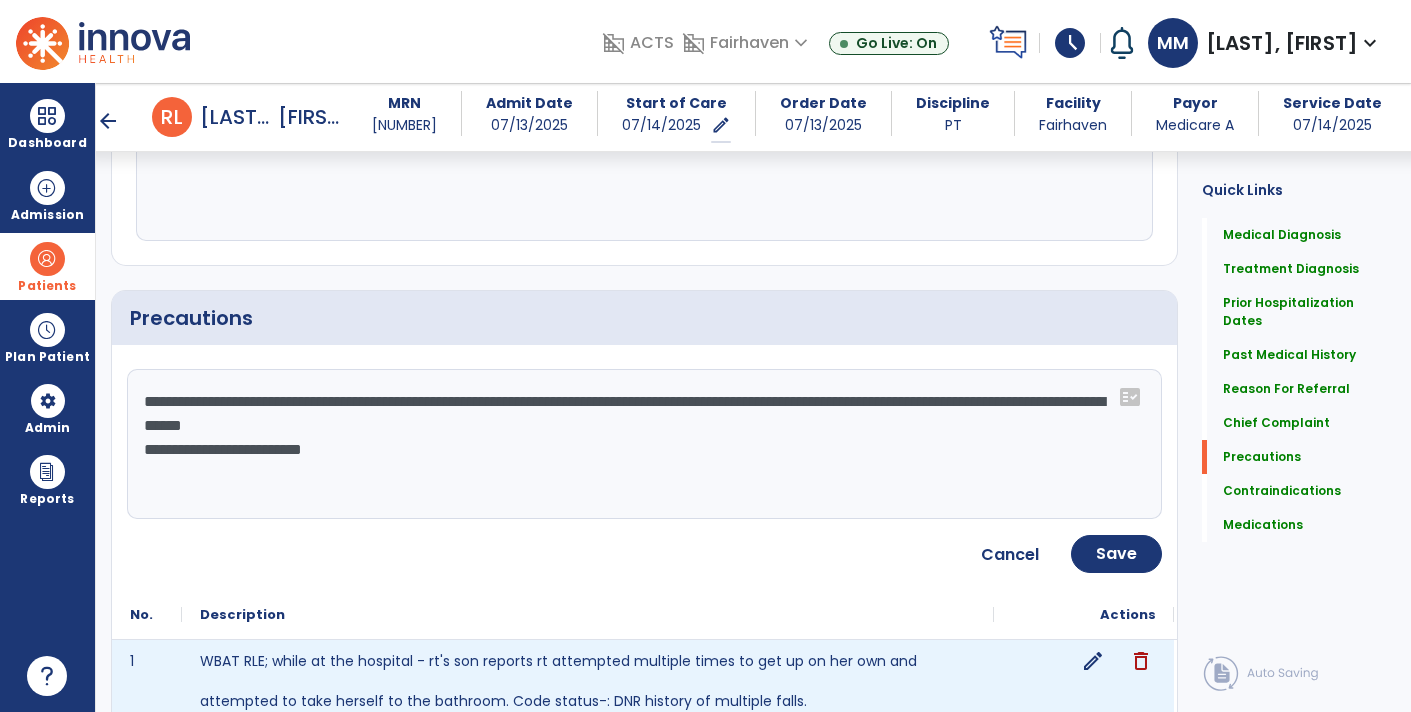 click on "**********" 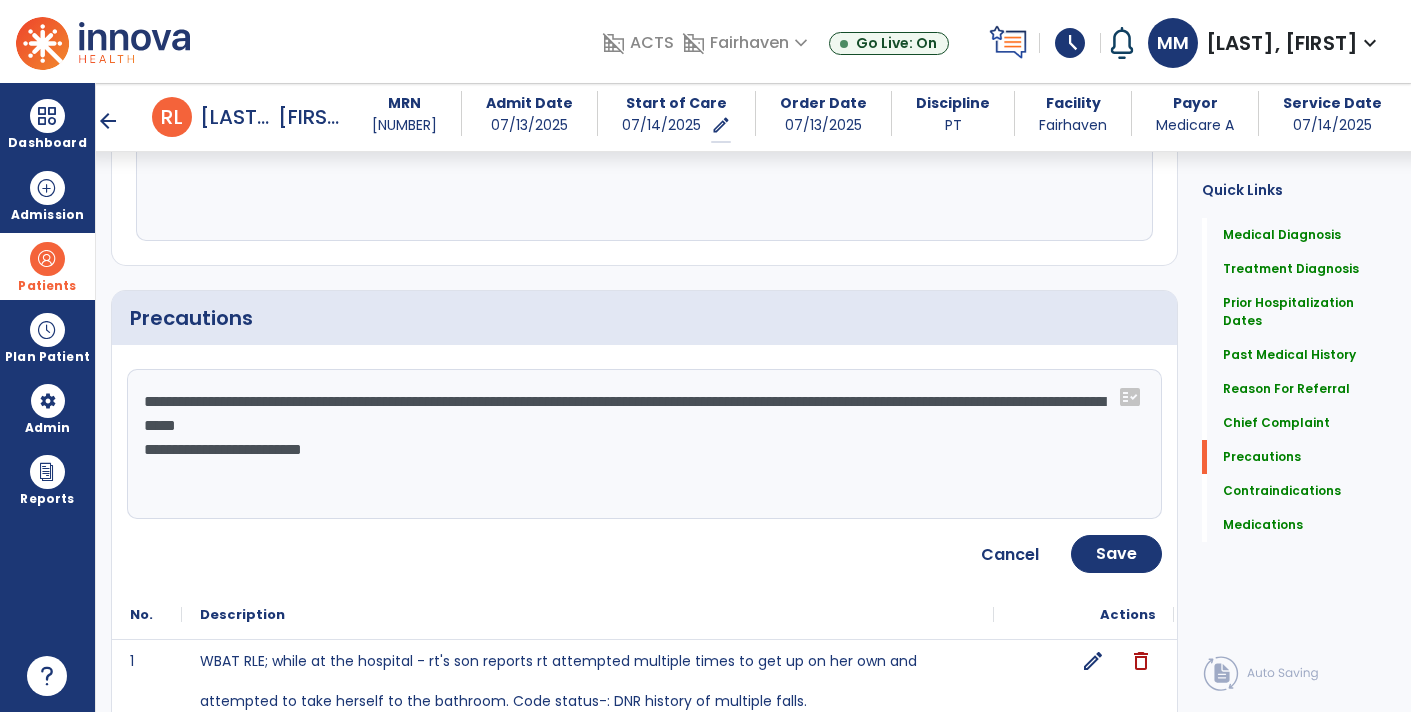 click on "**********" 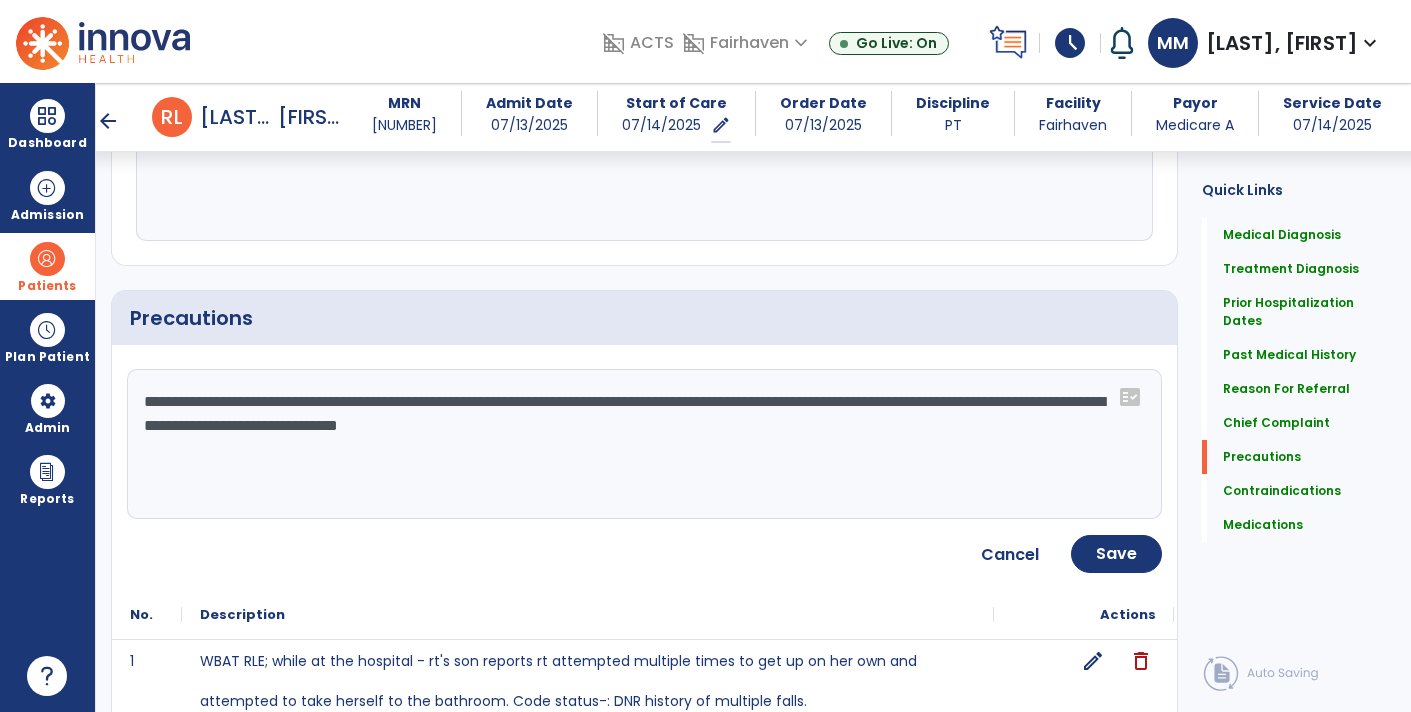 type on "**********" 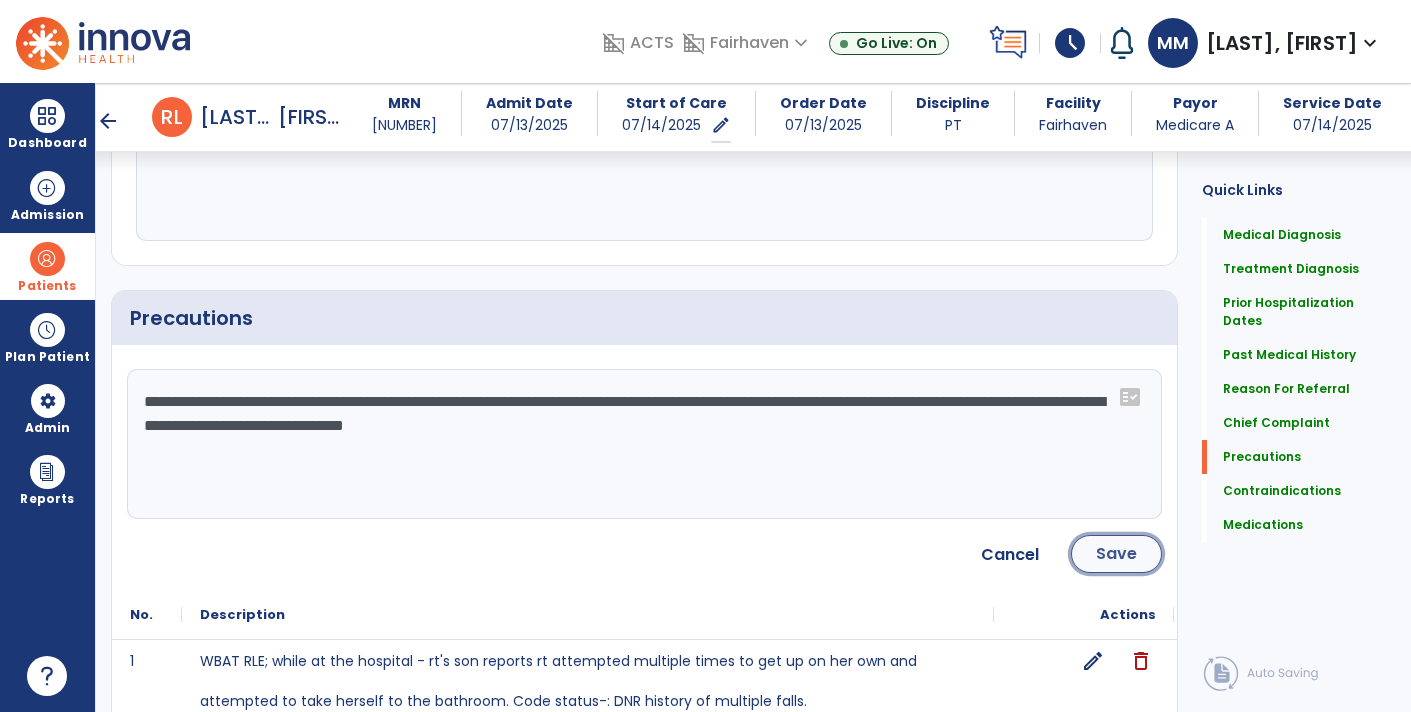 click on "Save" 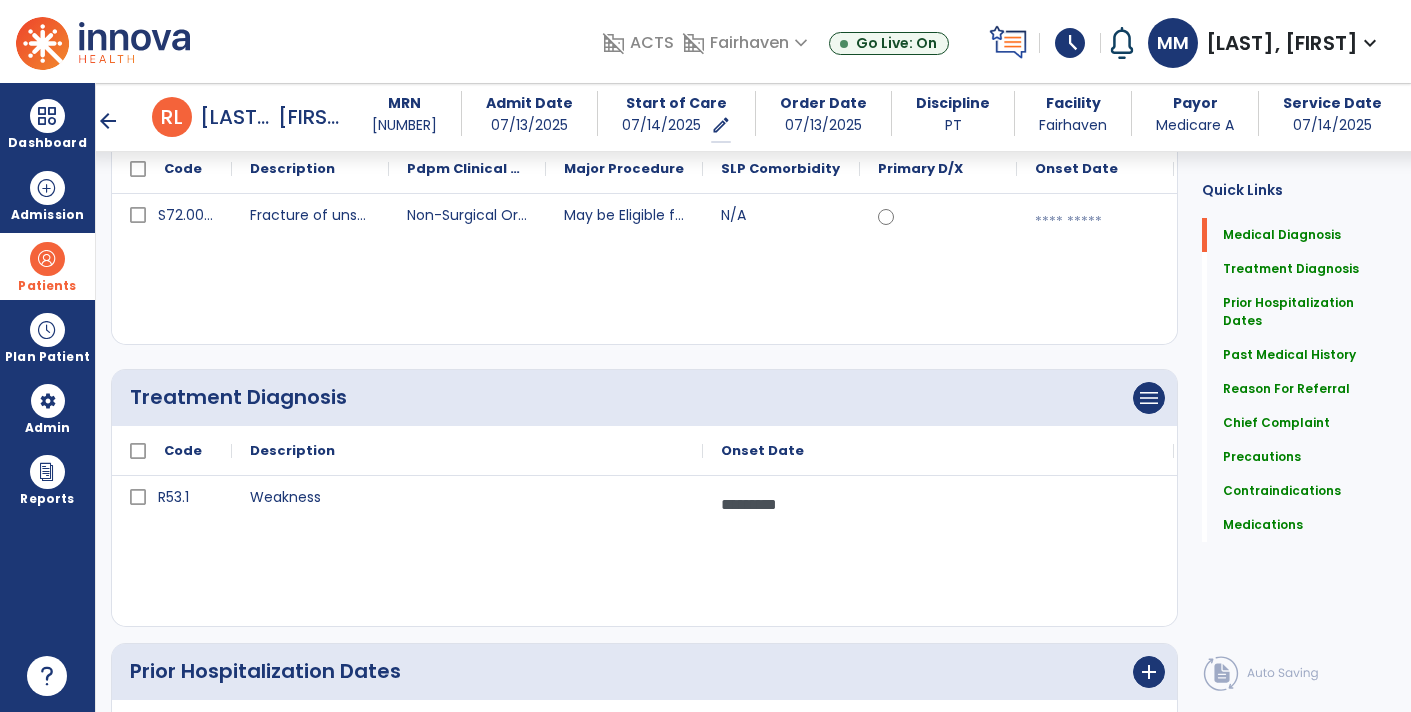 scroll, scrollTop: 0, scrollLeft: 0, axis: both 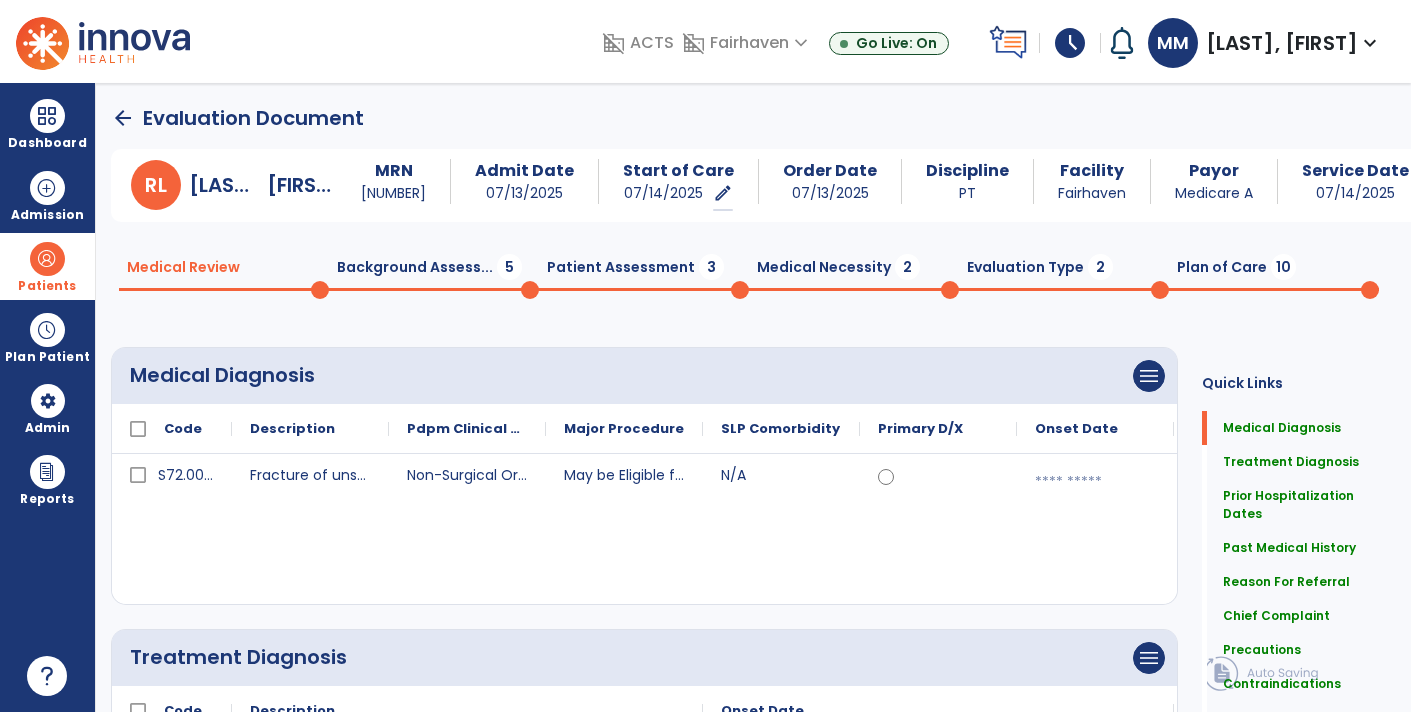 click on "Background Assess...  5" 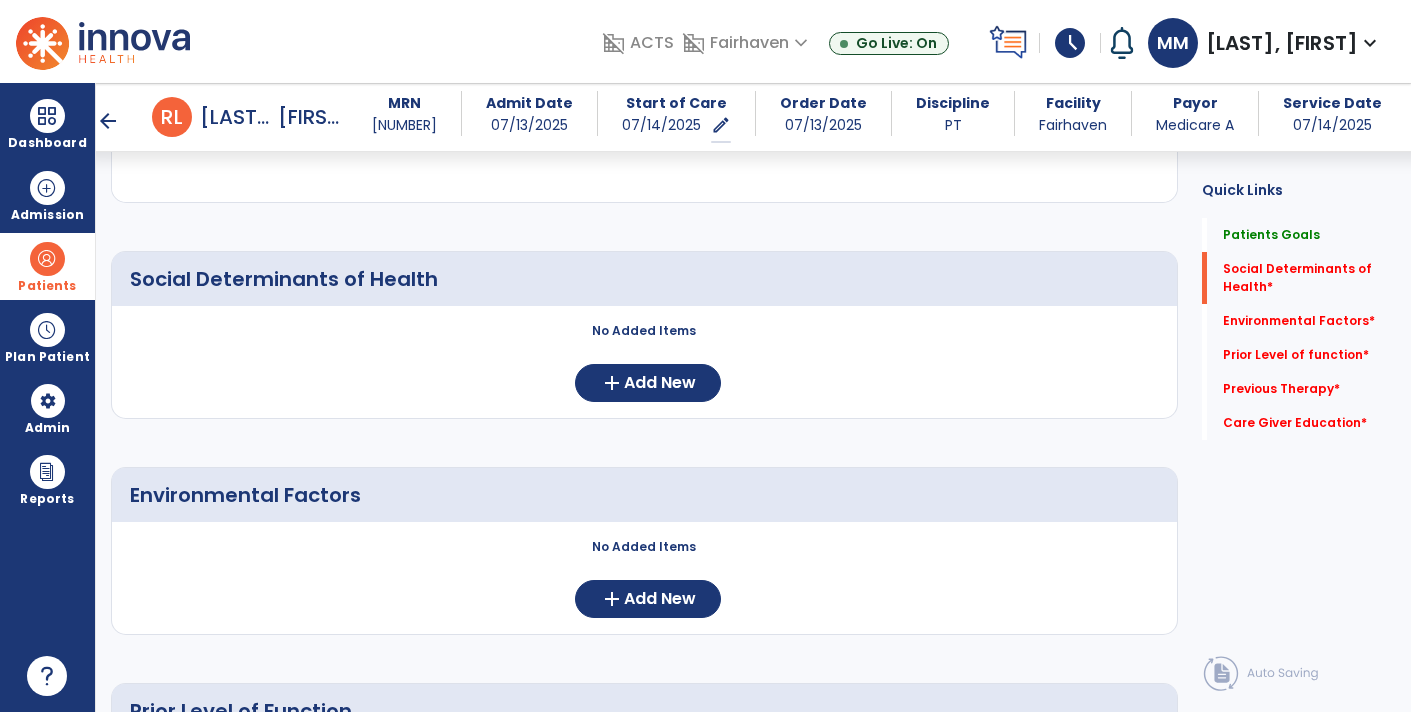 scroll, scrollTop: 401, scrollLeft: 0, axis: vertical 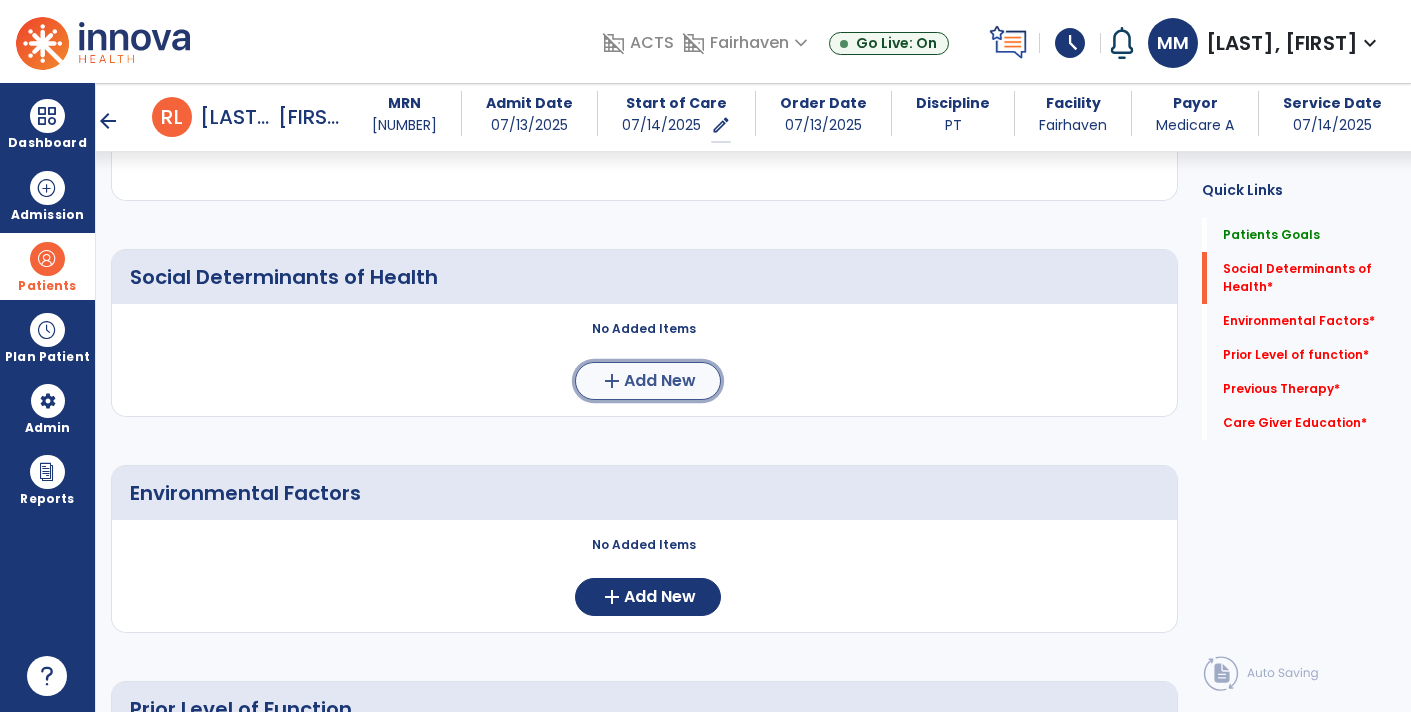 click on "add" 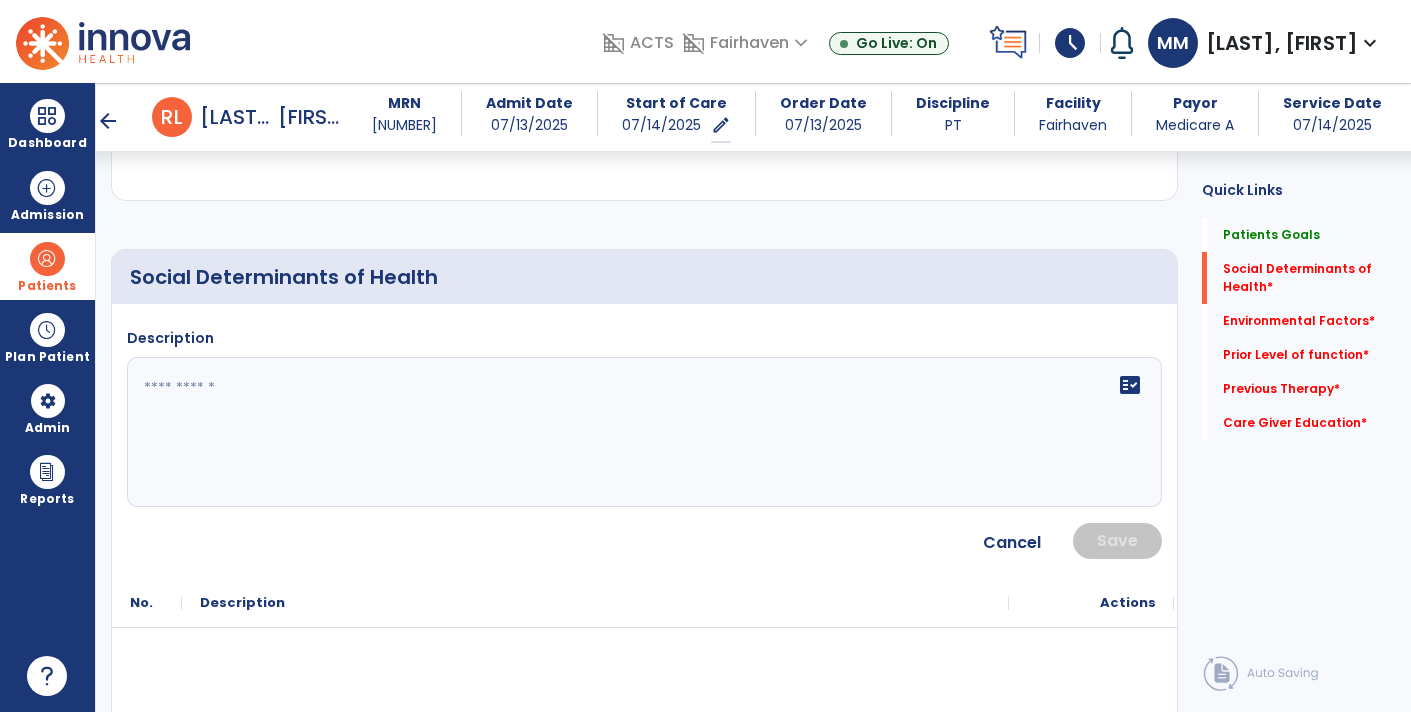click 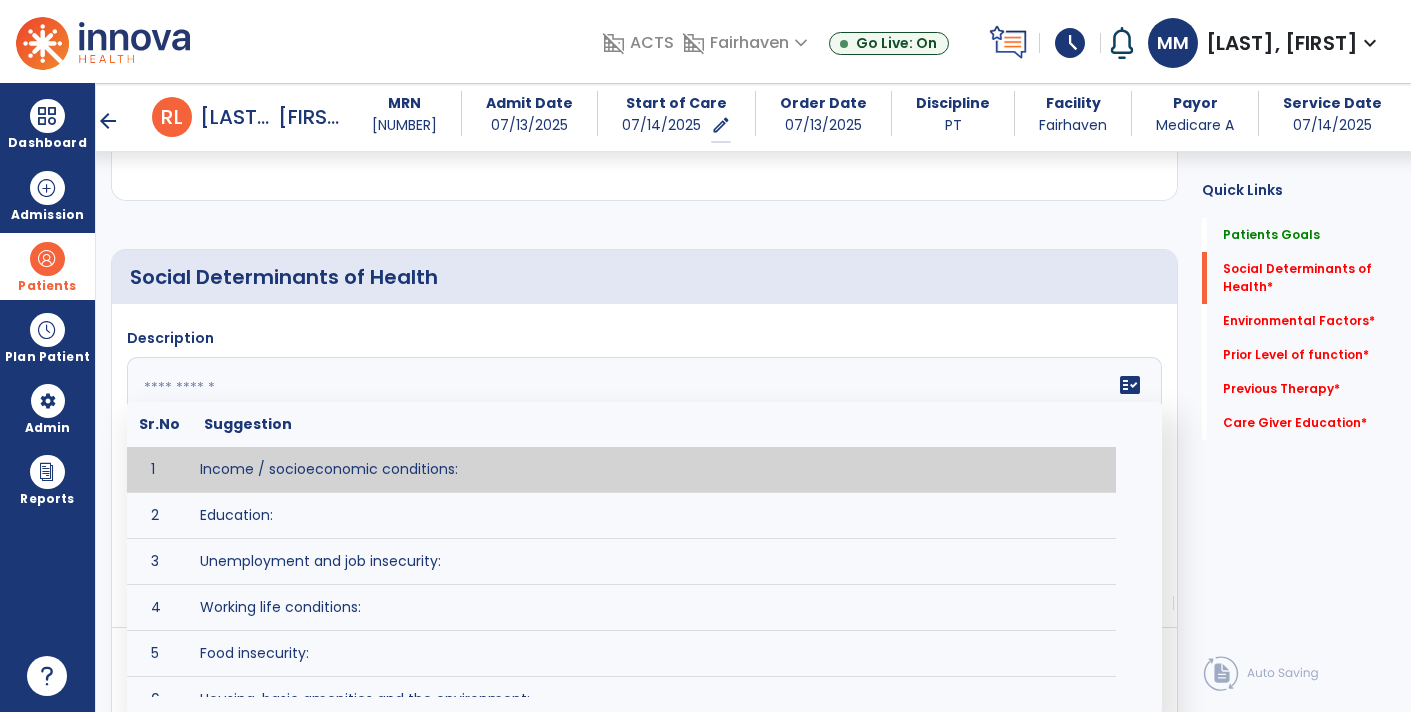paste on "**********" 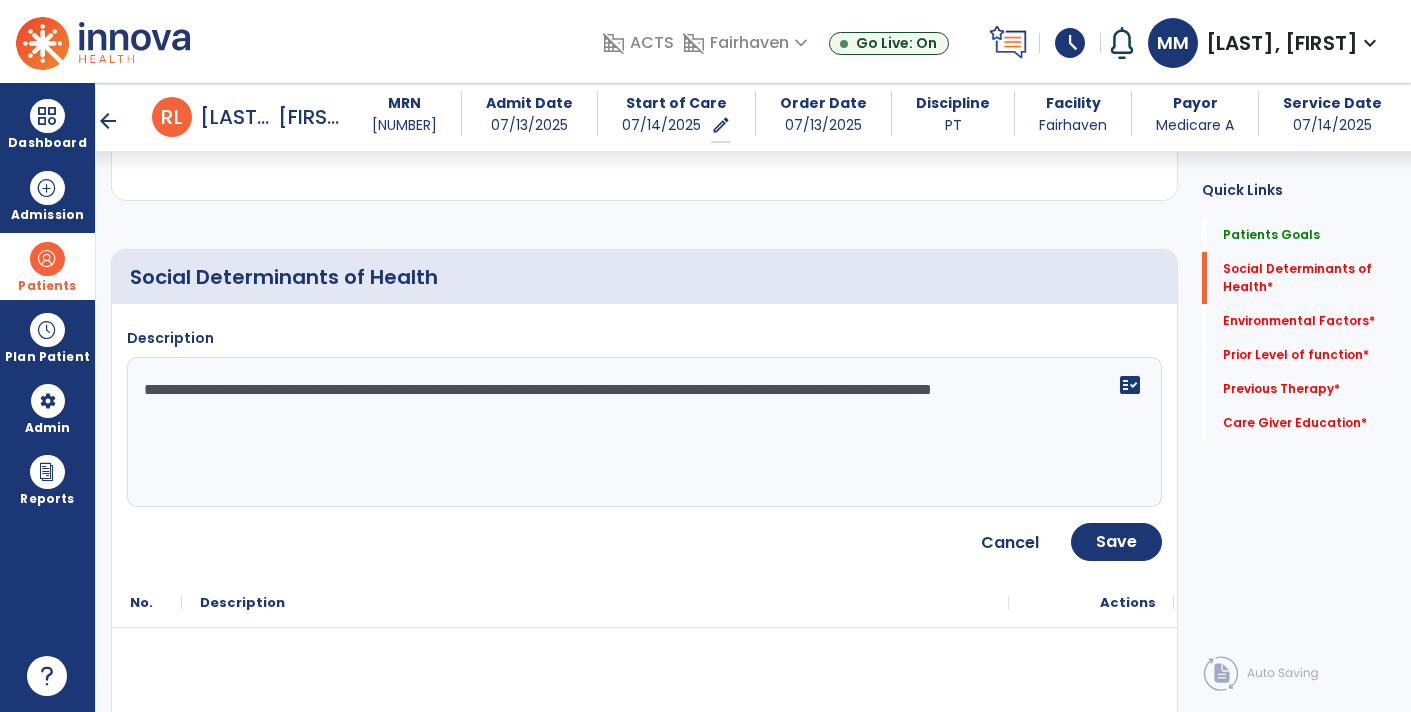 type on "**********" 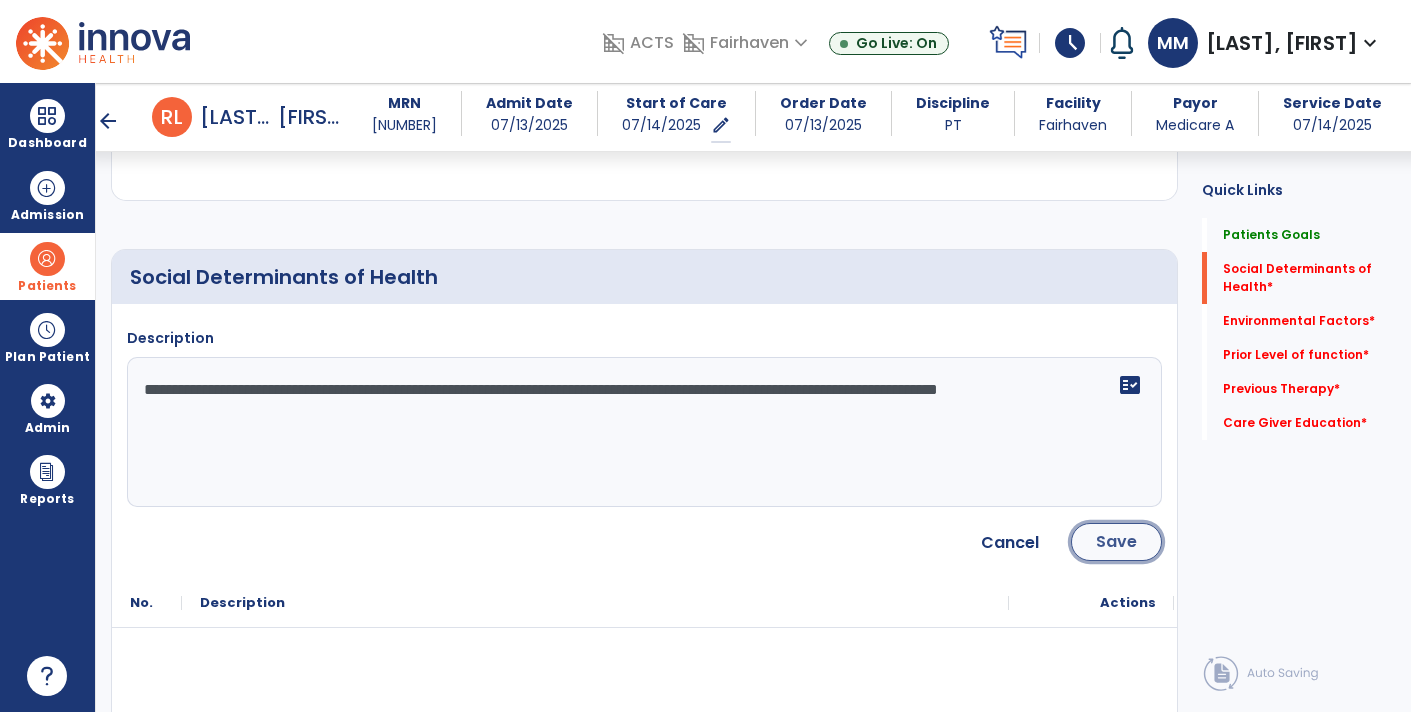 click on "Save" 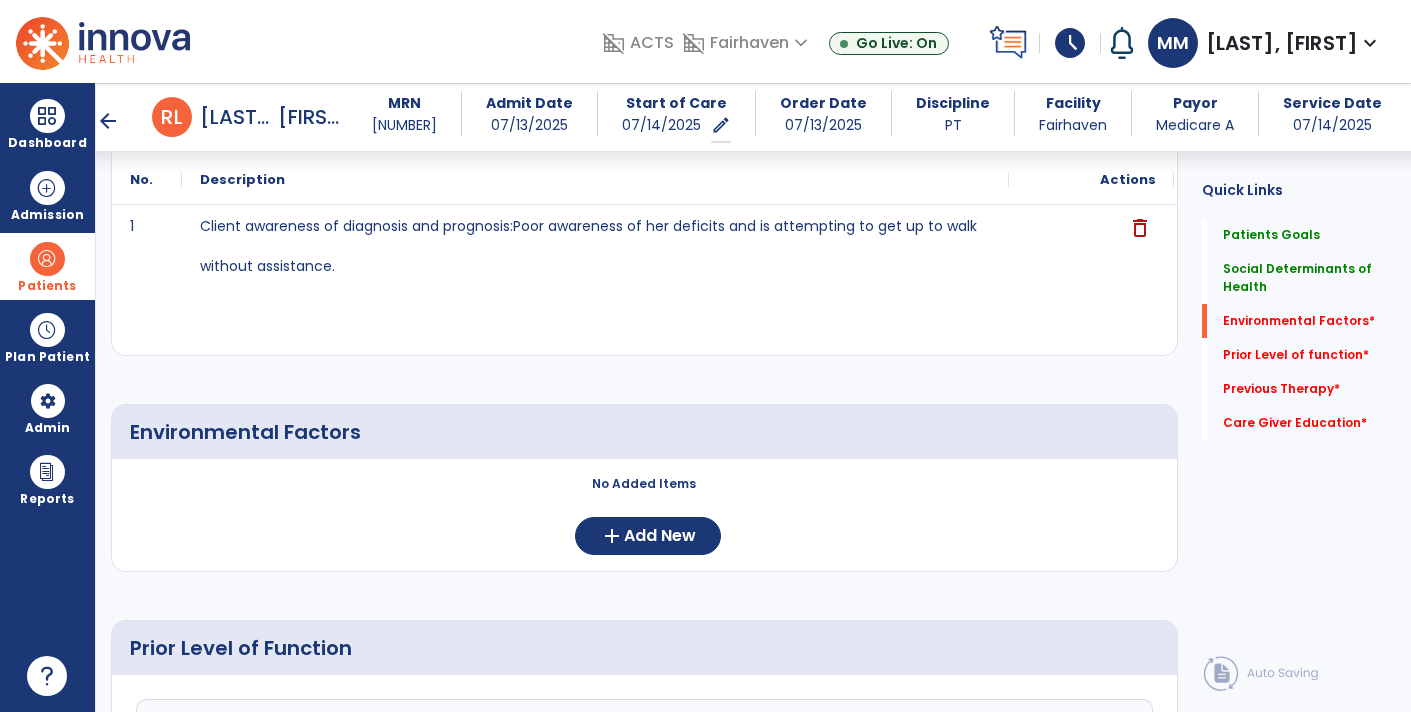 scroll, scrollTop: 571, scrollLeft: 0, axis: vertical 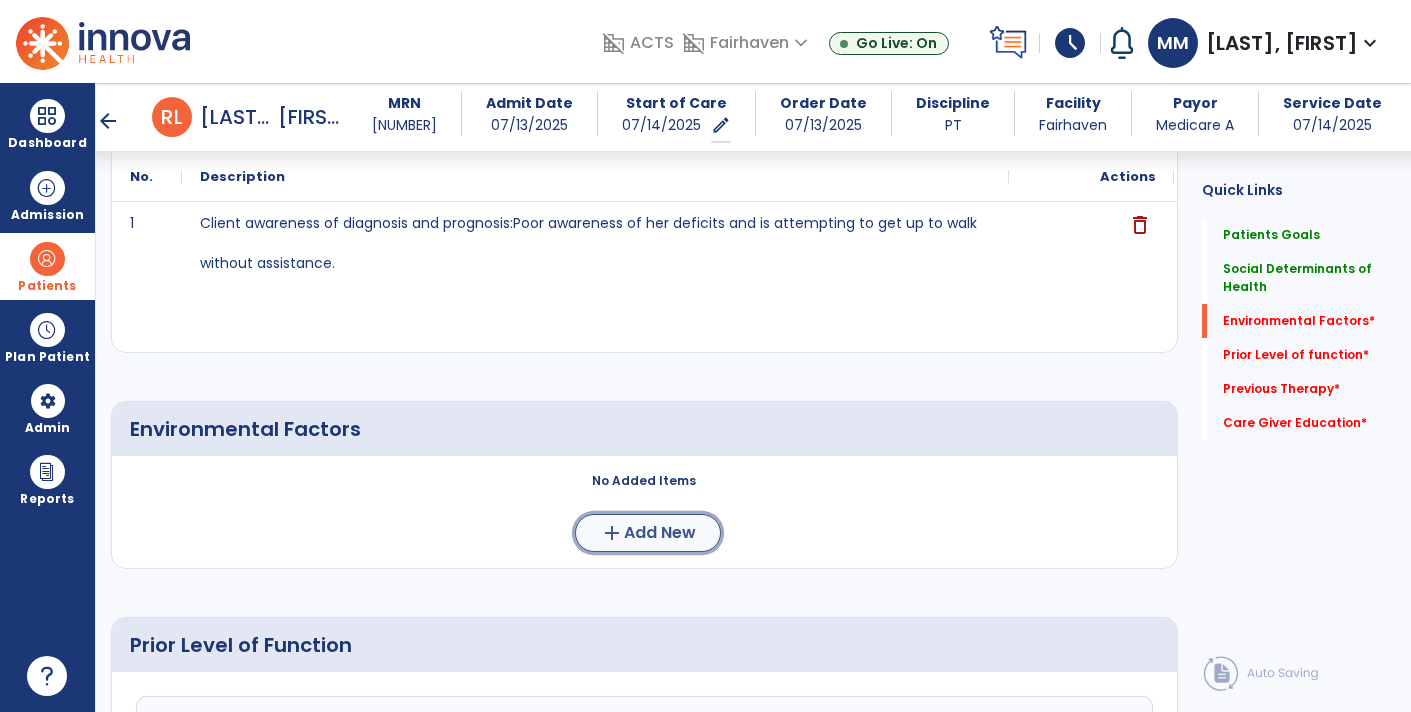click on "add" 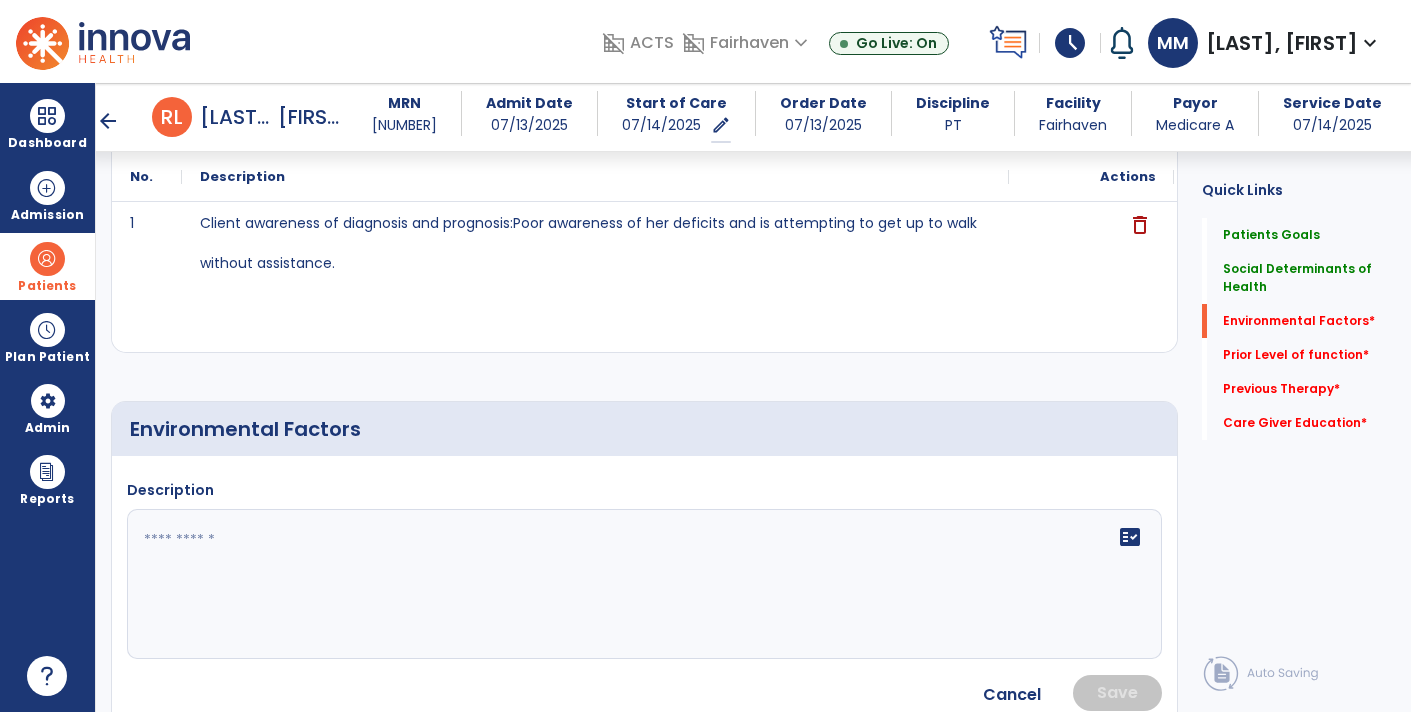 click 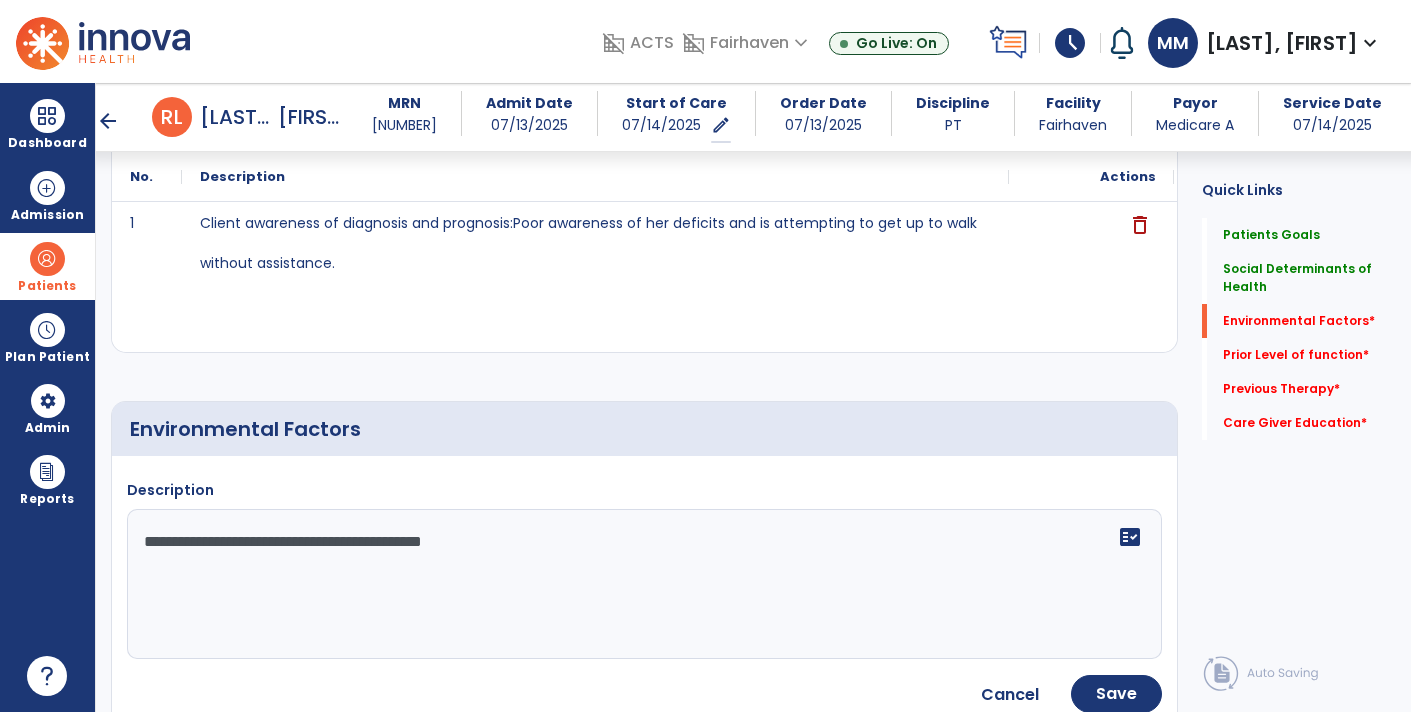 type on "**********" 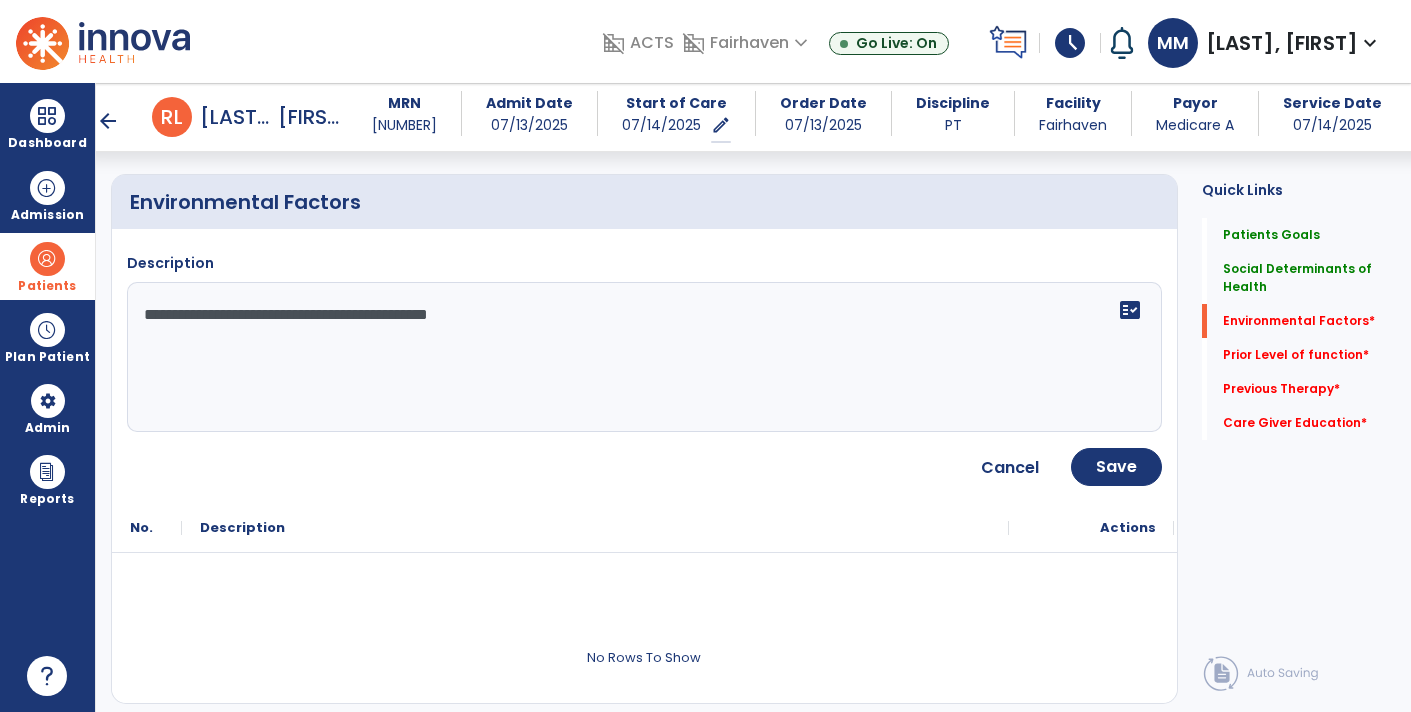 scroll, scrollTop: 801, scrollLeft: 0, axis: vertical 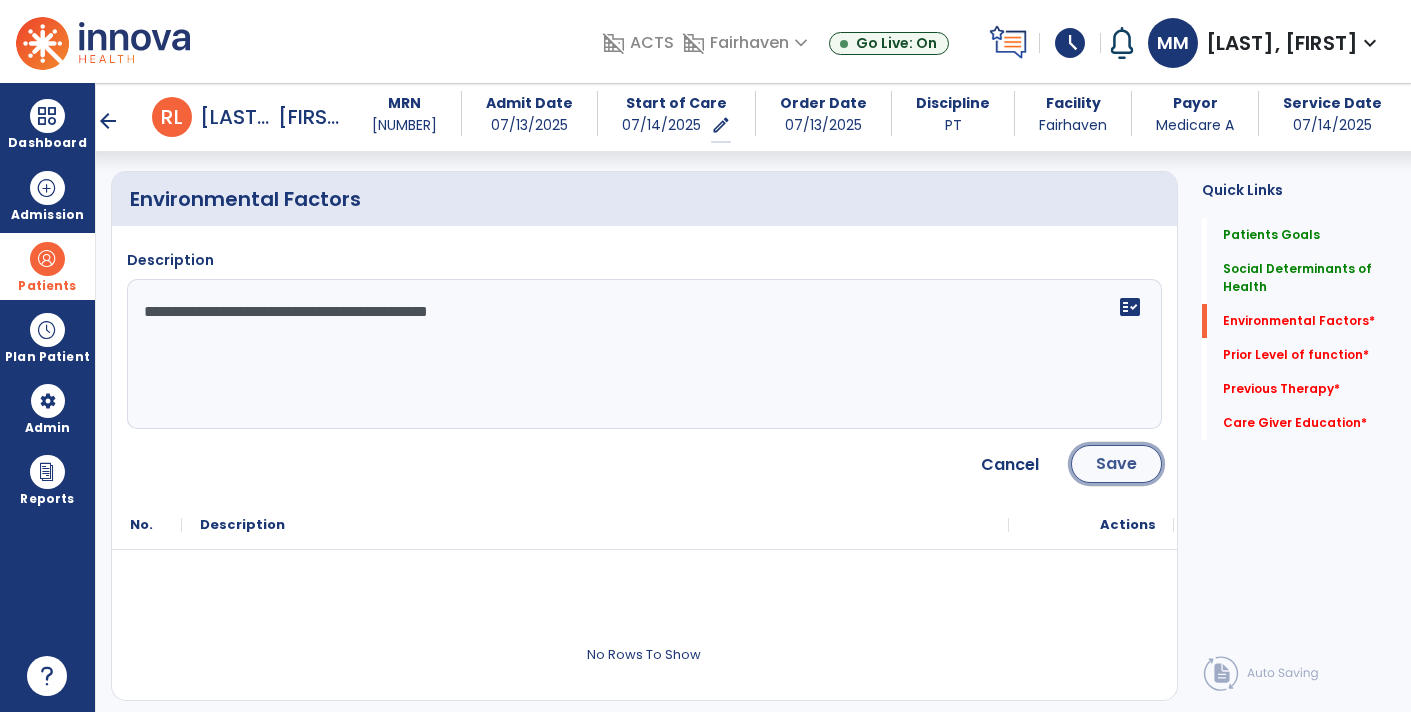 click on "Save" 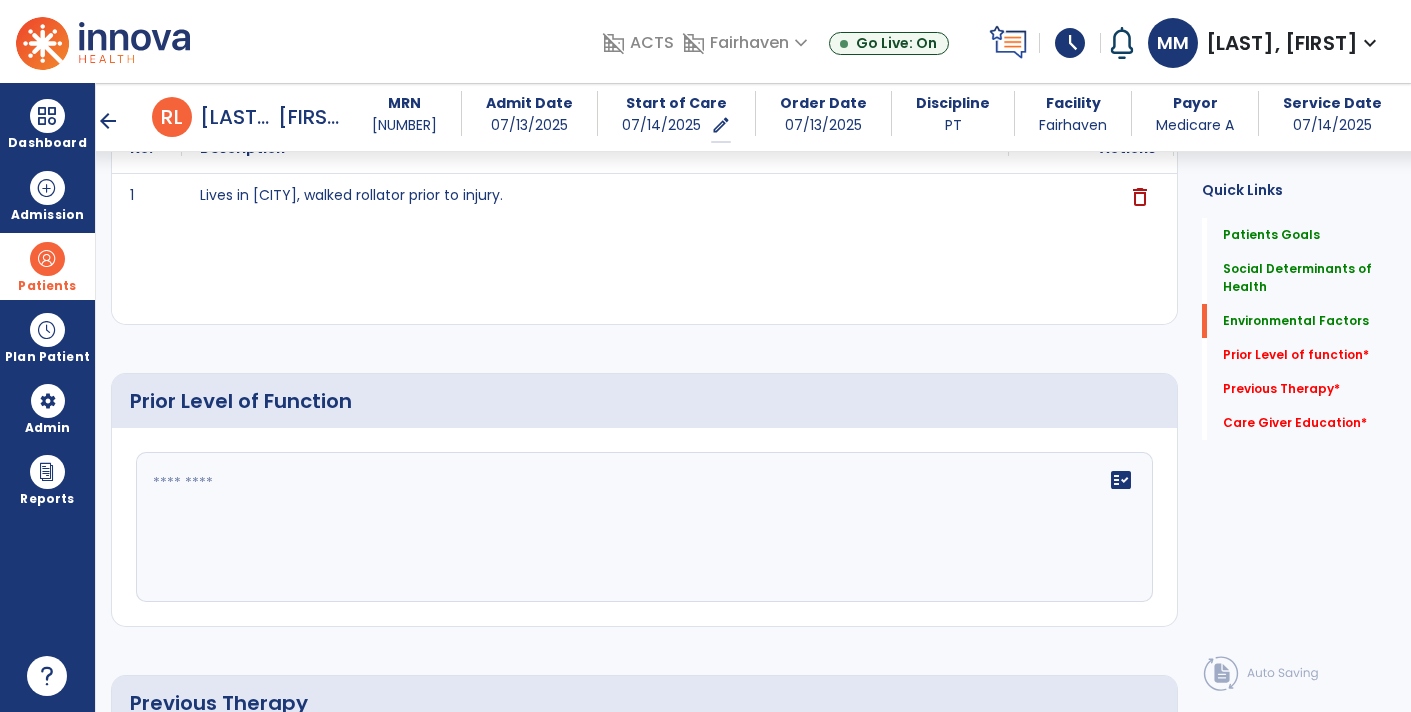 scroll, scrollTop: 979, scrollLeft: 0, axis: vertical 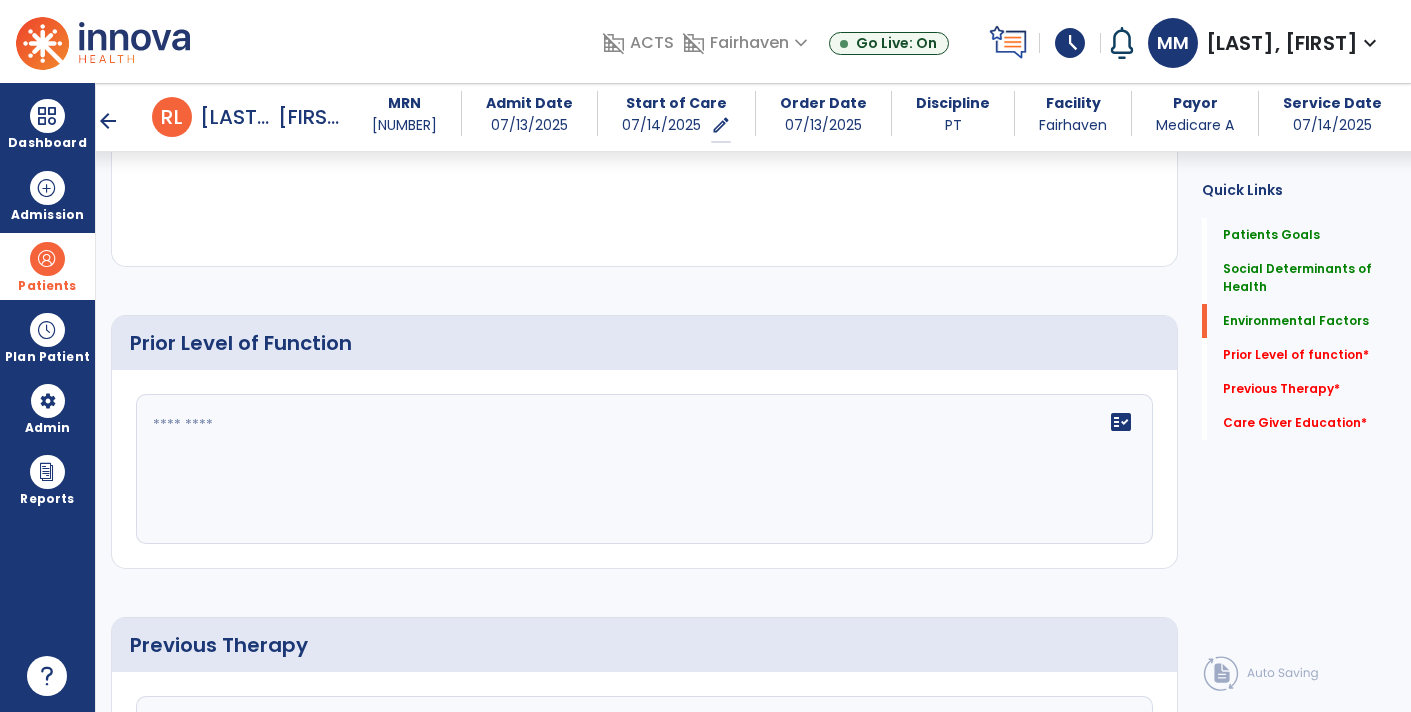 click 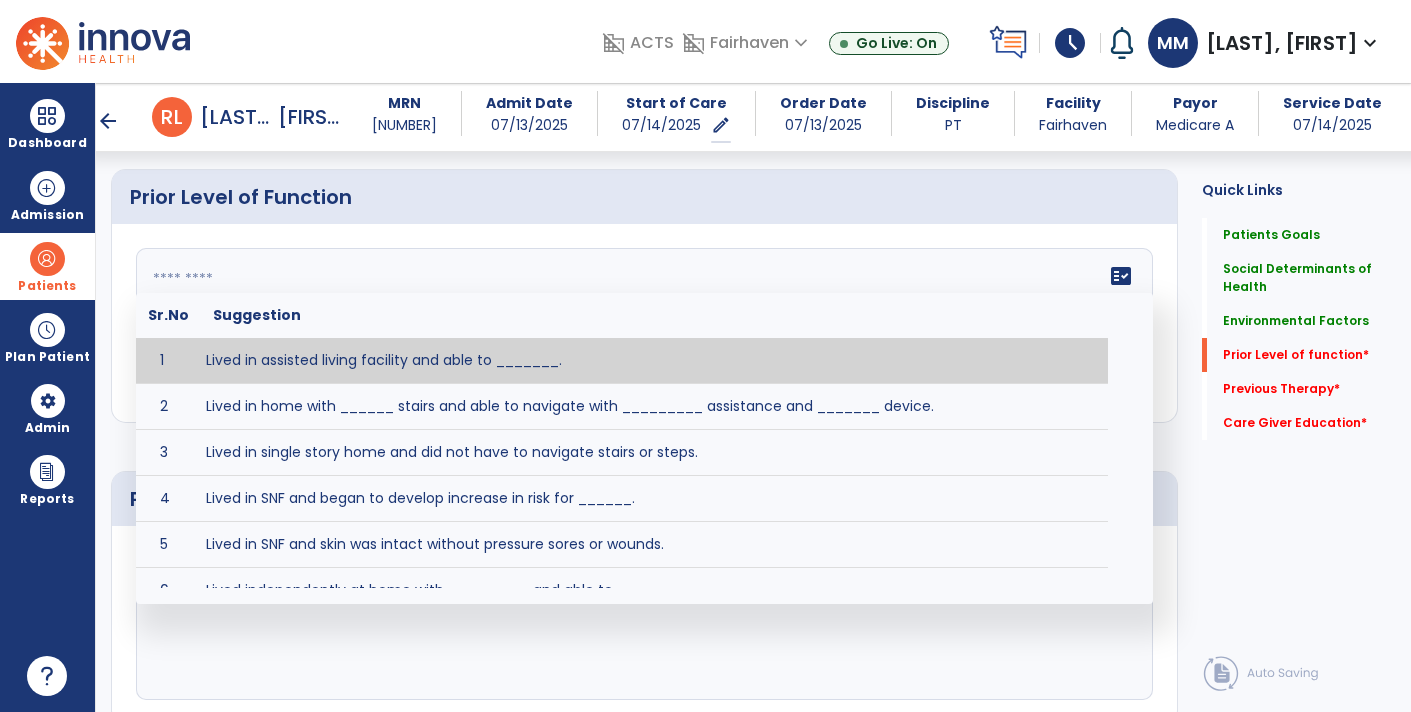 scroll, scrollTop: 1127, scrollLeft: 0, axis: vertical 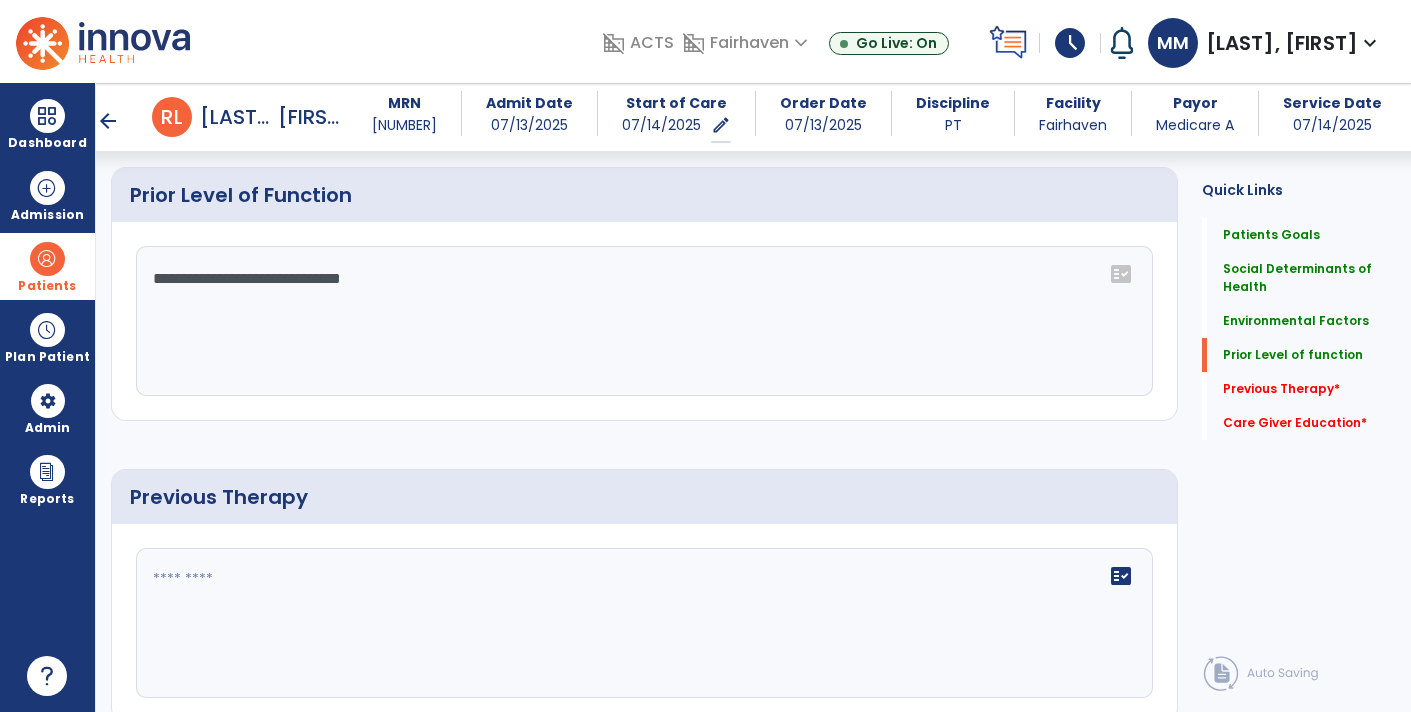 click on "**********" 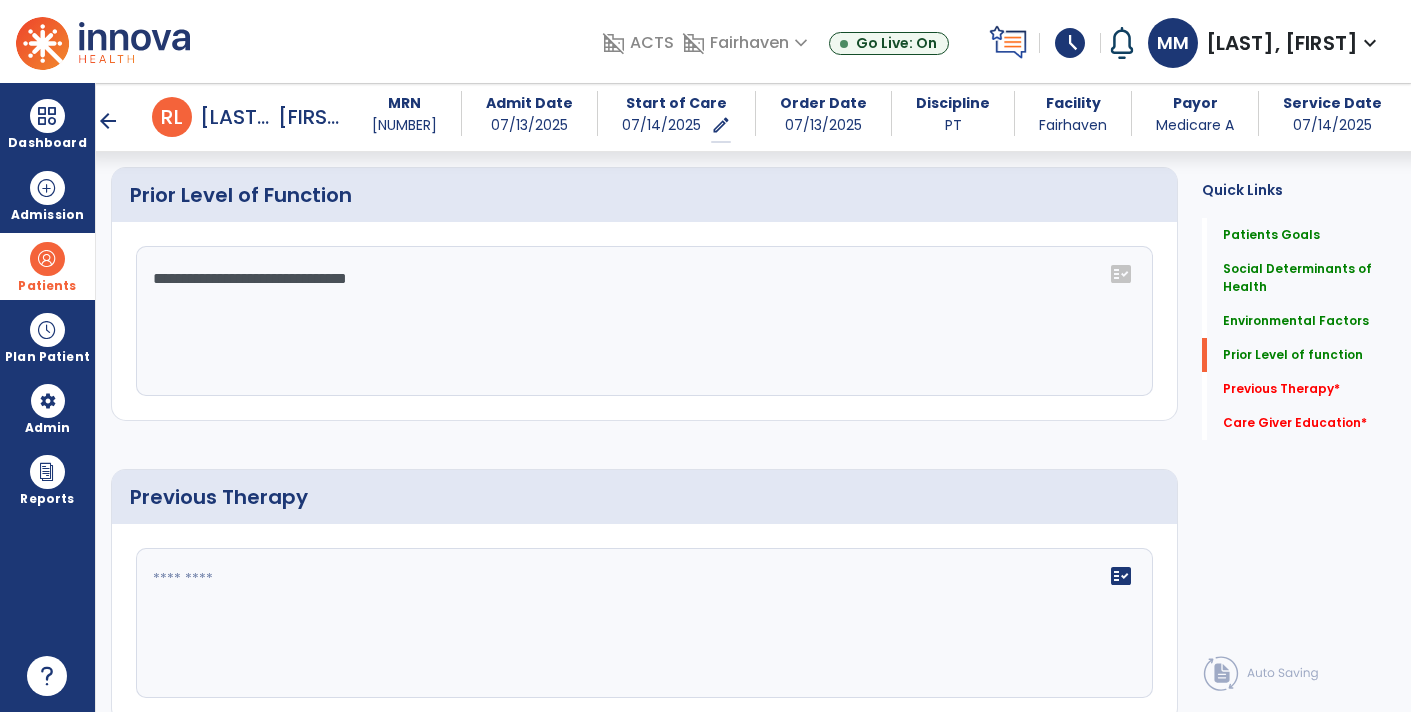 click on "**********" 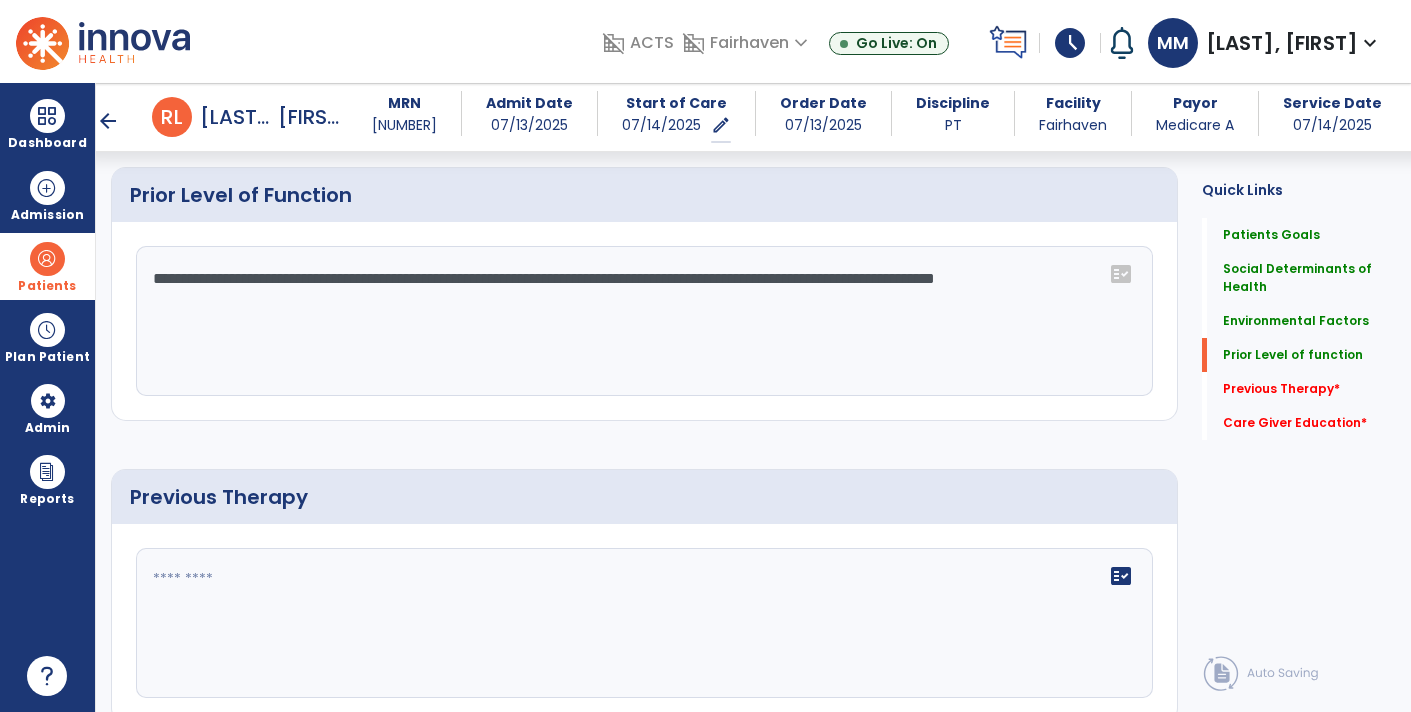 click on "**********" 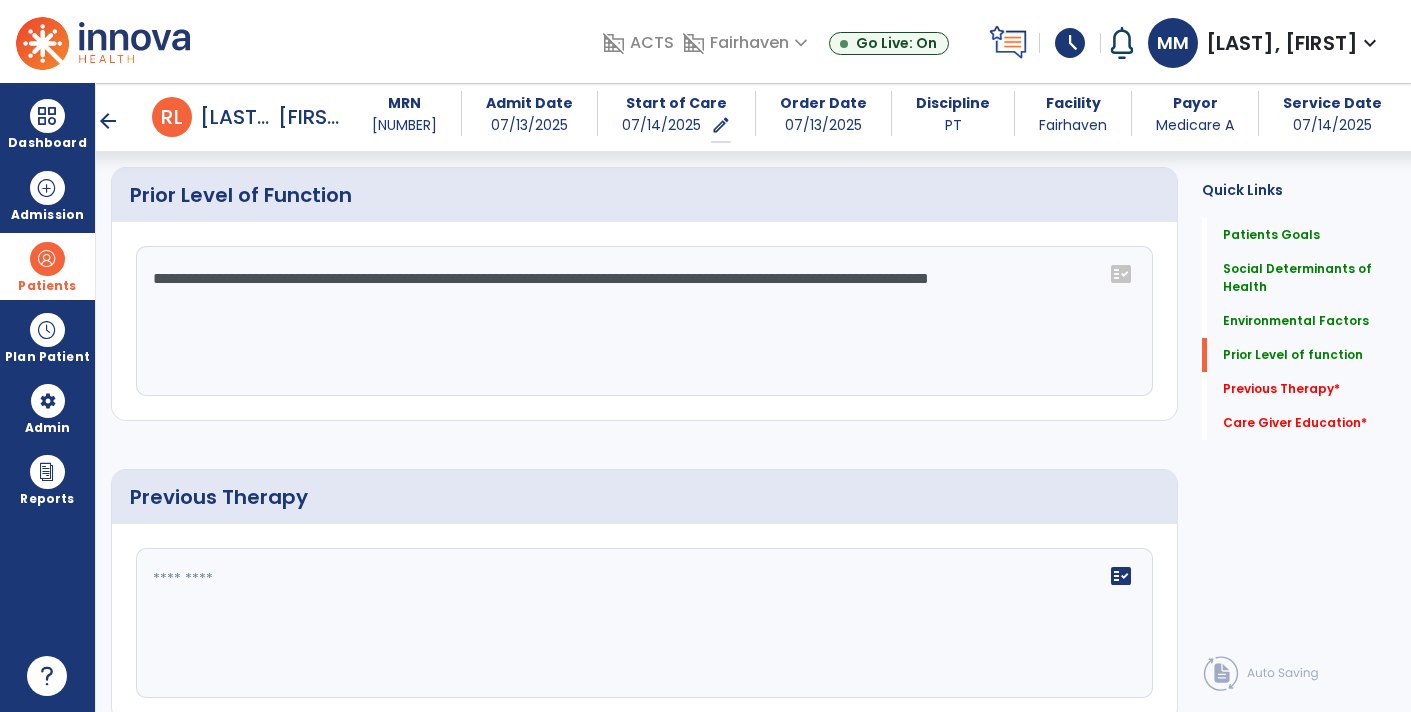 click on "fact_check" 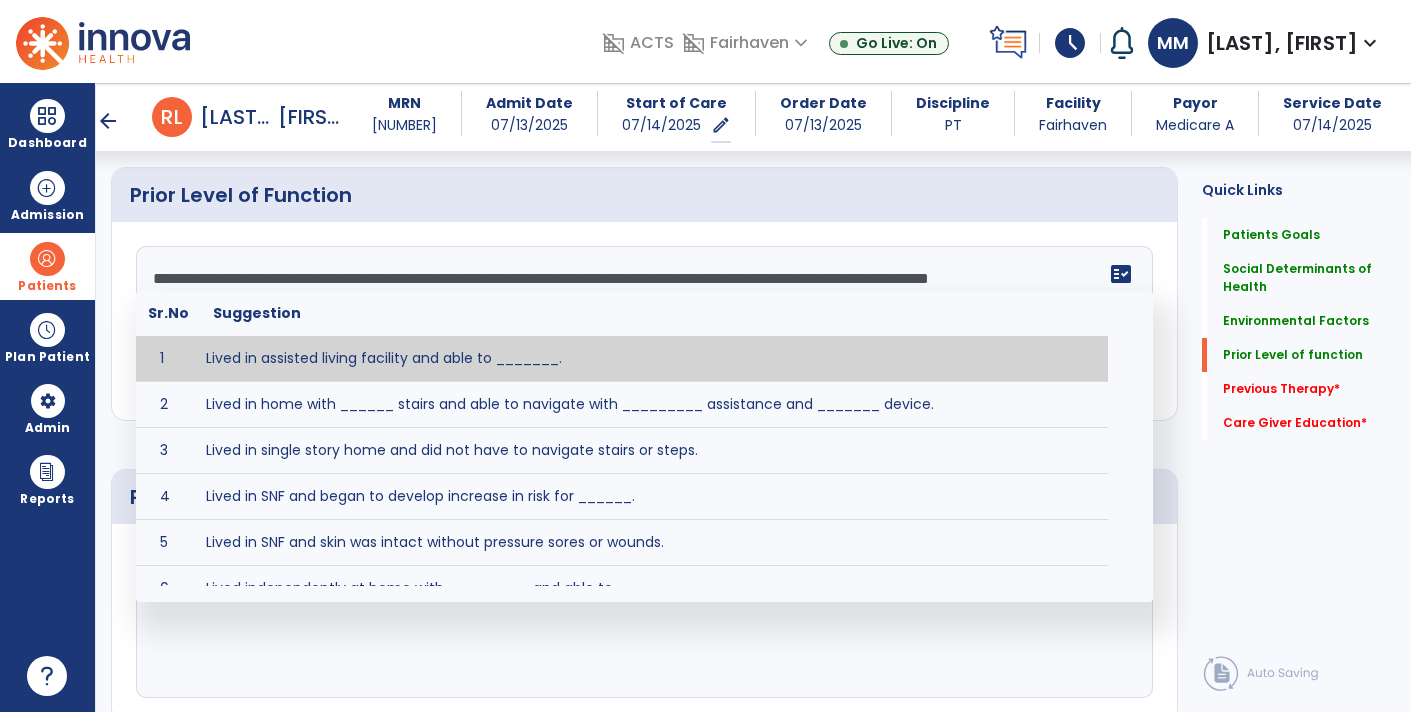 click on "**********" 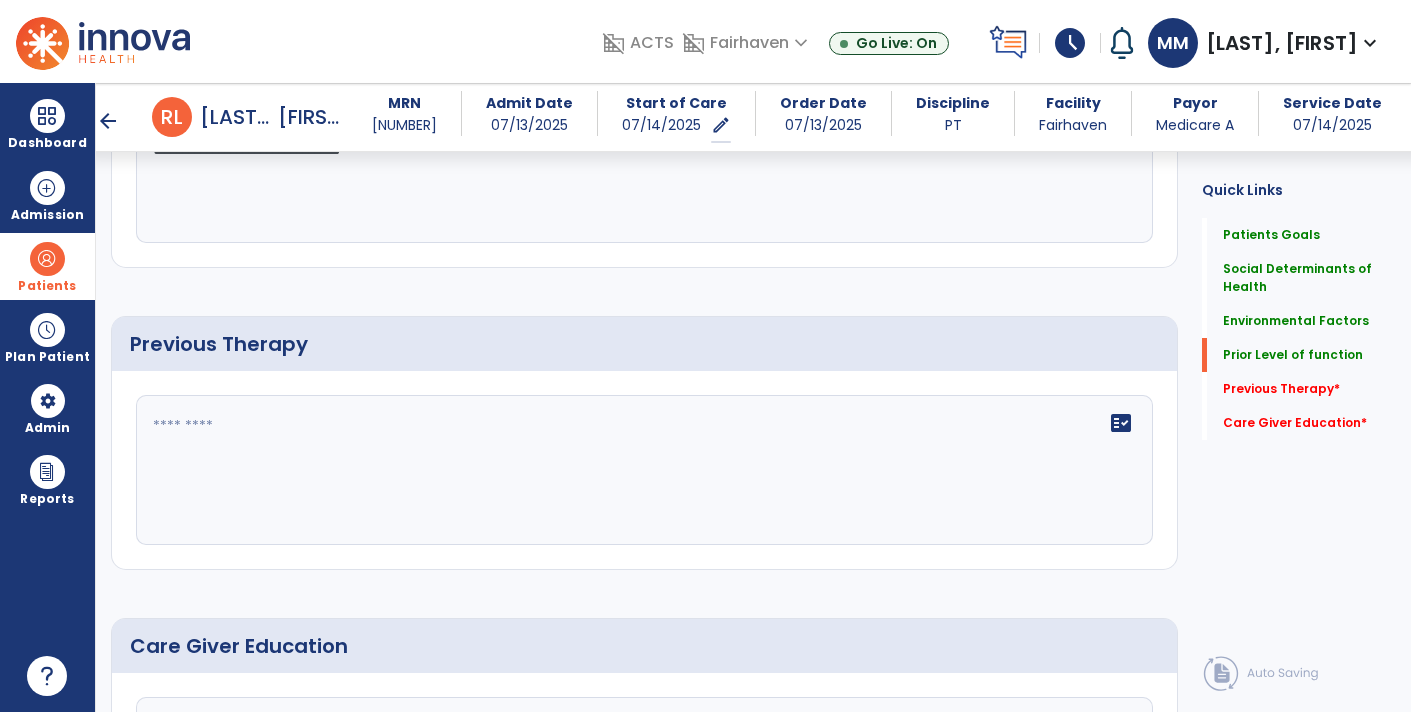 scroll, scrollTop: 1282, scrollLeft: 0, axis: vertical 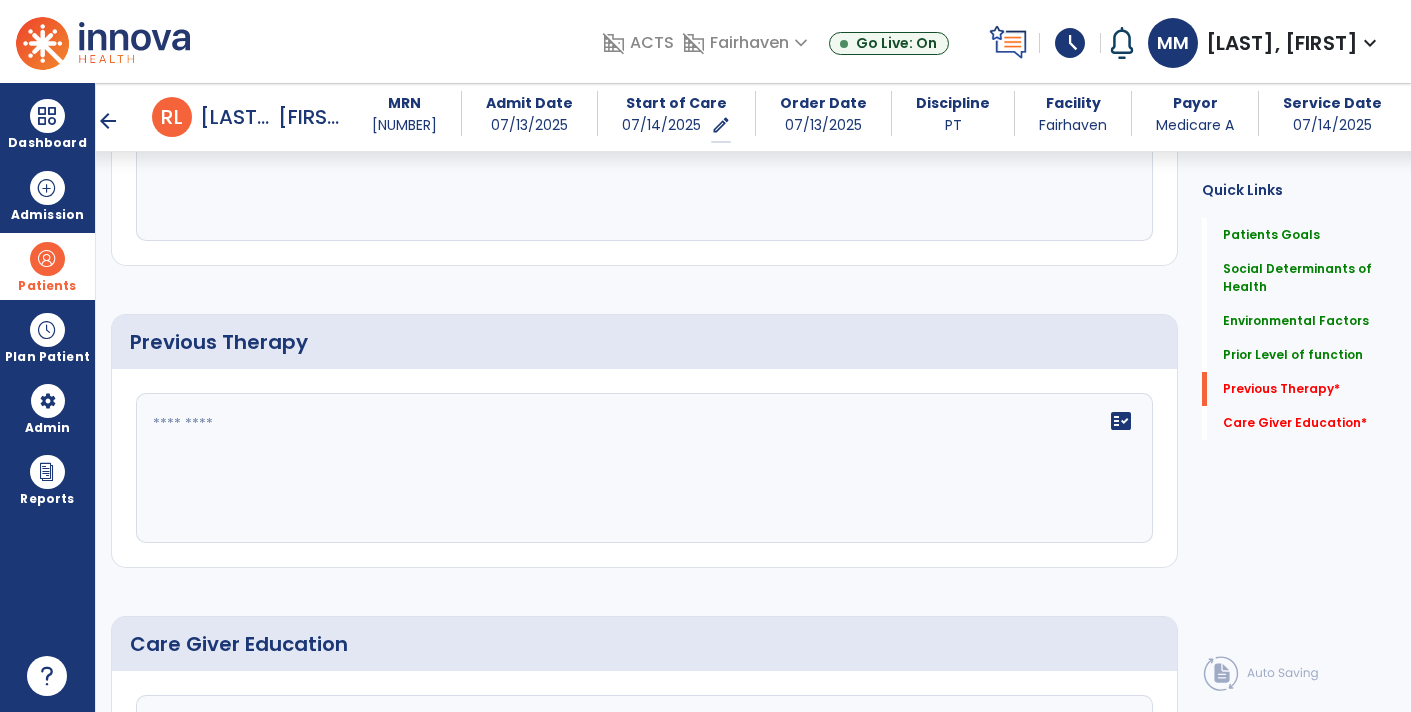 type on "**********" 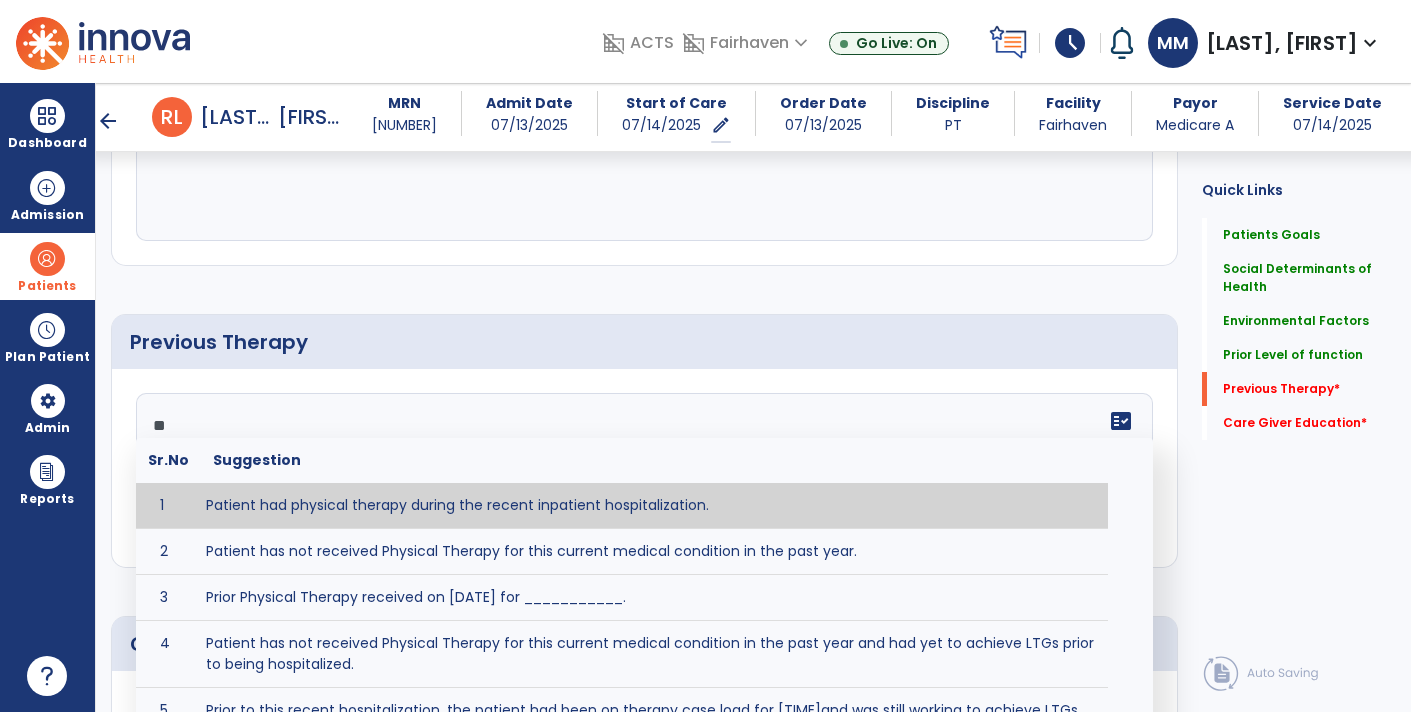 type on "*" 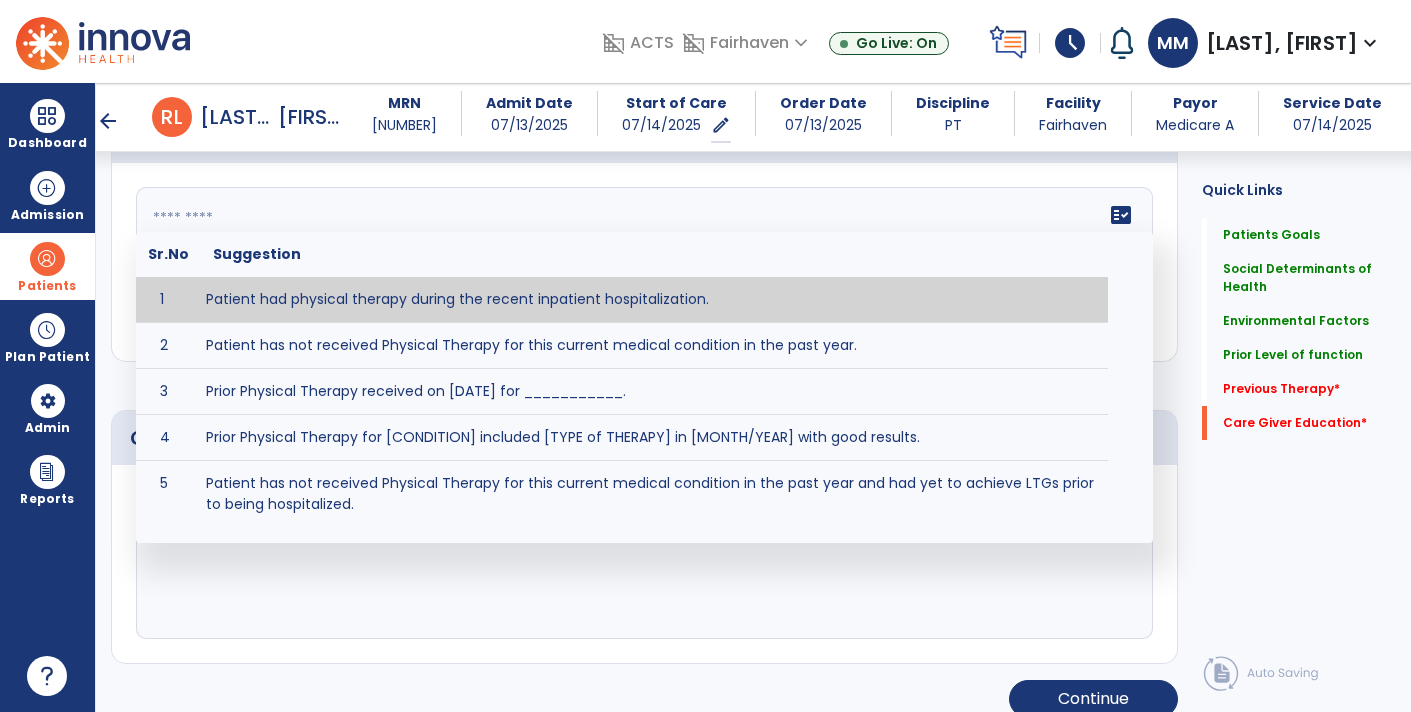 scroll, scrollTop: 1491, scrollLeft: 0, axis: vertical 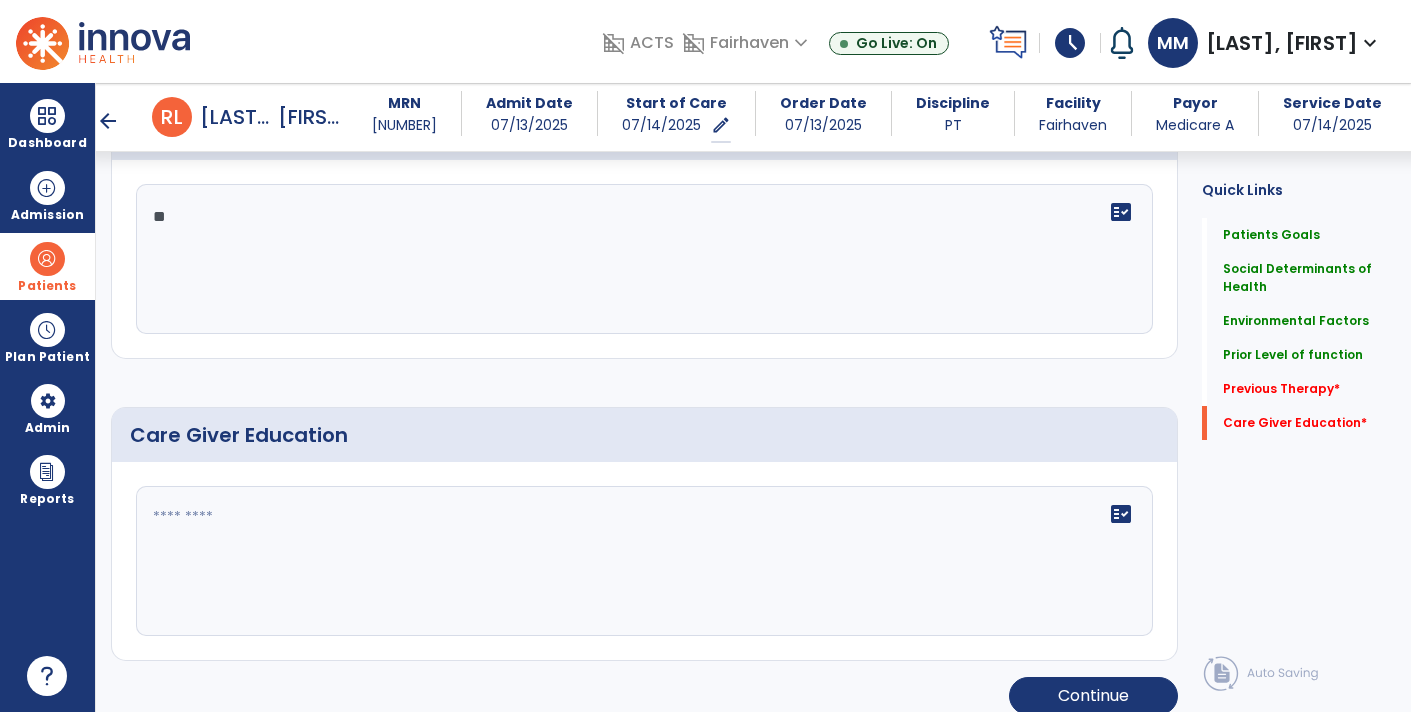 type 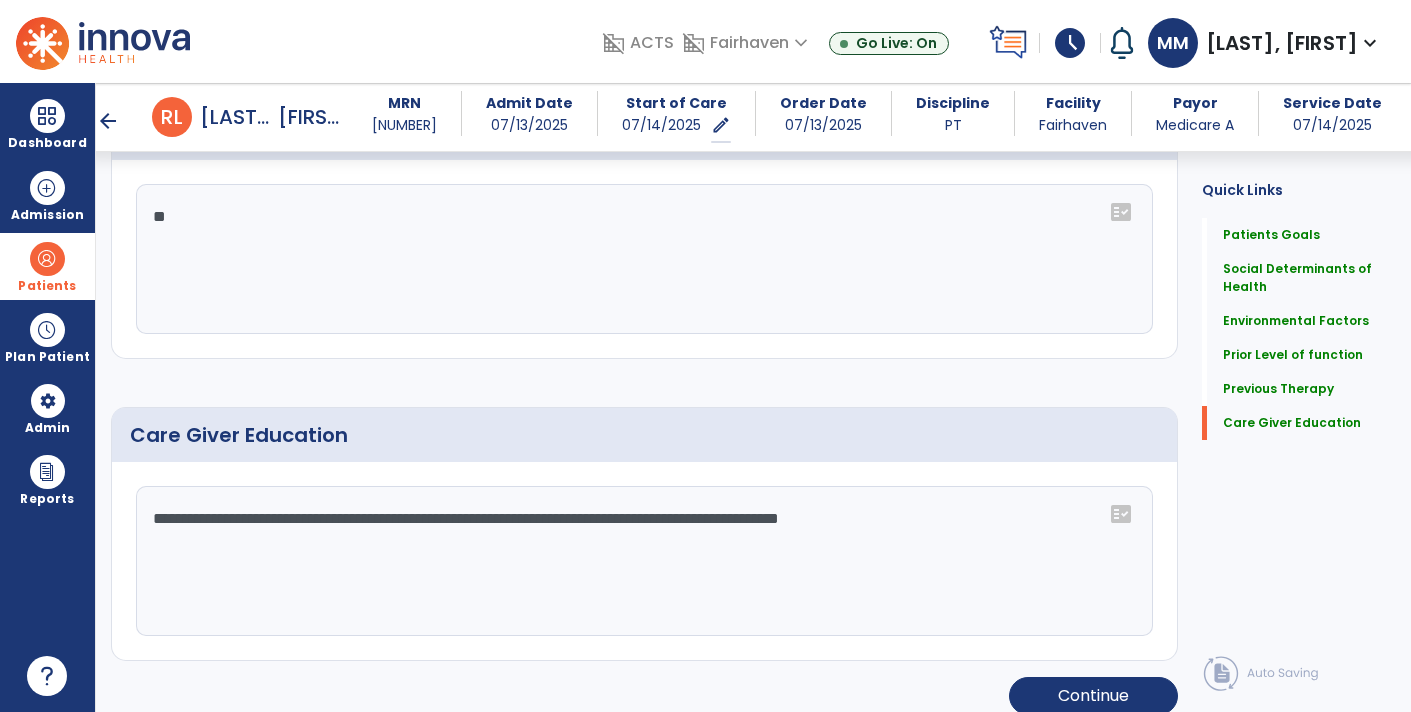 type on "**********" 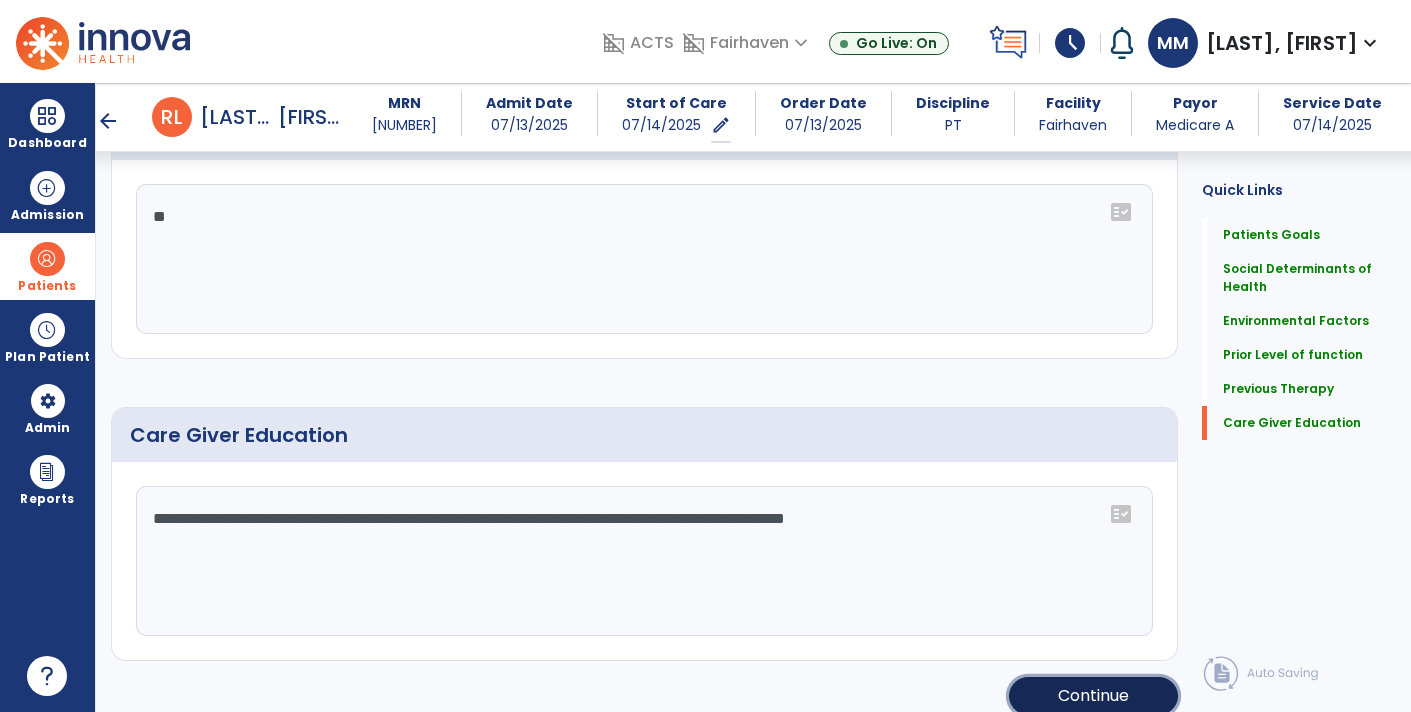 click on "Continue" 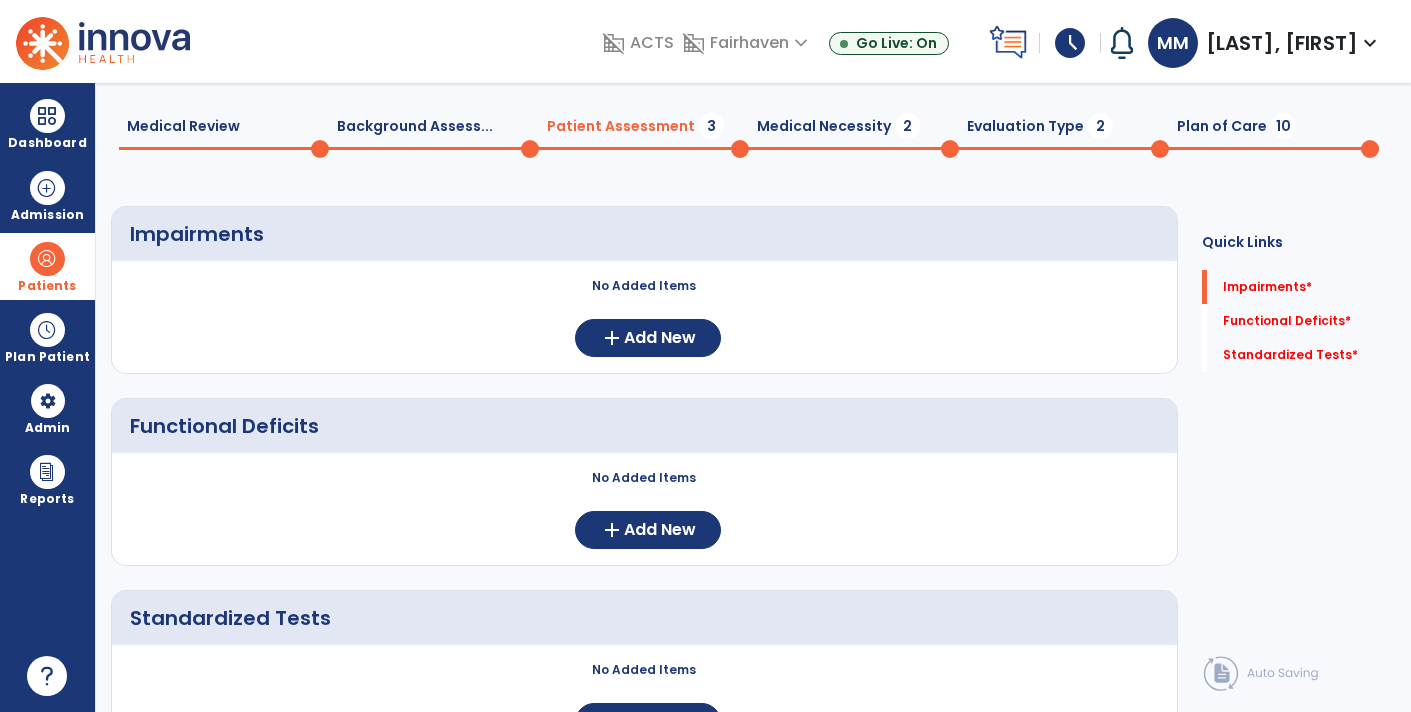 scroll, scrollTop: 234, scrollLeft: 0, axis: vertical 